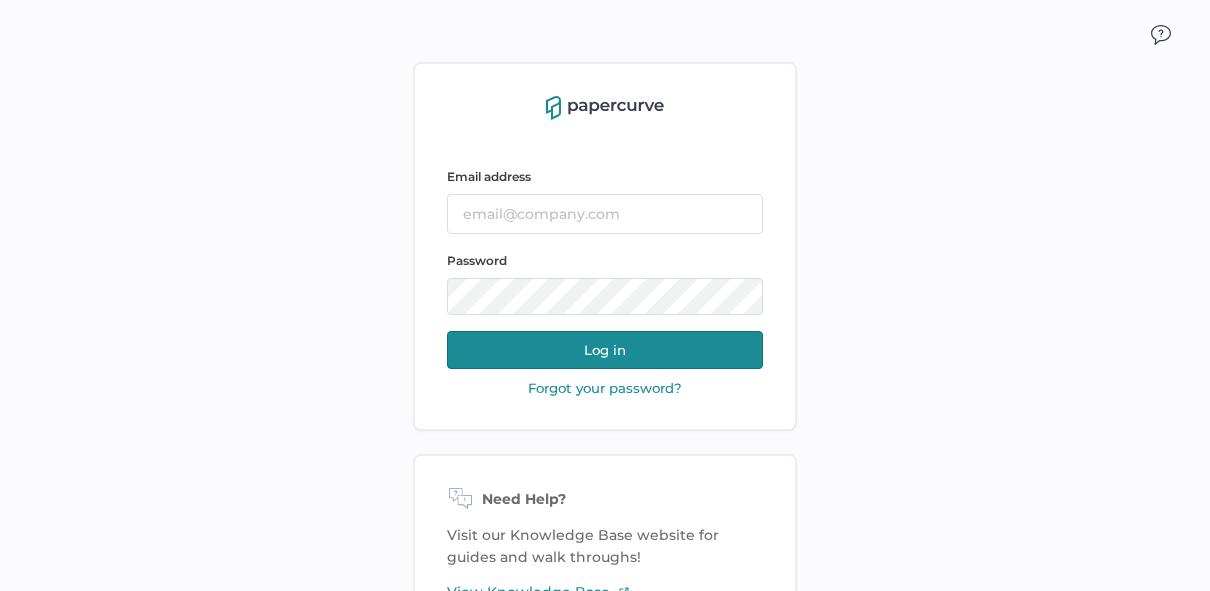 scroll, scrollTop: 0, scrollLeft: 0, axis: both 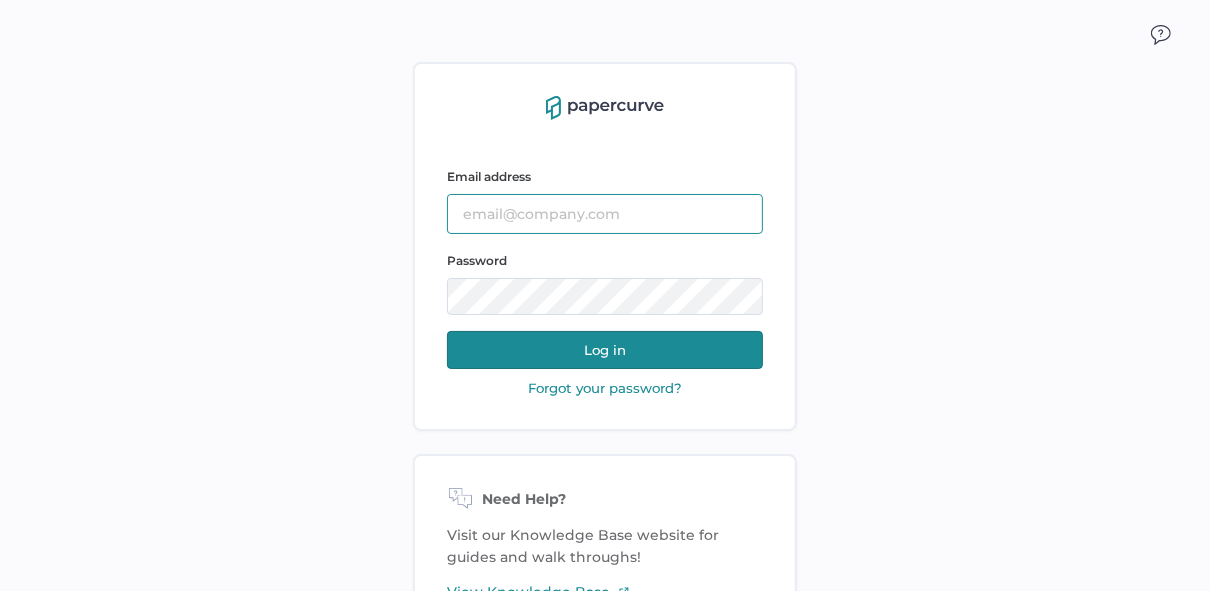 type on "[EMAIL_ADDRESS][DOMAIN_NAME]" 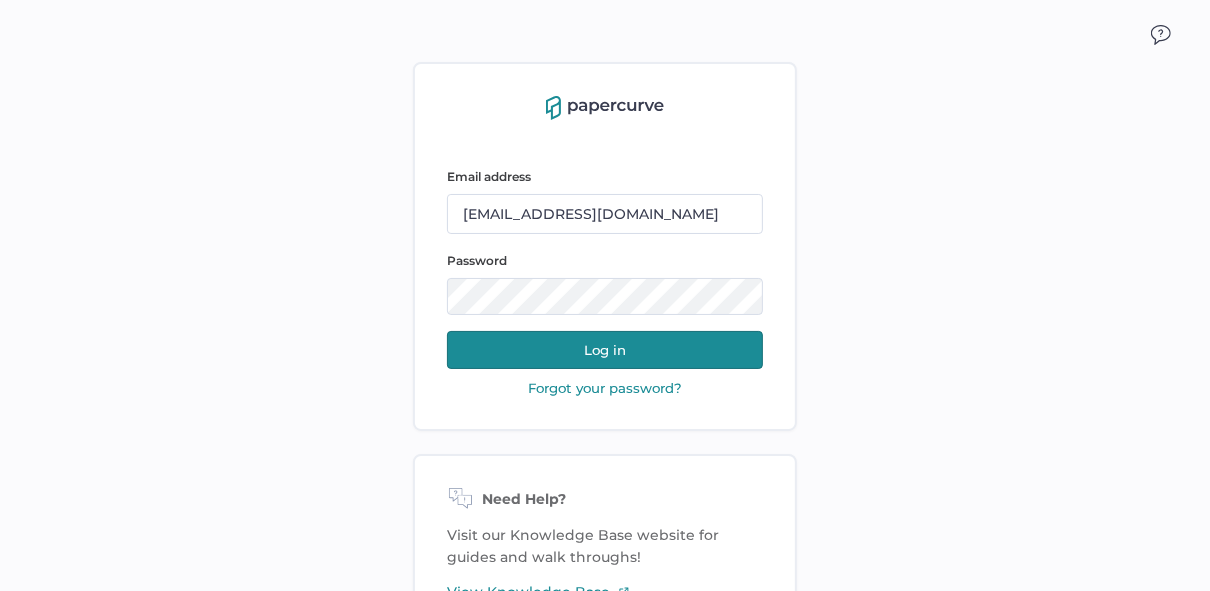 click on "Log in" at bounding box center (605, 350) 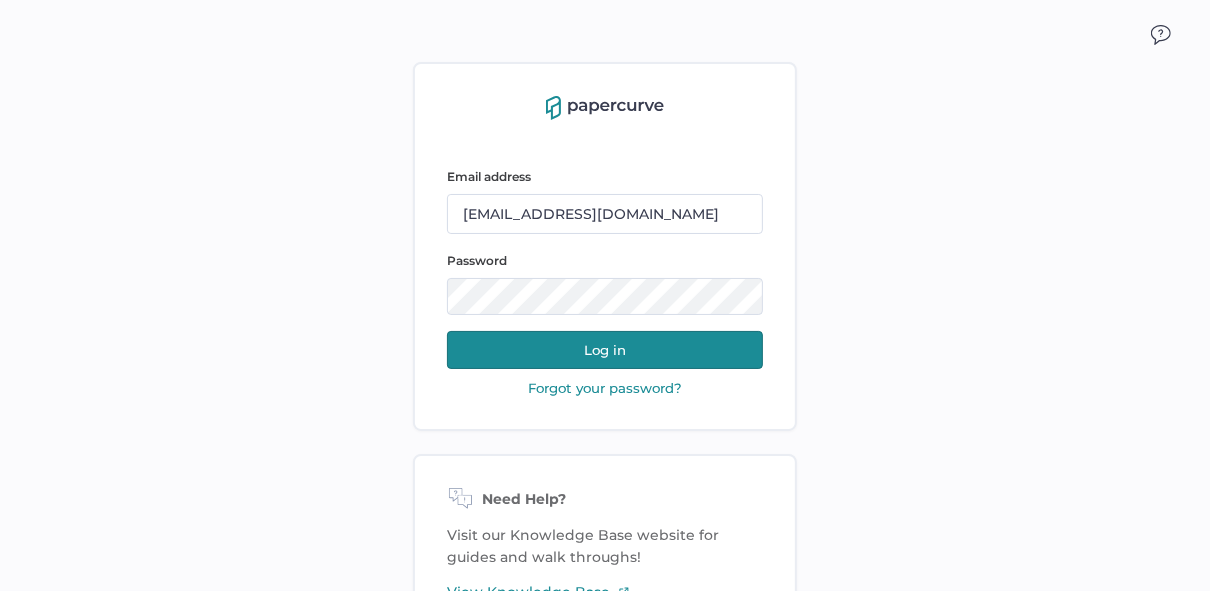 click on "Log in" at bounding box center [605, 350] 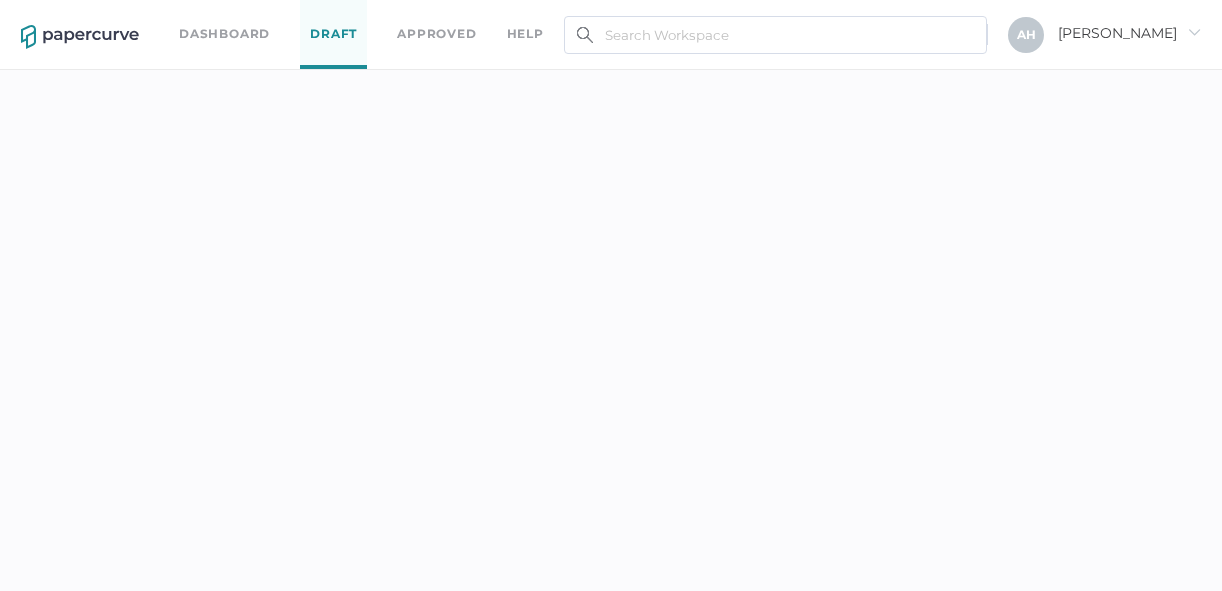 scroll, scrollTop: 0, scrollLeft: 0, axis: both 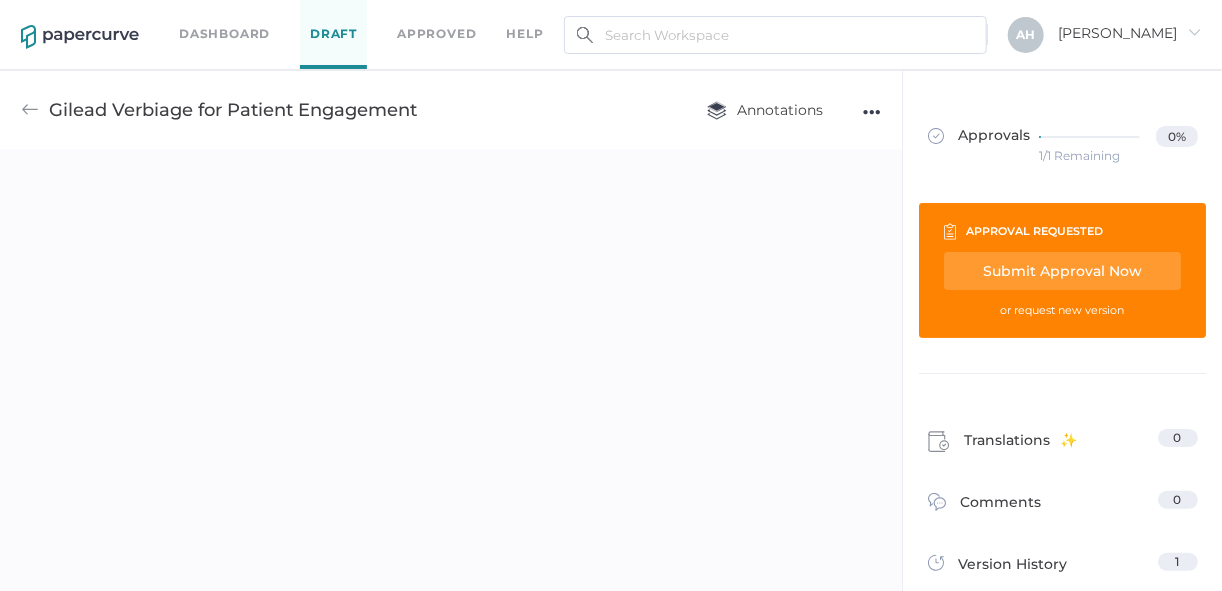 click on "Dashboard" at bounding box center (224, 34) 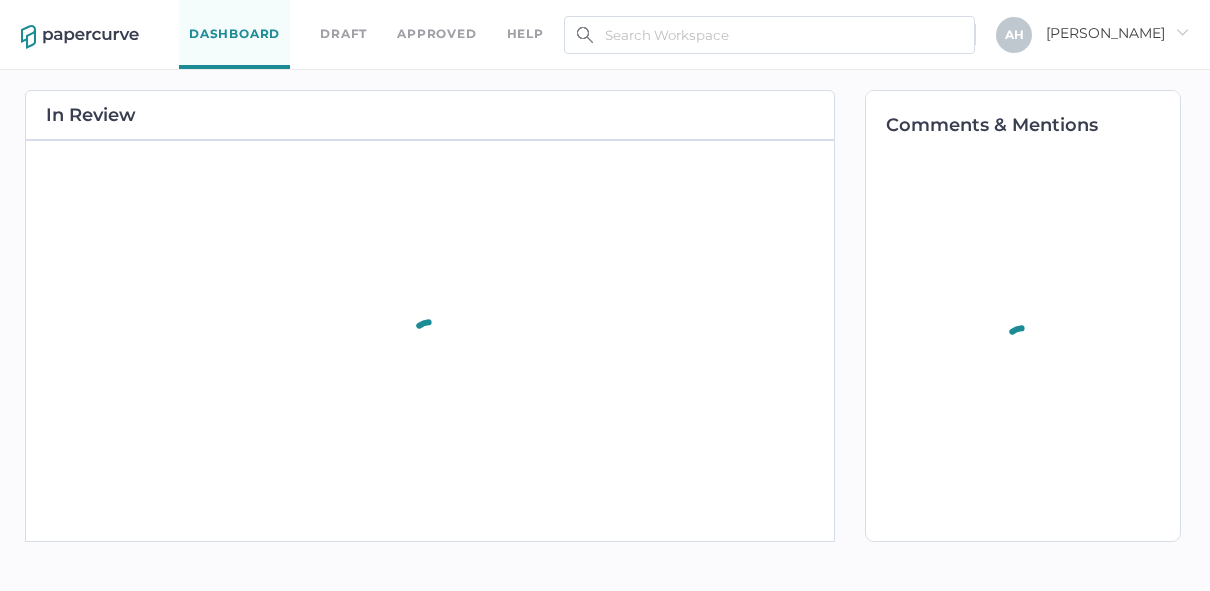 scroll, scrollTop: 0, scrollLeft: 0, axis: both 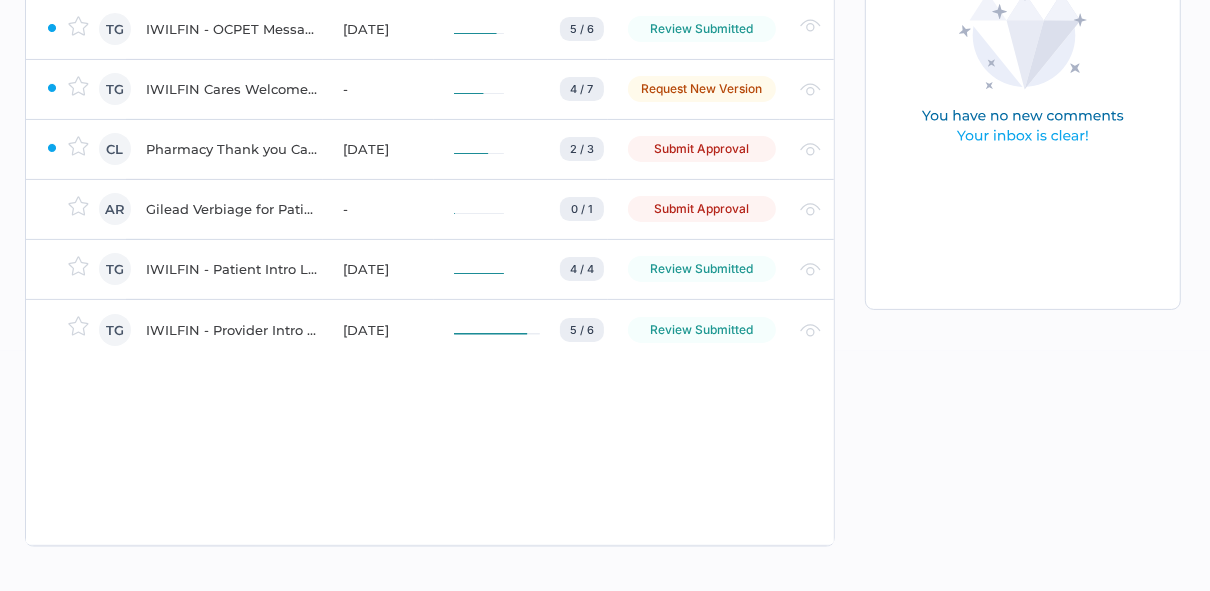 click on "Submit Approval" at bounding box center (702, 149) 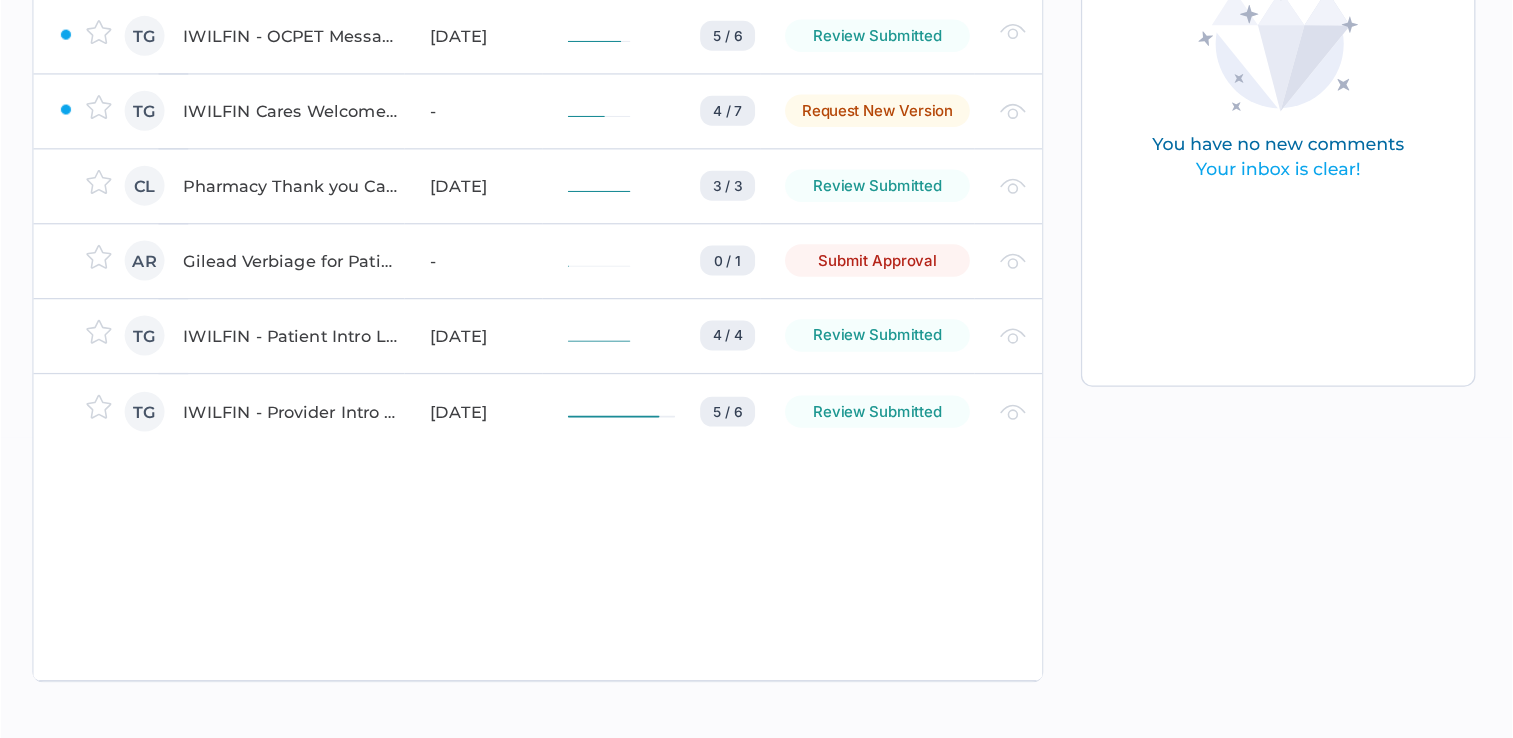 scroll, scrollTop: 0, scrollLeft: 0, axis: both 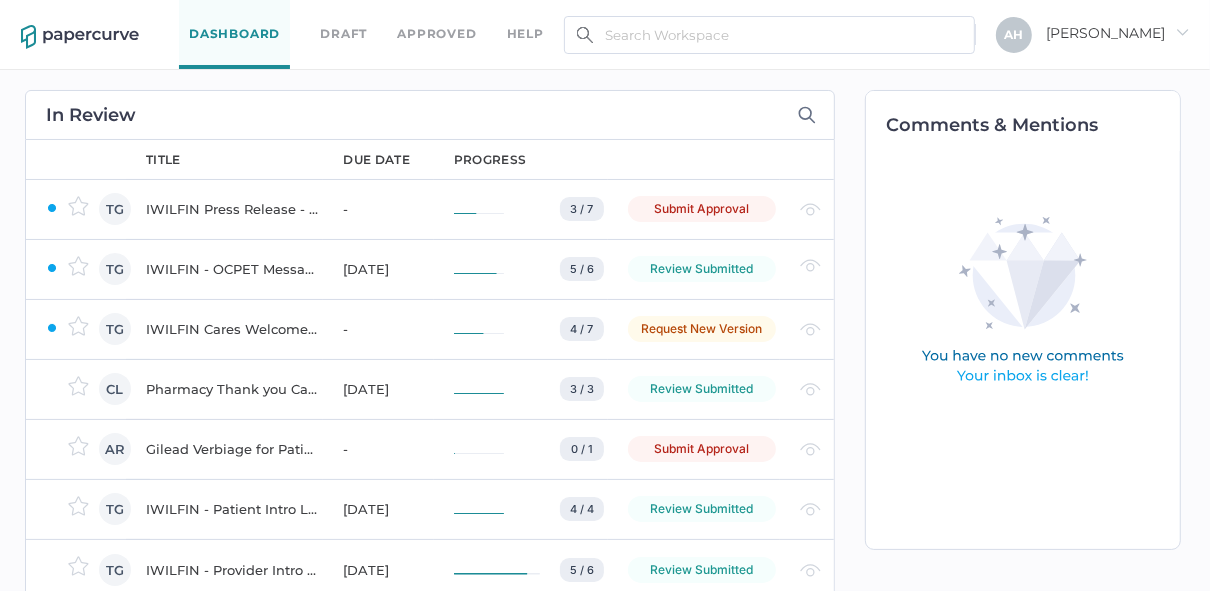 click on "due date" at bounding box center [376, 160] 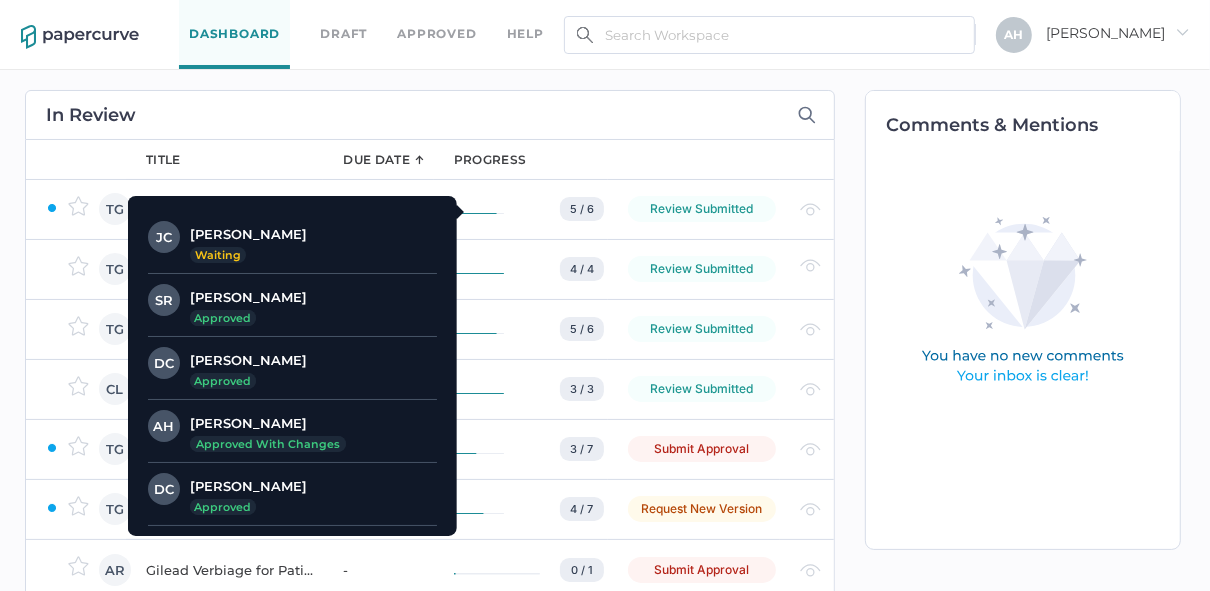 click on "5 / 6" at bounding box center [582, 209] 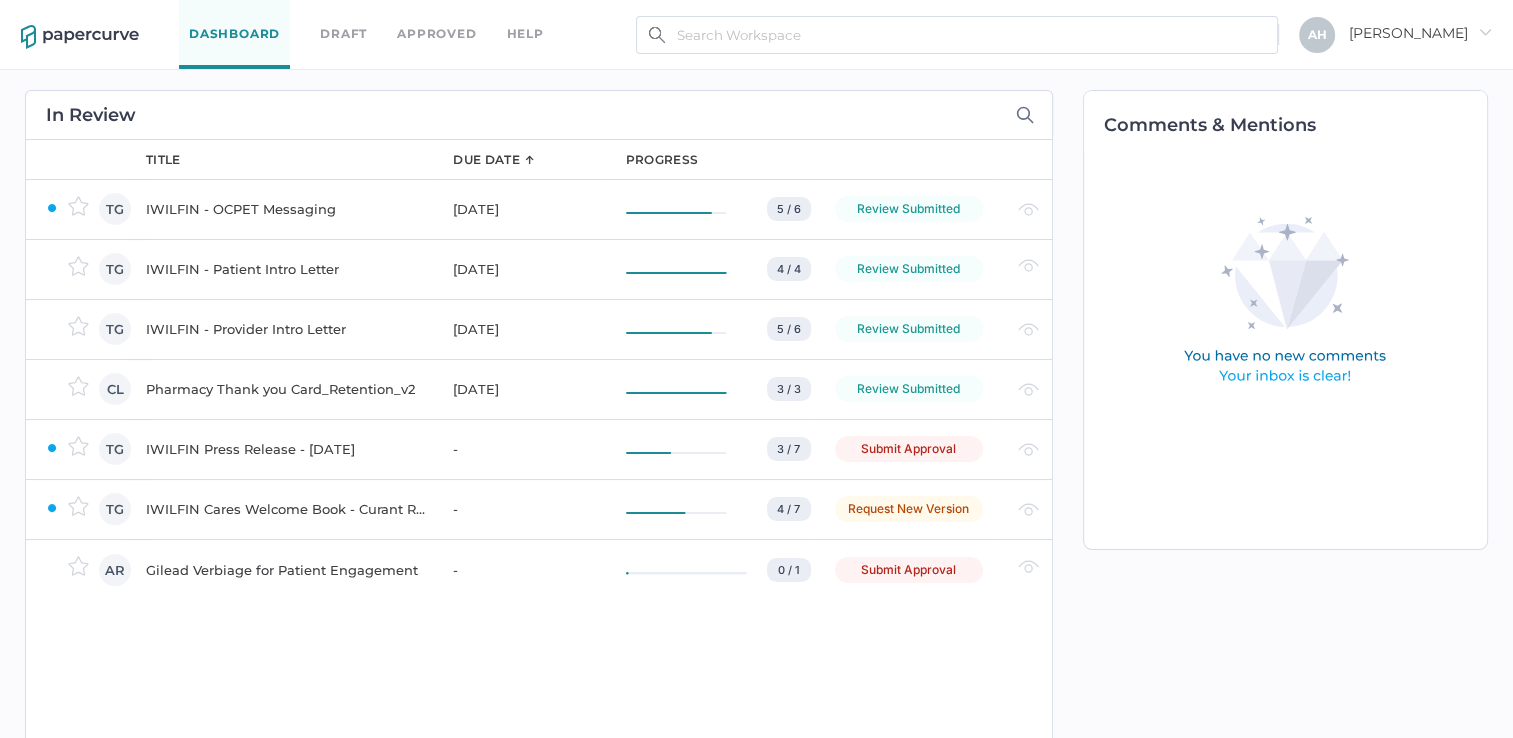 click on "title due date progress IWILFIN - OCPET Messaging May 30, 2025 5 / 6 JC Jake Caines Waiting SR Susan Rounds Approved DC David  Carver Approved AH Alicia Hills Approved with changes DC David Cunnold Approved CL Culver Lyons Approved Review Submitted IWILFIN - Patient Intro Letter May 30, 2025 4 / 4 SR Susan Rounds Approved AH Alicia Hills Approved with changes DC David Cunnold Approved CL Culver Lyons Approved Review Submitted IWILFIN - Provider Intro Letter May 30, 2025 5 / 6 JC Jake Caines Waiting DC David  Carver Approved SR Susan Rounds Approved DC David Cunnold Approved CL Culver Lyons Approved AH Alicia Hills Approved Review Submitted Pharmacy Thank you Card_Retention_v2 Jul 11, 2025 3 / 3 AR Alexis Rivera Approved SR Susan Rounds Approved AH Alicia Hills Approved Review Submitted IWILFIN Press Release - July 2025 - 3 / 7 CL Culver Lyons Waiting JC Jake Caines Waiting AH Alicia Hills Waiting AM Andy Murphy Waiting SR Susan Rounds Approved DC David  Carver Approved DC David Cunnold Approved - 4 / 7 AH DC" at bounding box center (589, 462) 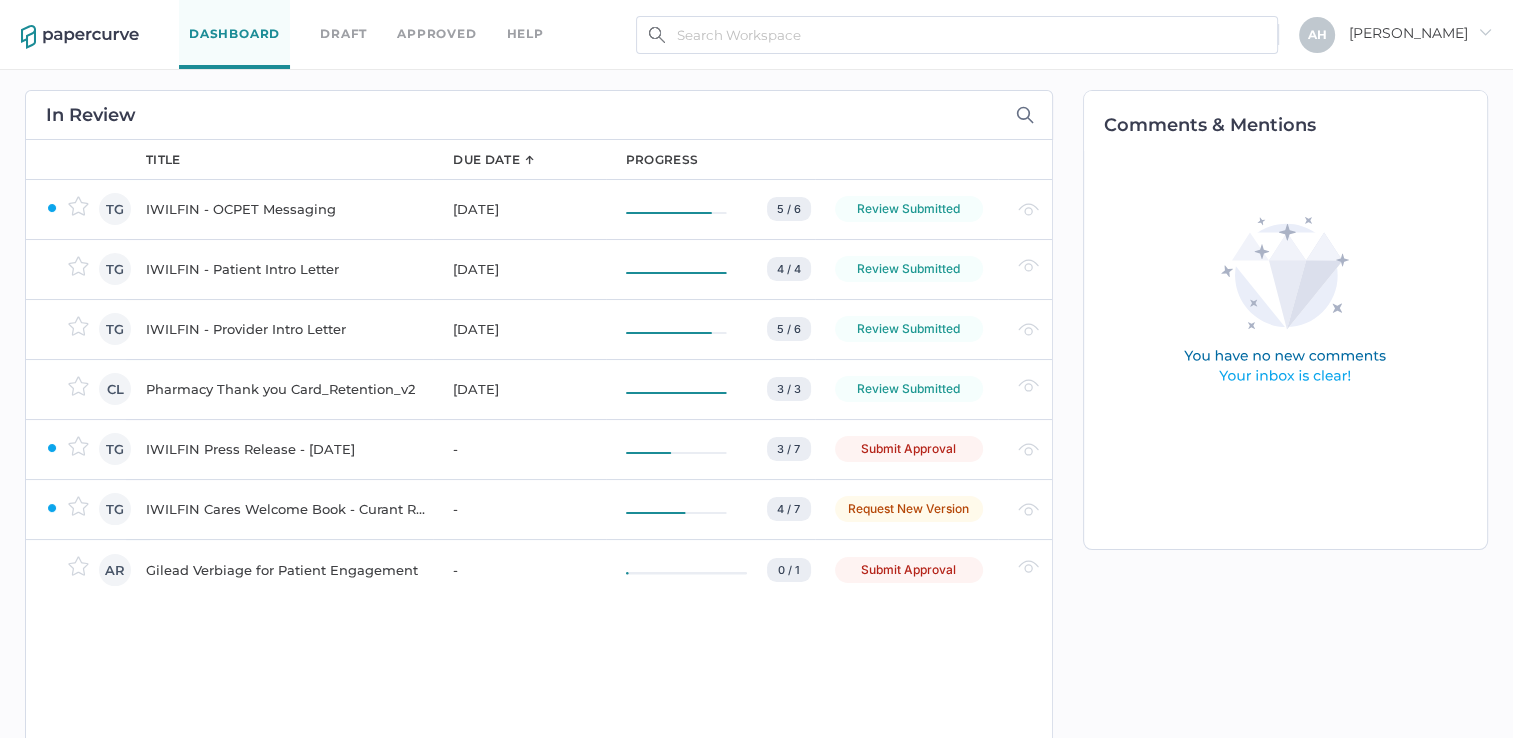 click on "title due date progress IWILFIN - OCPET Messaging May 30, 2025 5 / 6 JC Jake Caines Waiting SR Susan Rounds Approved DC David  Carver Approved AH Alicia Hills Approved with changes DC David Cunnold Approved CL Culver Lyons Approved Review Submitted IWILFIN - Patient Intro Letter May 30, 2025 4 / 4 SR Susan Rounds Approved AH Alicia Hills Approved with changes DC David Cunnold Approved CL Culver Lyons Approved Review Submitted IWILFIN - Provider Intro Letter May 30, 2025 5 / 6 JC Jake Caines Waiting DC David  Carver Approved SR Susan Rounds Approved DC David Cunnold Approved CL Culver Lyons Approved AH Alicia Hills Approved Review Submitted Pharmacy Thank you Card_Retention_v2 Jul 11, 2025 3 / 3 AR Alexis Rivera Approved SR Susan Rounds Approved AH Alicia Hills Approved Review Submitted IWILFIN Press Release - July 2025 - 3 / 7 CL Culver Lyons Waiting JC Jake Caines Waiting AH Alicia Hills Waiting AM Andy Murphy Waiting SR Susan Rounds Approved DC David  Carver Approved DC David Cunnold Approved - 4 / 7 AH DC" at bounding box center (589, 462) 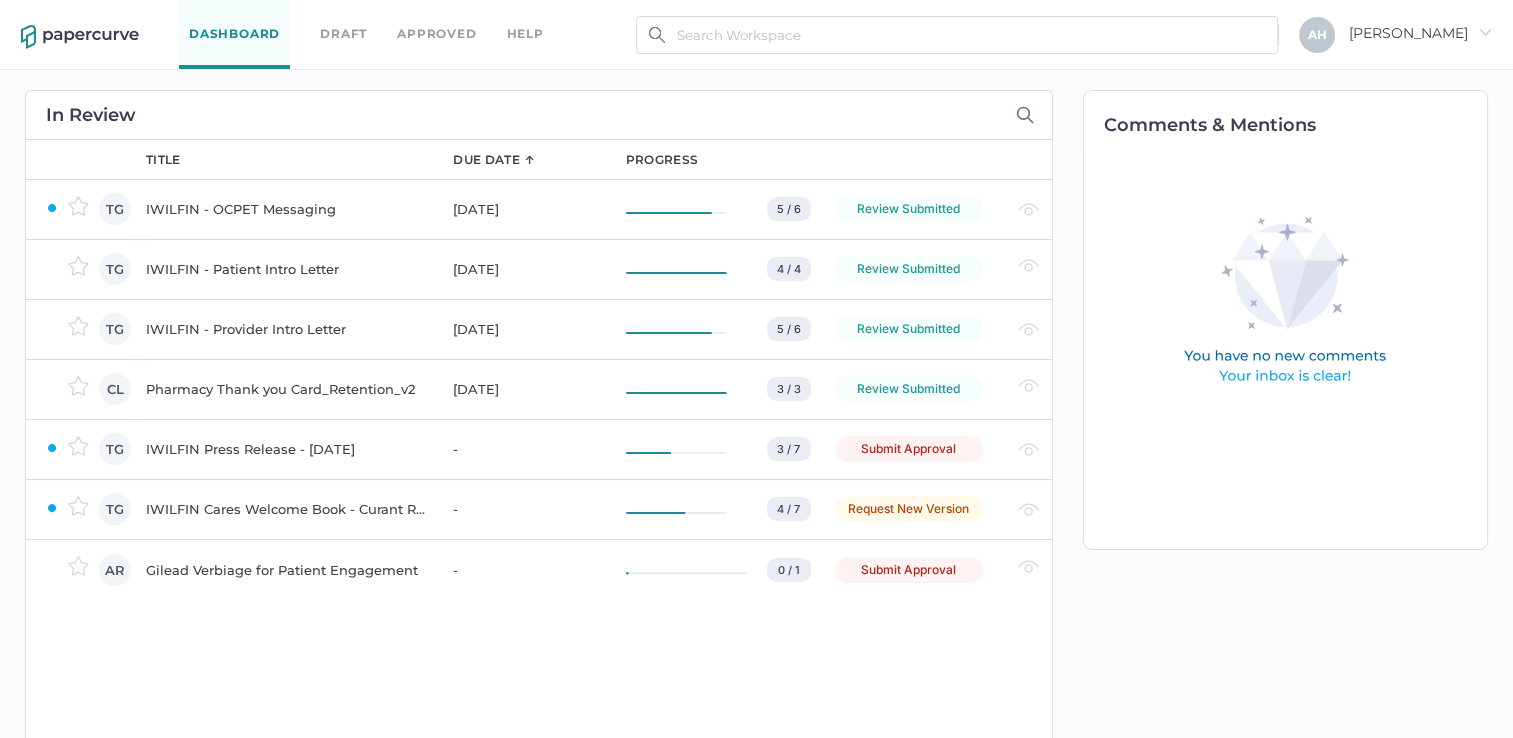 click on "title due date progress IWILFIN - OCPET Messaging May 30, 2025 5 / 6 JC Jake Caines Waiting SR Susan Rounds Approved DC David  Carver Approved AH Alicia Hills Approved with changes DC David Cunnold Approved CL Culver Lyons Approved Review Submitted IWILFIN - Patient Intro Letter May 30, 2025 4 / 4 SR Susan Rounds Approved AH Alicia Hills Approved with changes DC David Cunnold Approved CL Culver Lyons Approved Review Submitted IWILFIN - Provider Intro Letter May 30, 2025 5 / 6 JC Jake Caines Waiting DC David  Carver Approved SR Susan Rounds Approved DC David Cunnold Approved CL Culver Lyons Approved AH Alicia Hills Approved Review Submitted Pharmacy Thank you Card_Retention_v2 Jul 11, 2025 3 / 3 AR Alexis Rivera Approved SR Susan Rounds Approved AH Alicia Hills Approved Review Submitted IWILFIN Press Release - July 2025 - 3 / 7 CL Culver Lyons Waiting JC Jake Caines Waiting AH Alicia Hills Waiting AM Andy Murphy Waiting SR Susan Rounds Approved DC David  Carver Approved DC David Cunnold Approved - 4 / 7 AH DC" at bounding box center [589, 462] 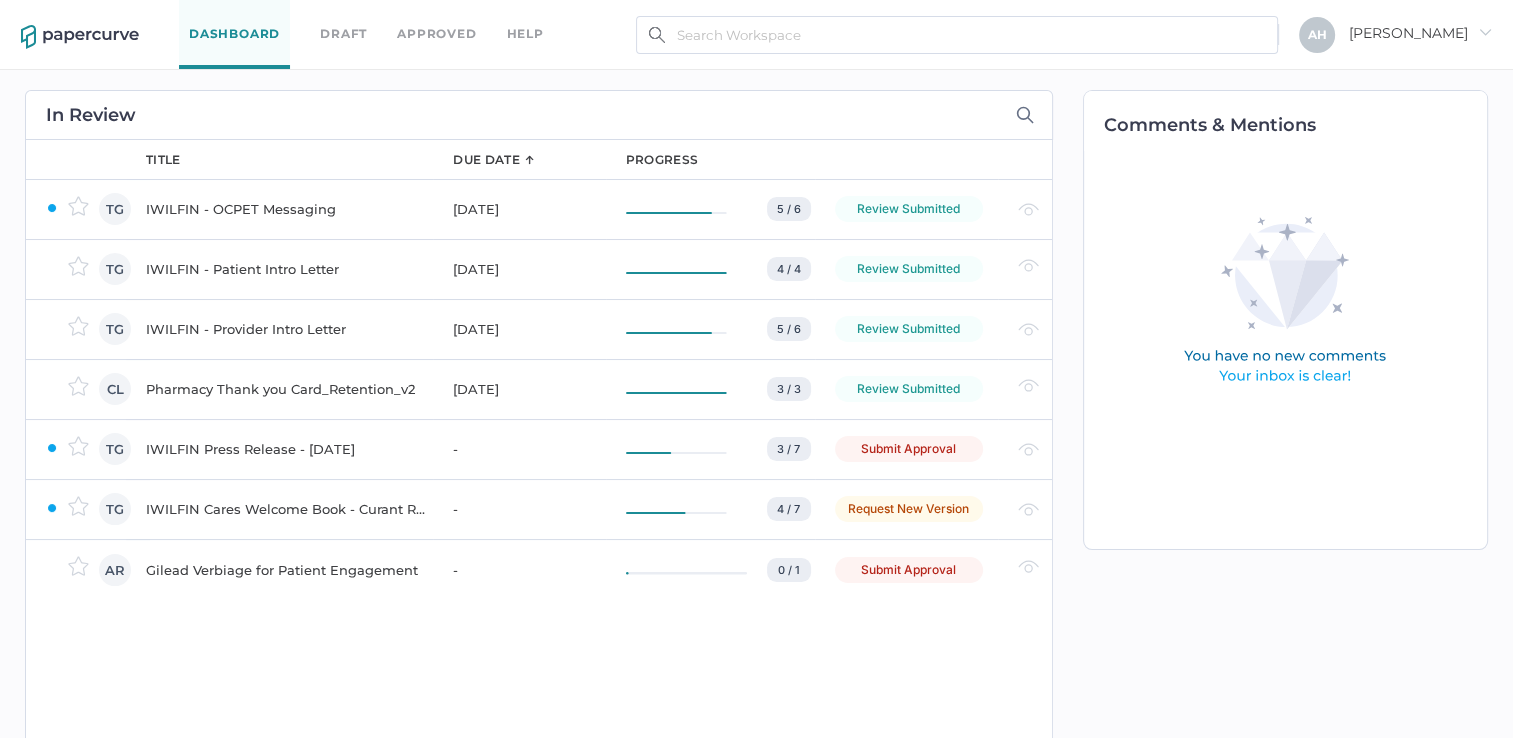 click on "title due date progress IWILFIN - OCPET Messaging May 30, 2025 5 / 6 JC Jake Caines Waiting SR Susan Rounds Approved DC David  Carver Approved AH Alicia Hills Approved with changes DC David Cunnold Approved CL Culver Lyons Approved Review Submitted IWILFIN - Patient Intro Letter May 30, 2025 4 / 4 SR Susan Rounds Approved AH Alicia Hills Approved with changes DC David Cunnold Approved CL Culver Lyons Approved Review Submitted IWILFIN - Provider Intro Letter May 30, 2025 5 / 6 JC Jake Caines Waiting DC David  Carver Approved SR Susan Rounds Approved DC David Cunnold Approved CL Culver Lyons Approved AH Alicia Hills Approved Review Submitted Pharmacy Thank you Card_Retention_v2 Jul 11, 2025 3 / 3 AR Alexis Rivera Approved SR Susan Rounds Approved AH Alicia Hills Approved Review Submitted IWILFIN Press Release - July 2025 - 3 / 7 CL Culver Lyons Waiting JC Jake Caines Waiting AH Alicia Hills Waiting AM Andy Murphy Waiting SR Susan Rounds Approved DC David  Carver Approved DC David Cunnold Approved - 4 / 7 AH DC" at bounding box center (589, 462) 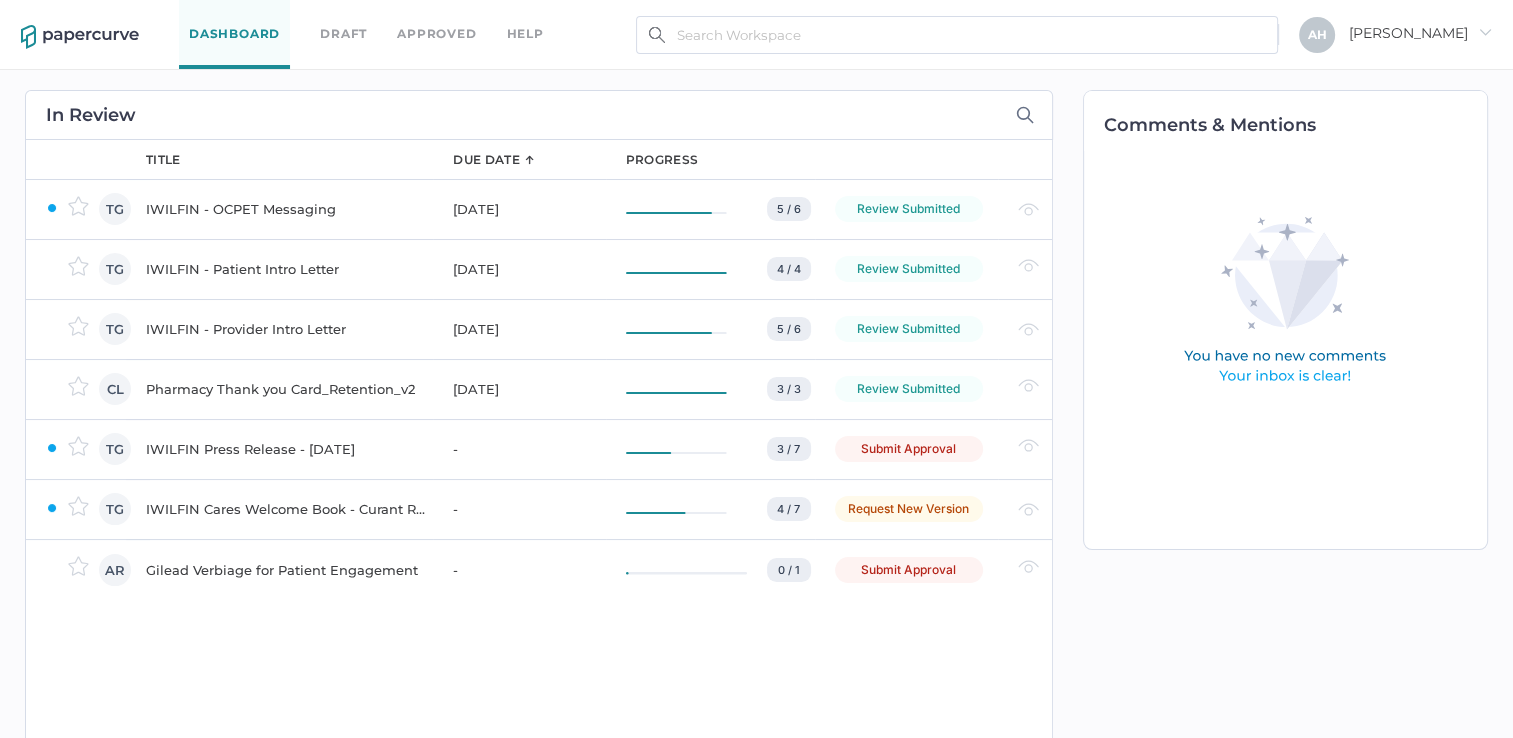 click on "IWILFIN Press Release - July 2025" at bounding box center [287, 449] 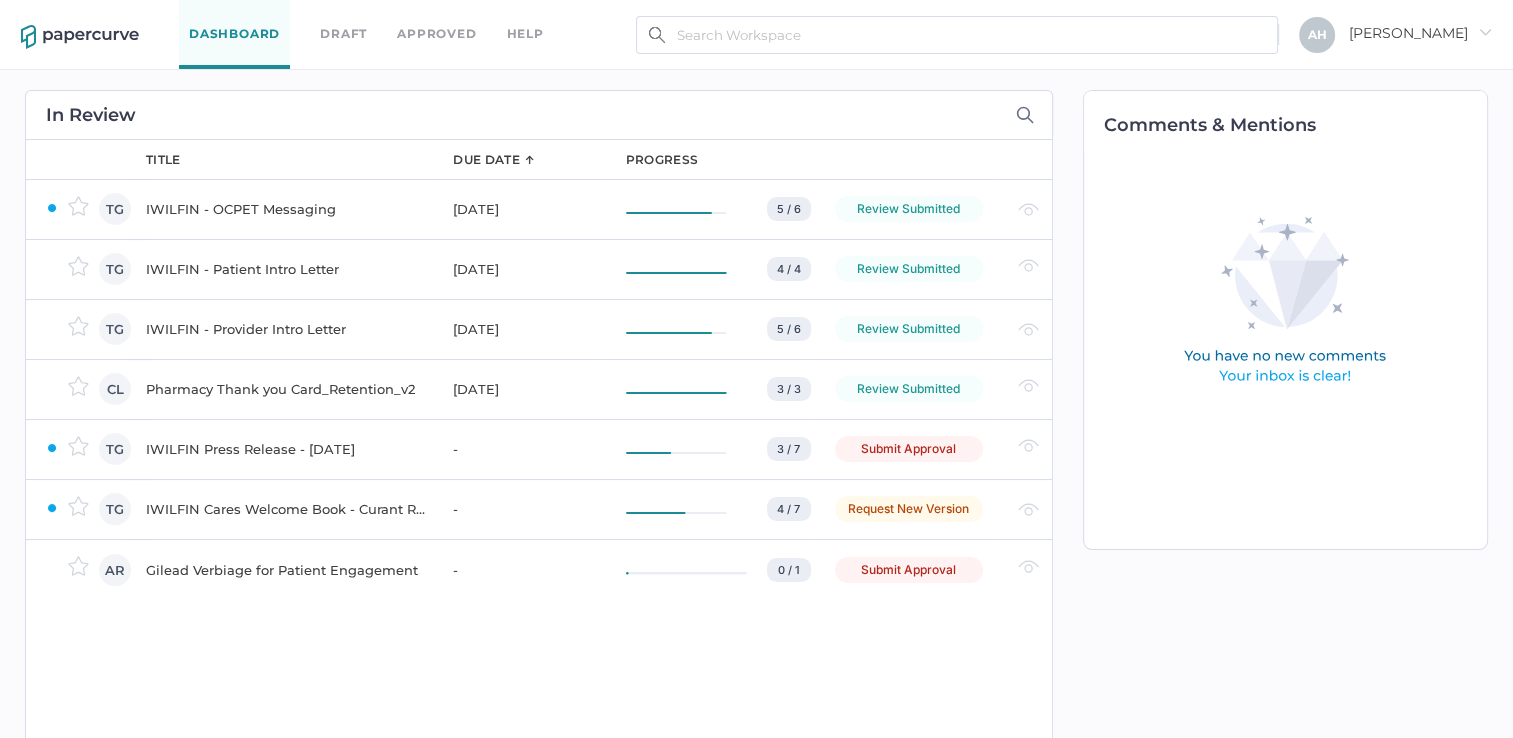 drag, startPoint x: 253, startPoint y: 637, endPoint x: 240, endPoint y: 637, distance: 13 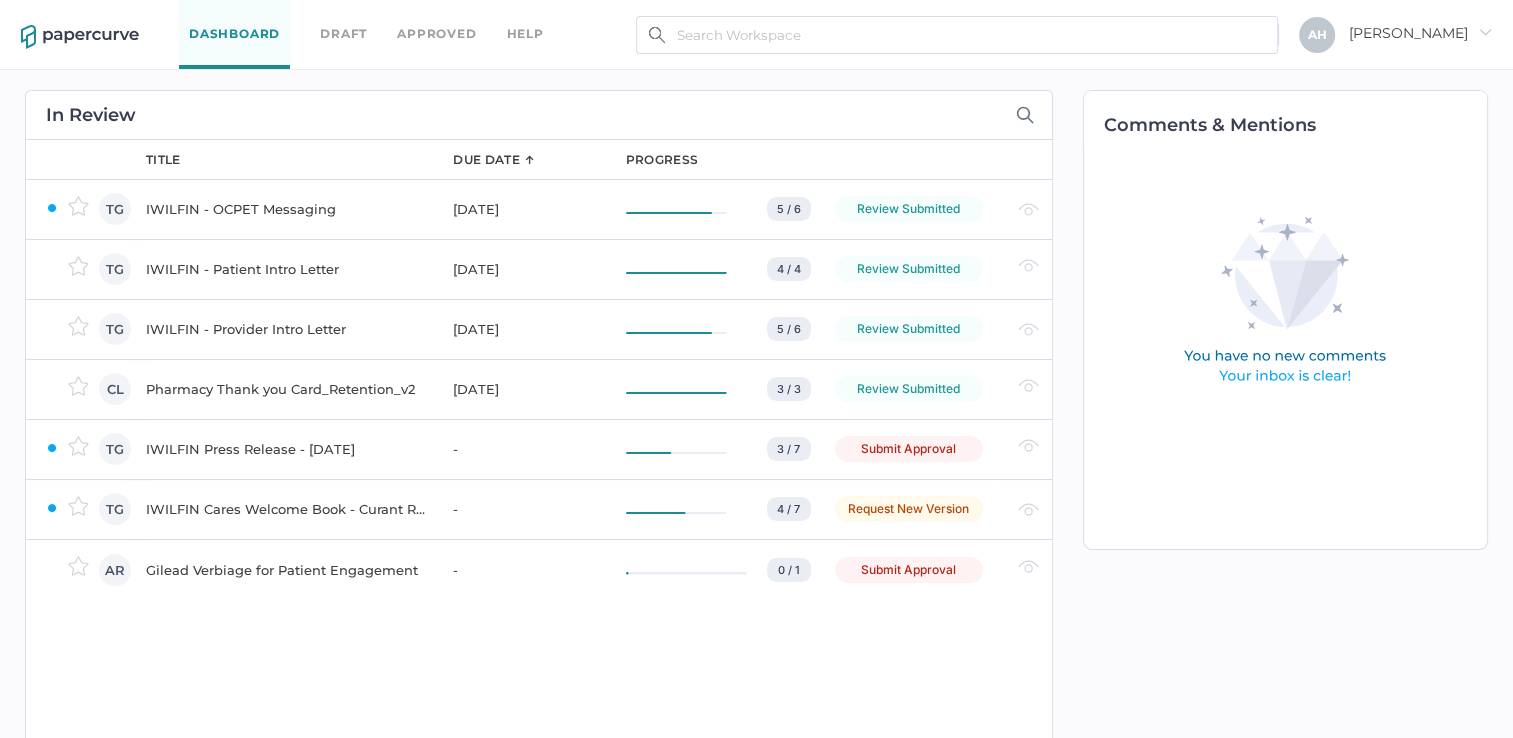 click on "title due date progress IWILFIN - OCPET Messaging May 30, 2025 5 / 6 JC Jake Caines Waiting SR Susan Rounds Approved DC David  Carver Approved AH Alicia Hills Approved with changes DC David Cunnold Approved CL Culver Lyons Approved Review Submitted IWILFIN - Patient Intro Letter May 30, 2025 4 / 4 SR Susan Rounds Approved AH Alicia Hills Approved with changes DC David Cunnold Approved CL Culver Lyons Approved Review Submitted IWILFIN - Provider Intro Letter May 30, 2025 5 / 6 JC Jake Caines Waiting DC David  Carver Approved SR Susan Rounds Approved DC David Cunnold Approved CL Culver Lyons Approved AH Alicia Hills Approved Review Submitted Pharmacy Thank you Card_Retention_v2 Jul 11, 2025 3 / 3 AR Alexis Rivera Approved SR Susan Rounds Approved AH Alicia Hills Approved Review Submitted IWILFIN Press Release - July 2025 - 3 / 7 CL Culver Lyons Waiting JC Jake Caines Waiting AH Alicia Hills Waiting AM Andy Murphy Waiting SR Susan Rounds Approved DC David  Carver Approved DC David Cunnold Approved - 4 / 7 AH DC" at bounding box center [589, 462] 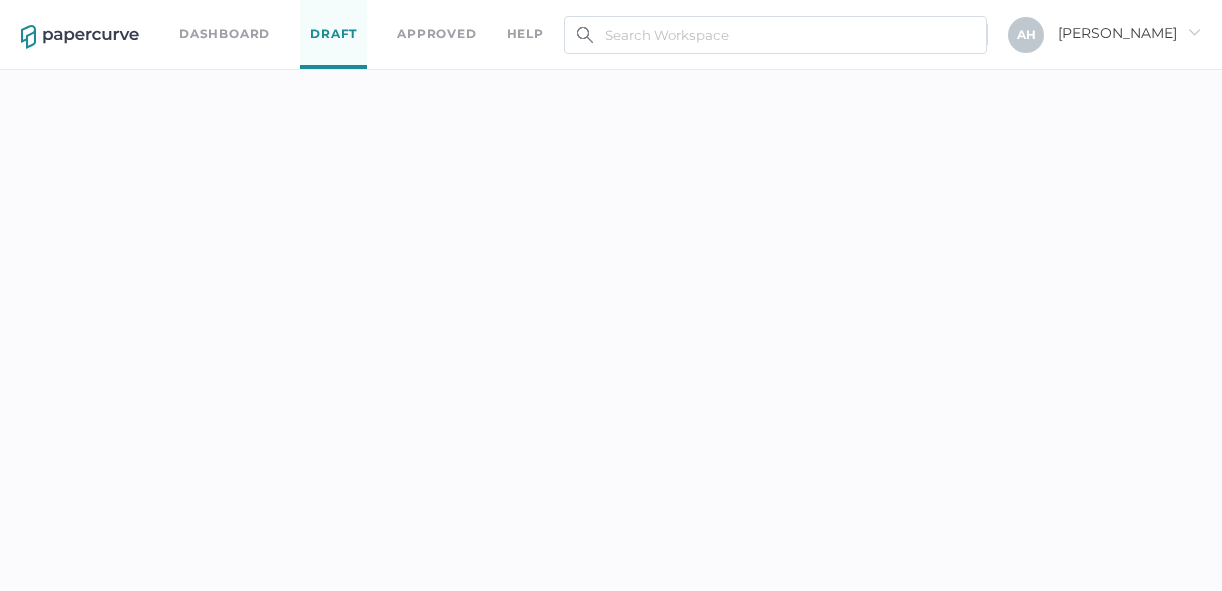 scroll, scrollTop: 0, scrollLeft: 0, axis: both 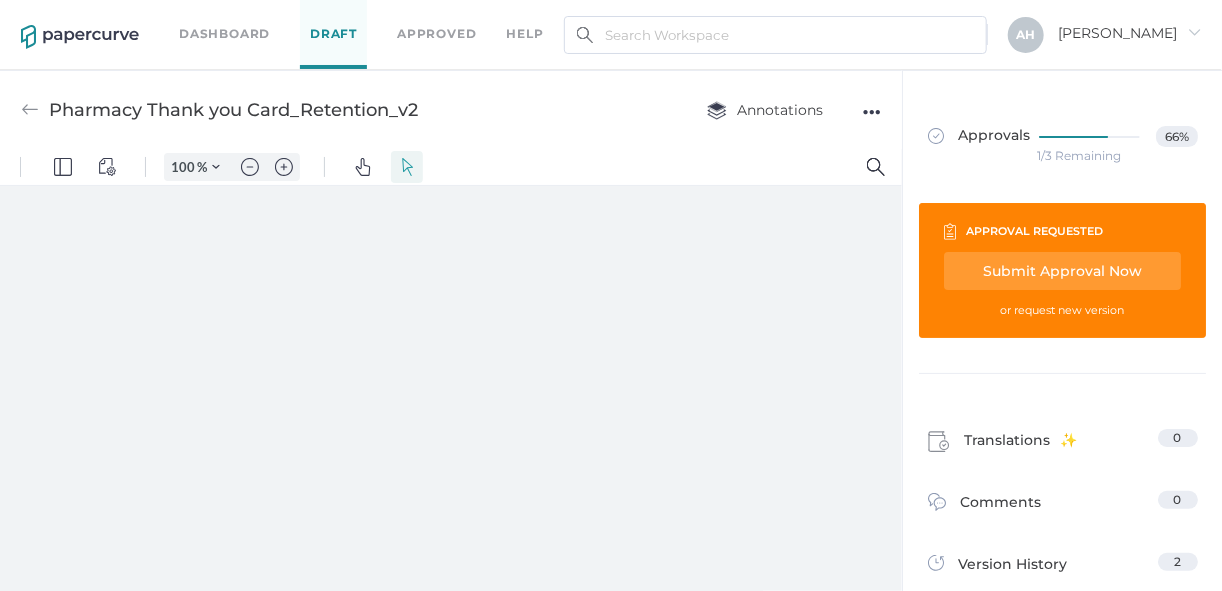 click on "Submit Approval Now" at bounding box center (1062, 271) 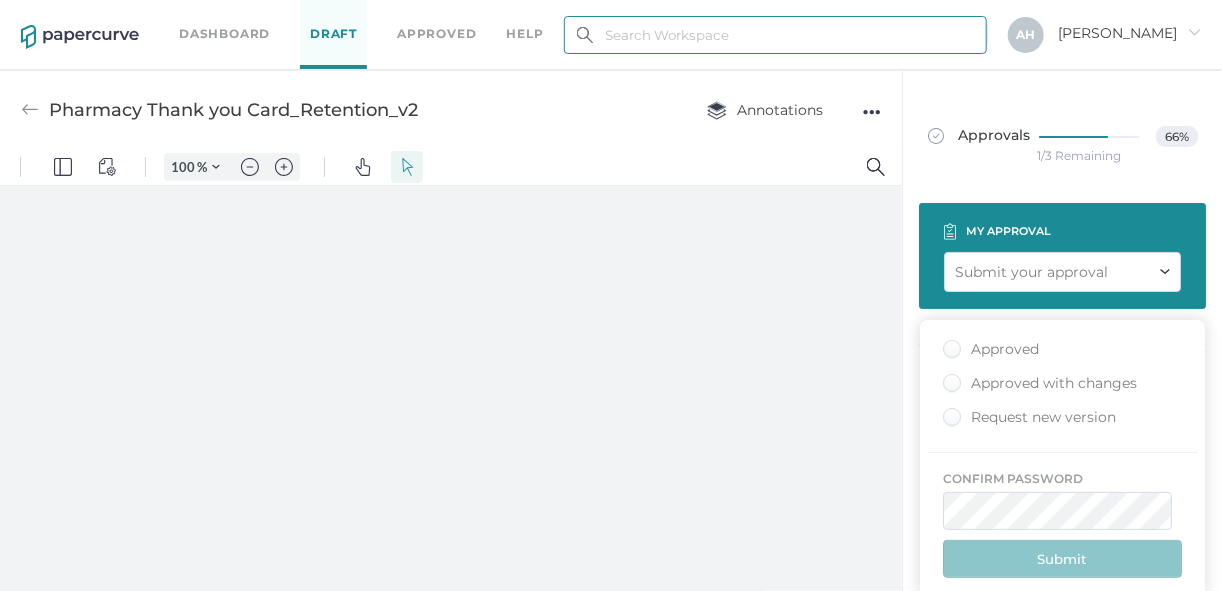 type on "ahills@curanthealth.com" 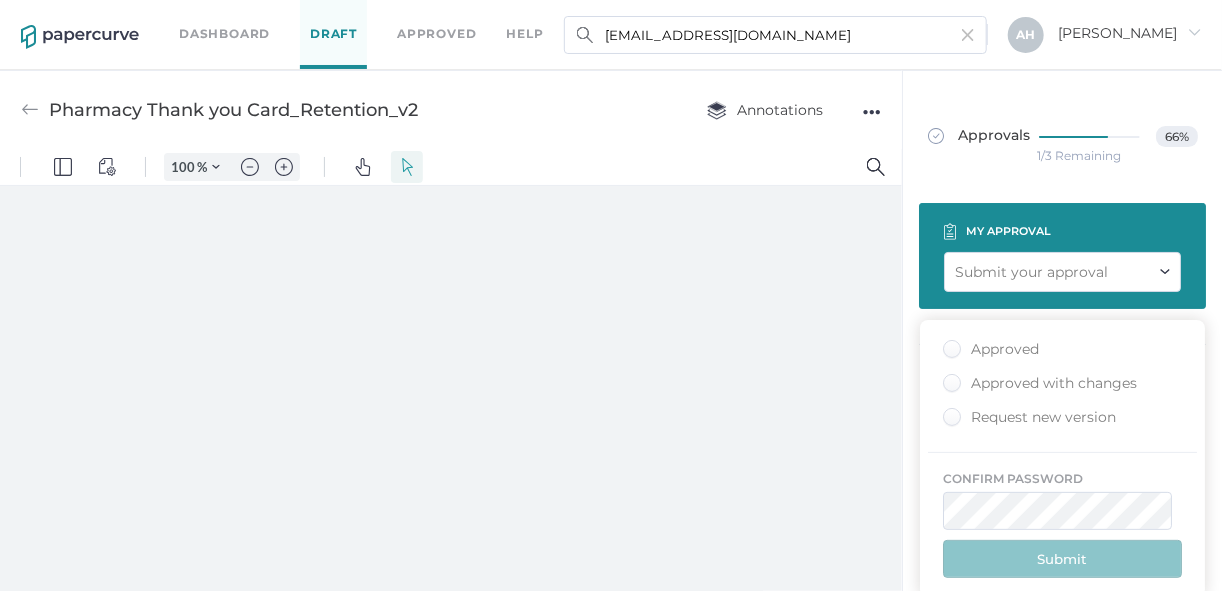 click on "Approved" at bounding box center [991, 349] 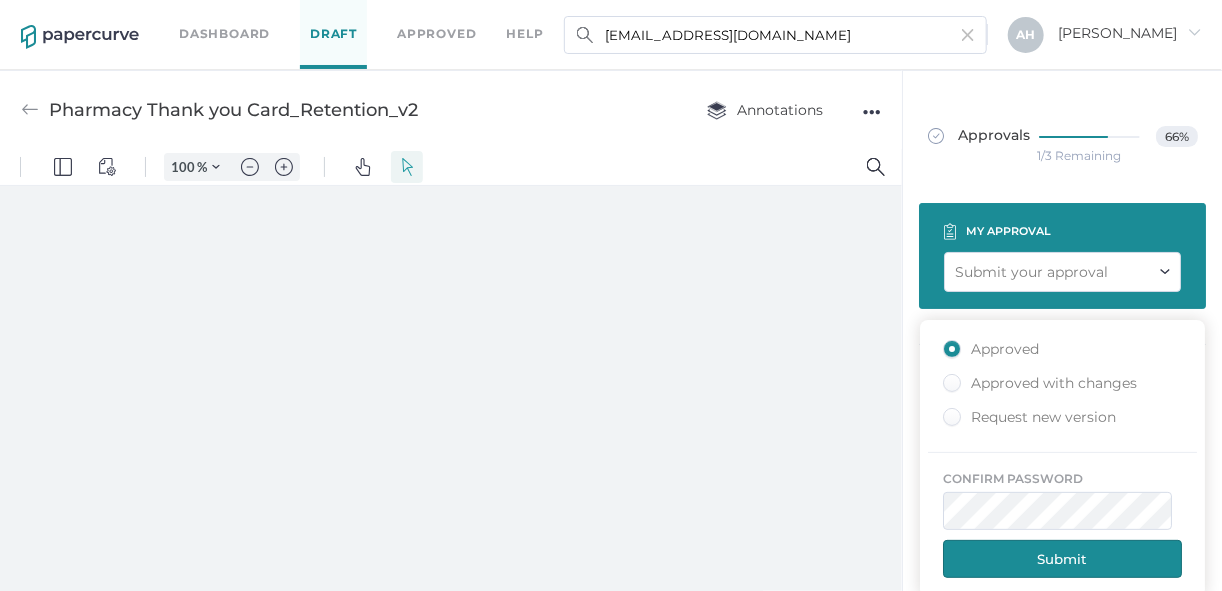 click on "Submit" at bounding box center (1062, 559) 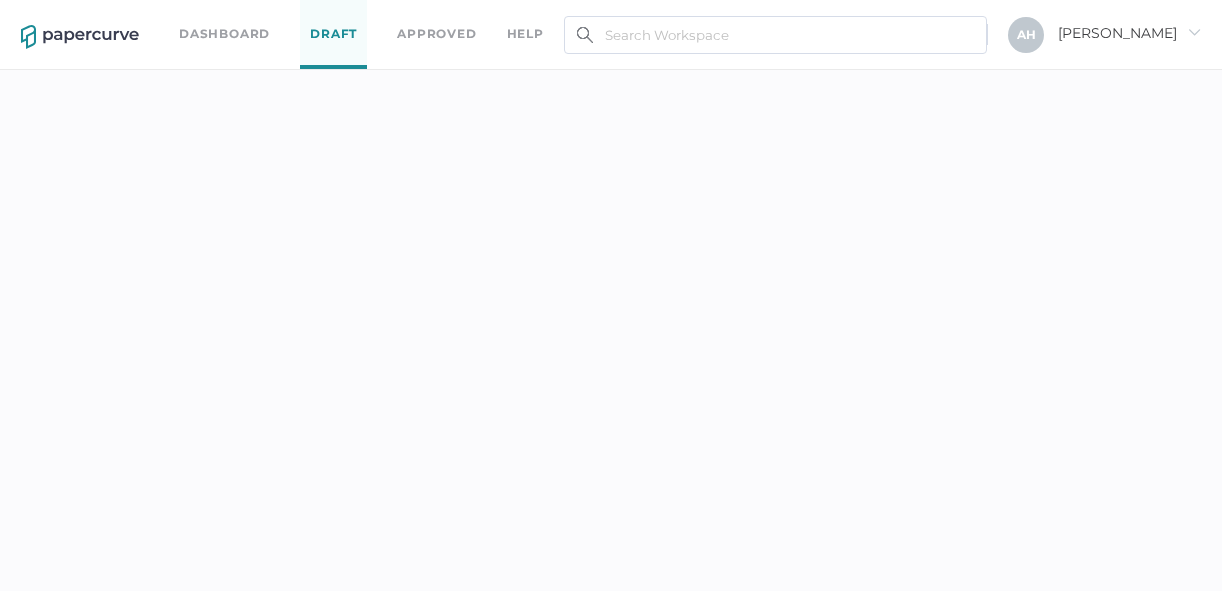 scroll, scrollTop: 0, scrollLeft: 0, axis: both 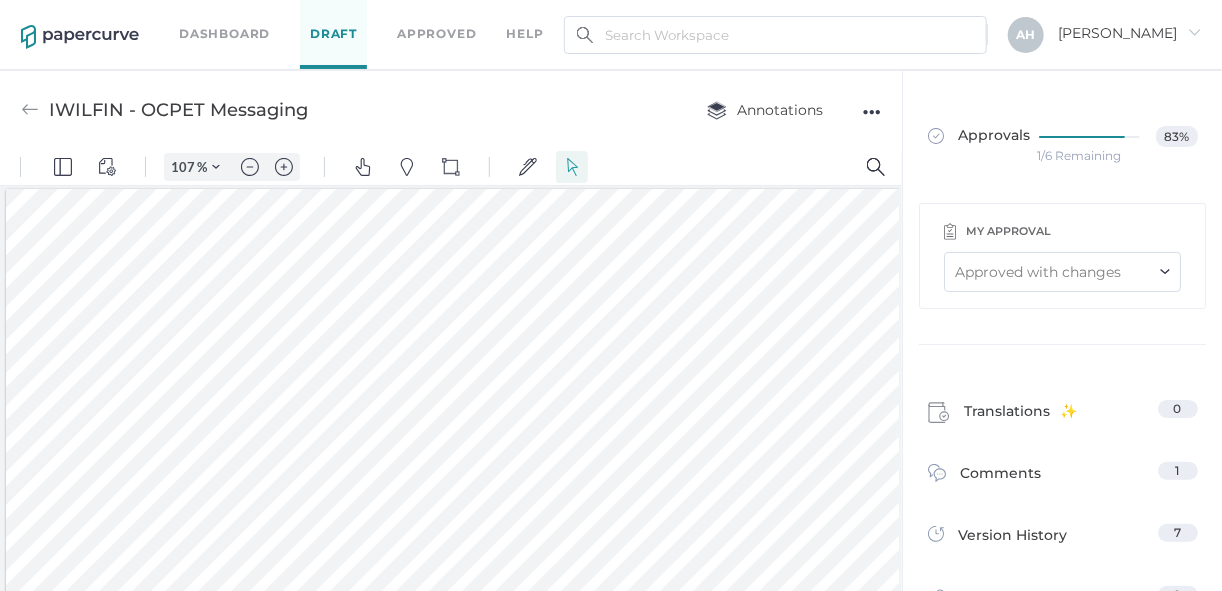 type on "82" 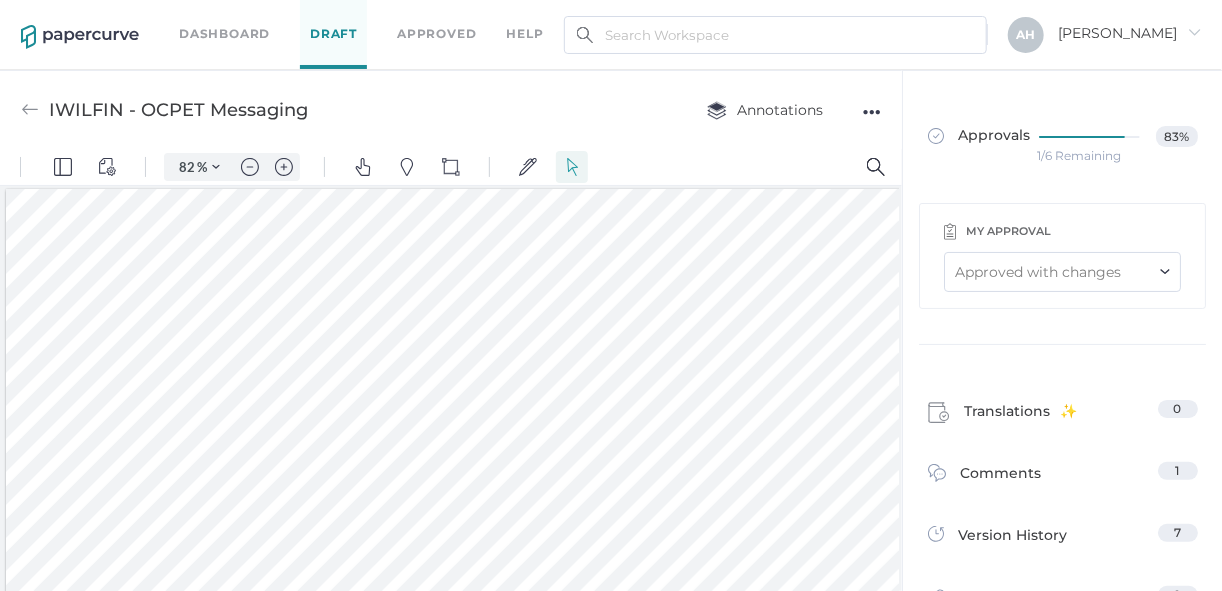 scroll, scrollTop: 0, scrollLeft: 0, axis: both 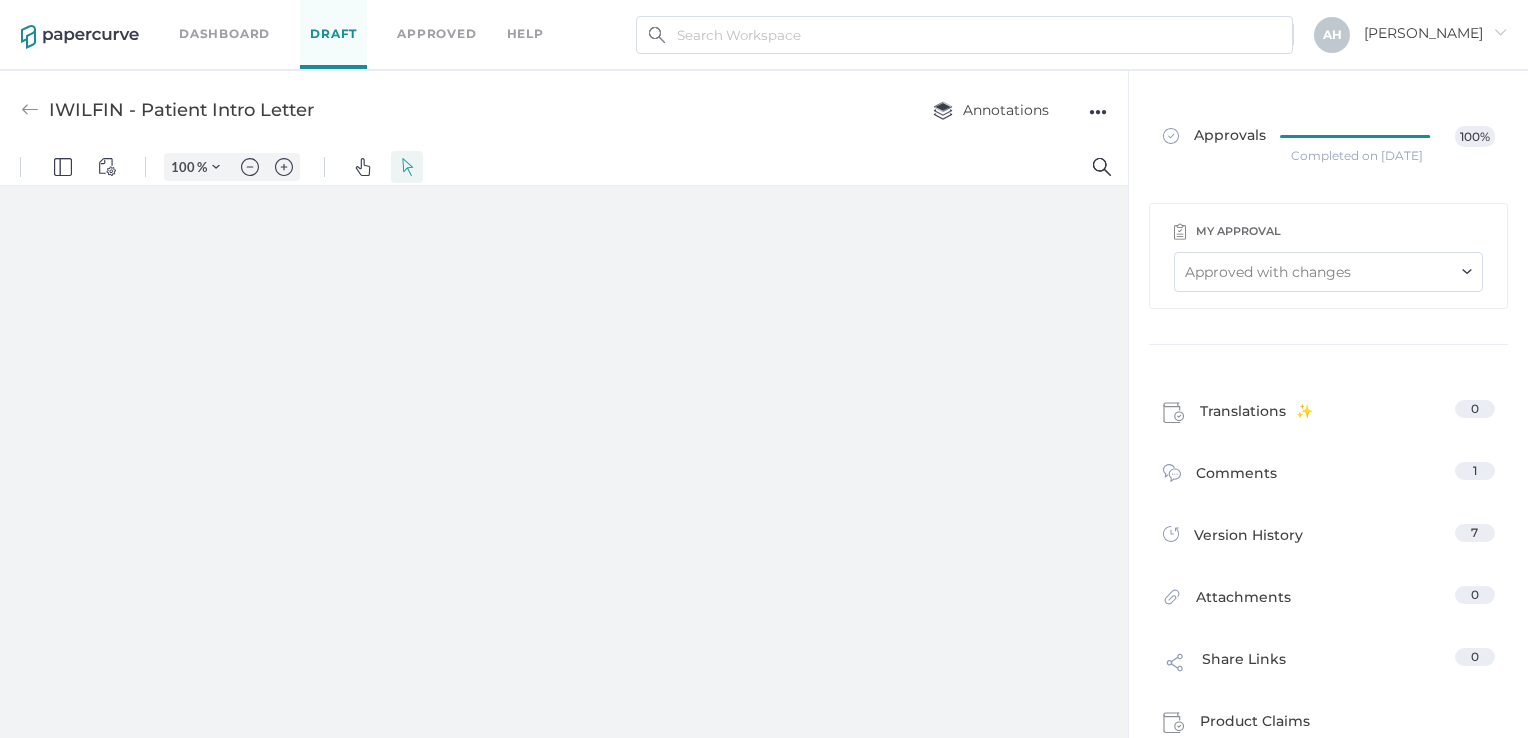 type on "82" 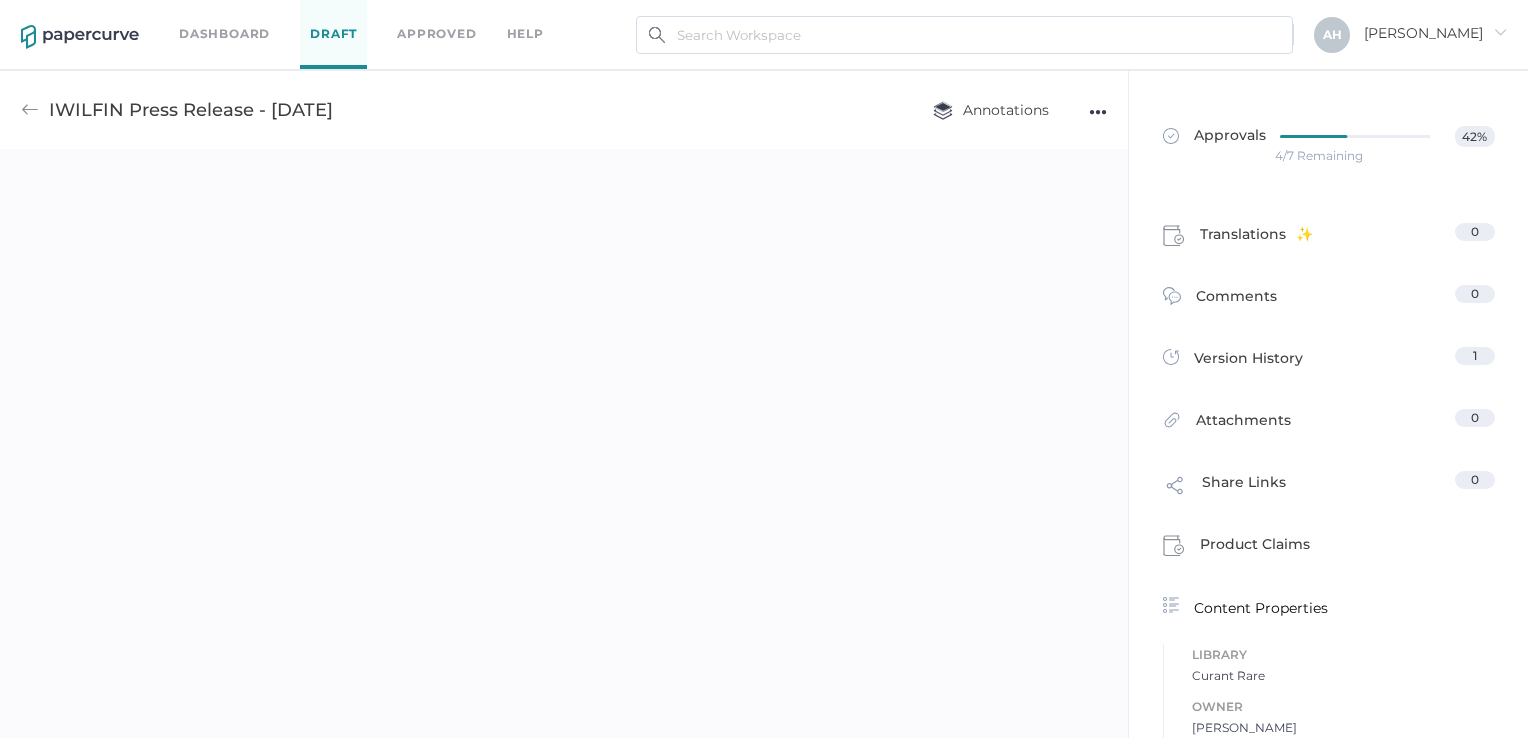 scroll, scrollTop: 0, scrollLeft: 0, axis: both 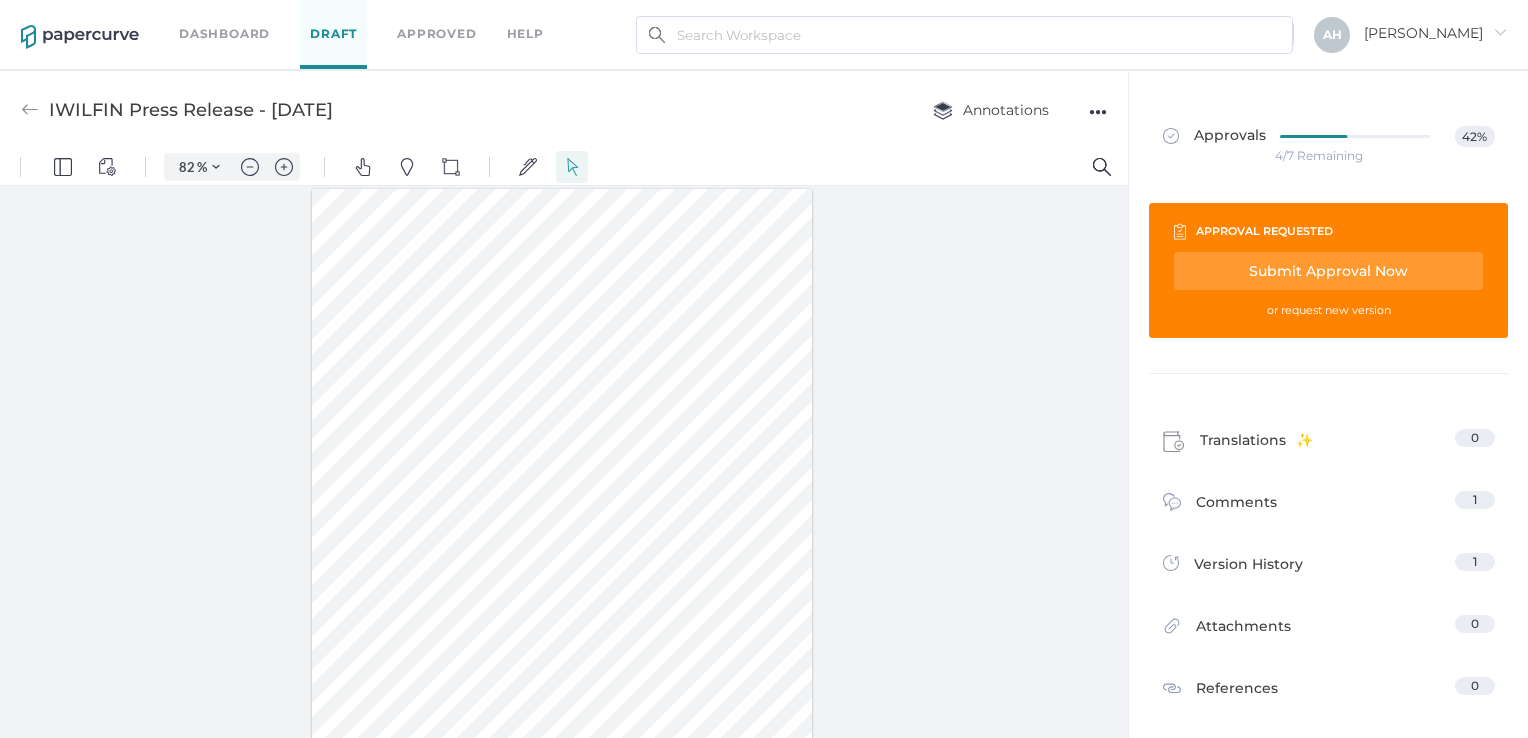 click at bounding box center [564, 466] 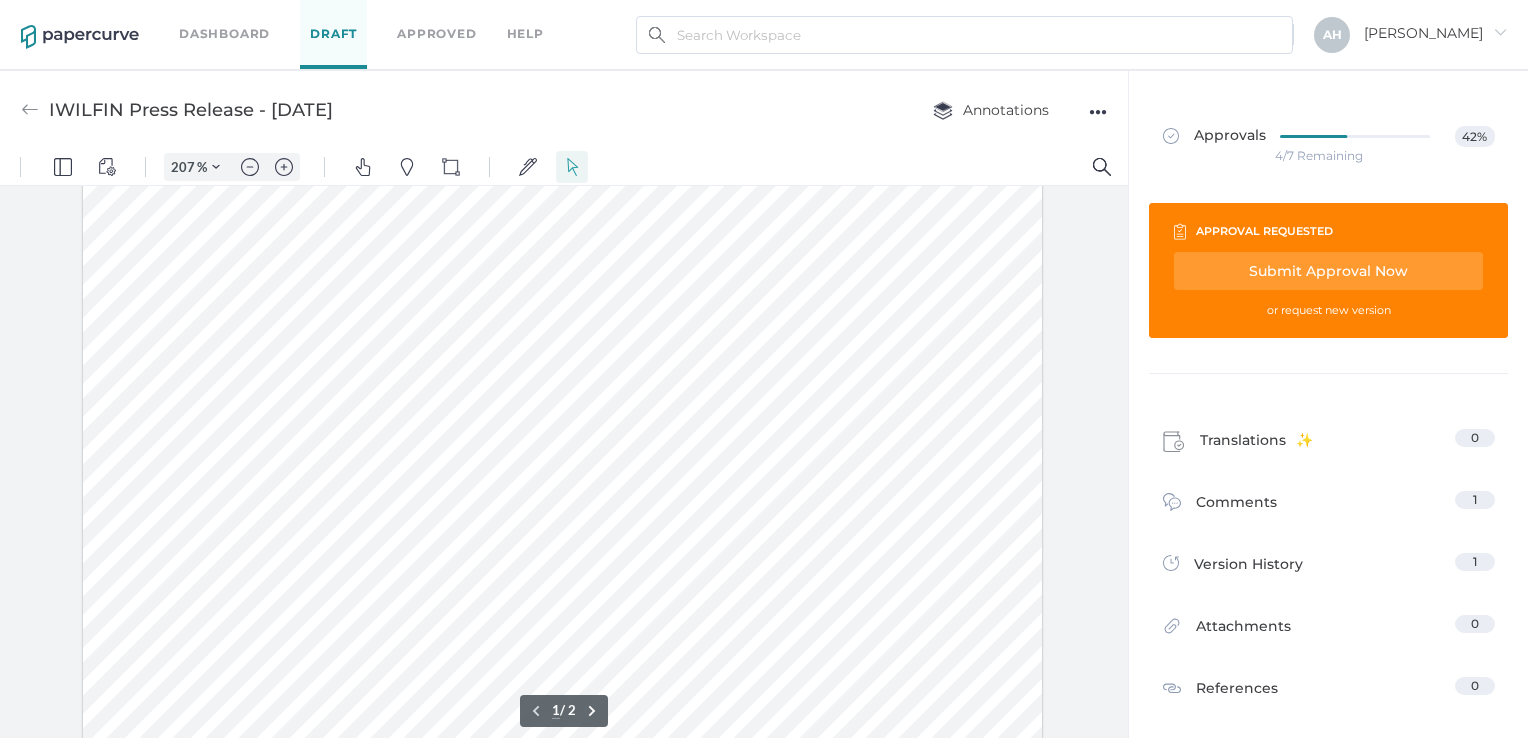 scroll, scrollTop: 592, scrollLeft: 139, axis: both 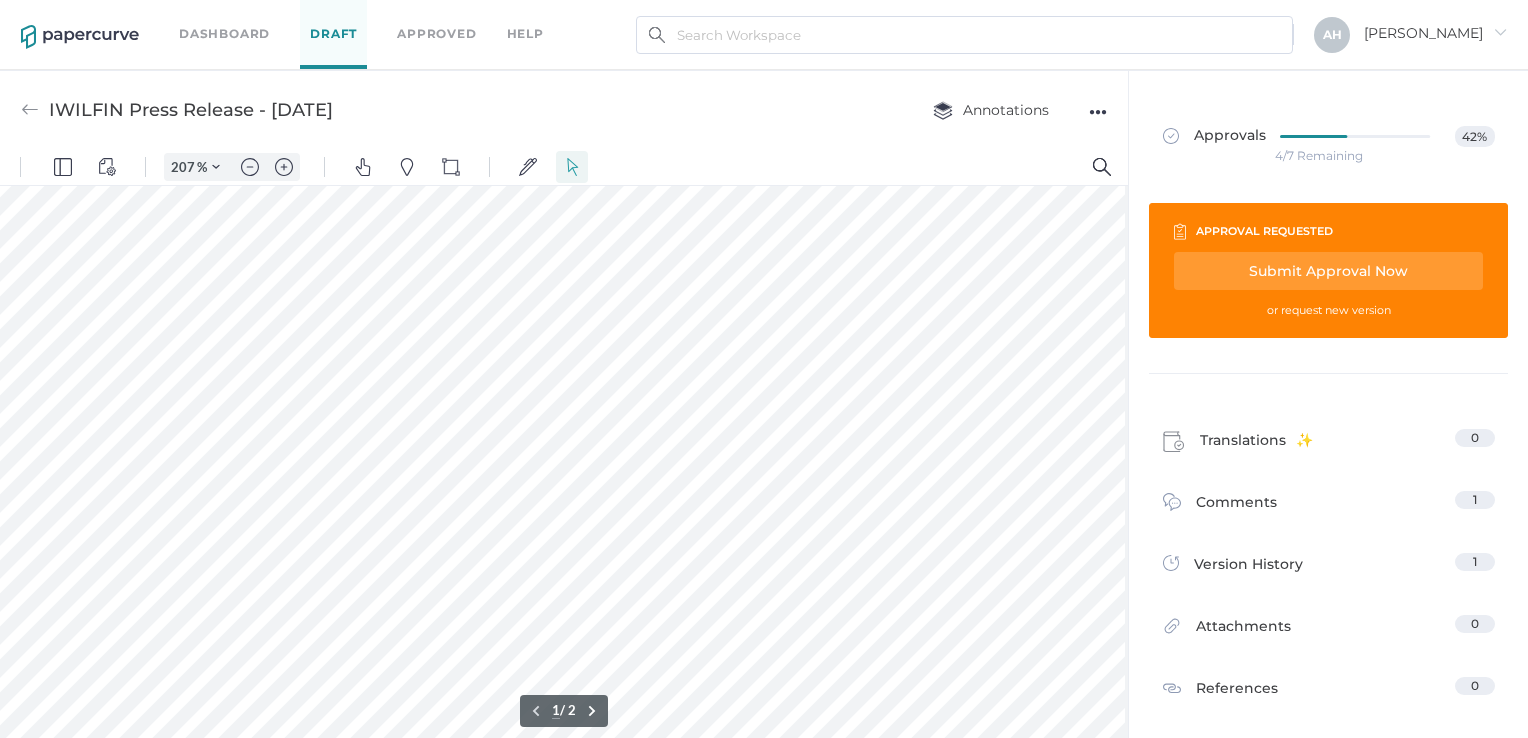 type on "157" 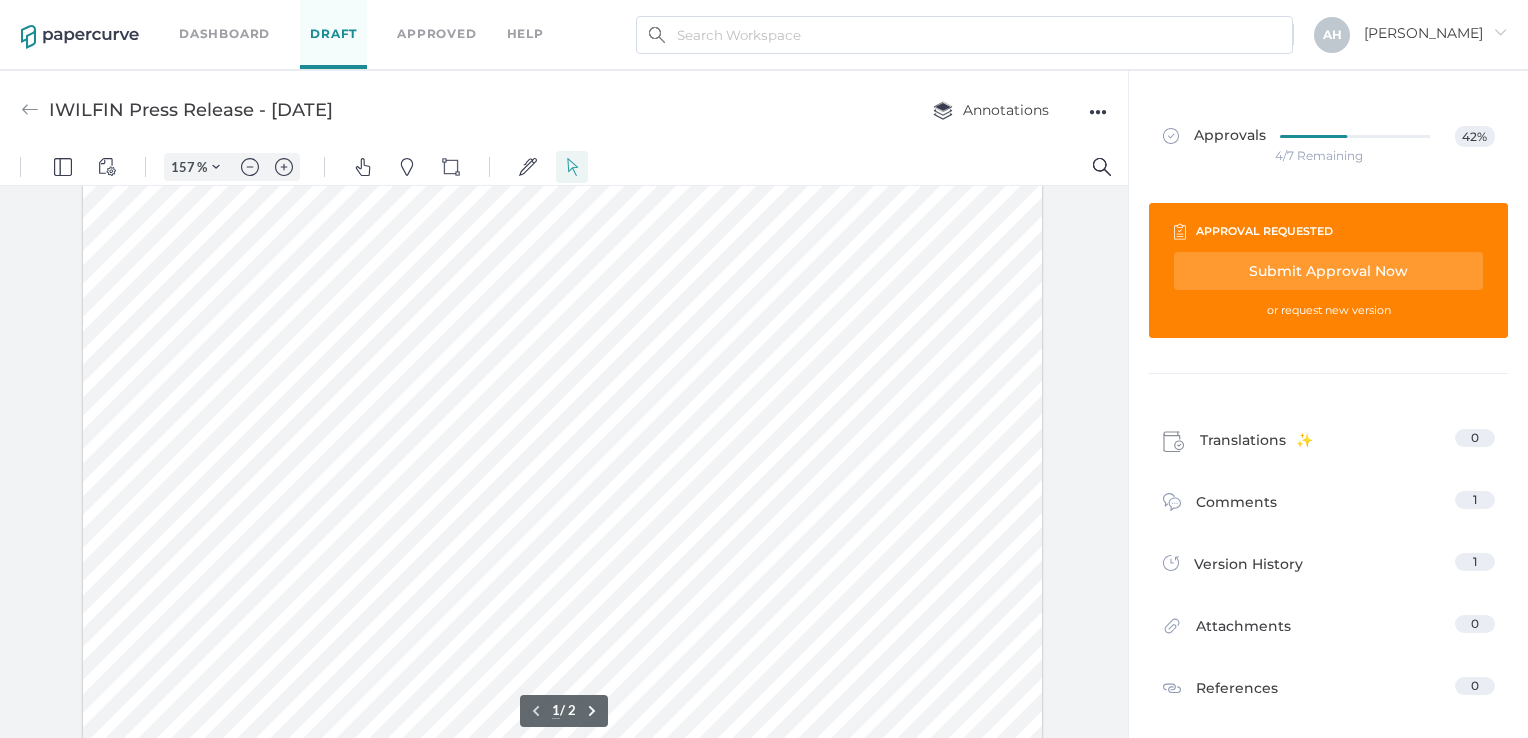 scroll, scrollTop: 55, scrollLeft: 0, axis: vertical 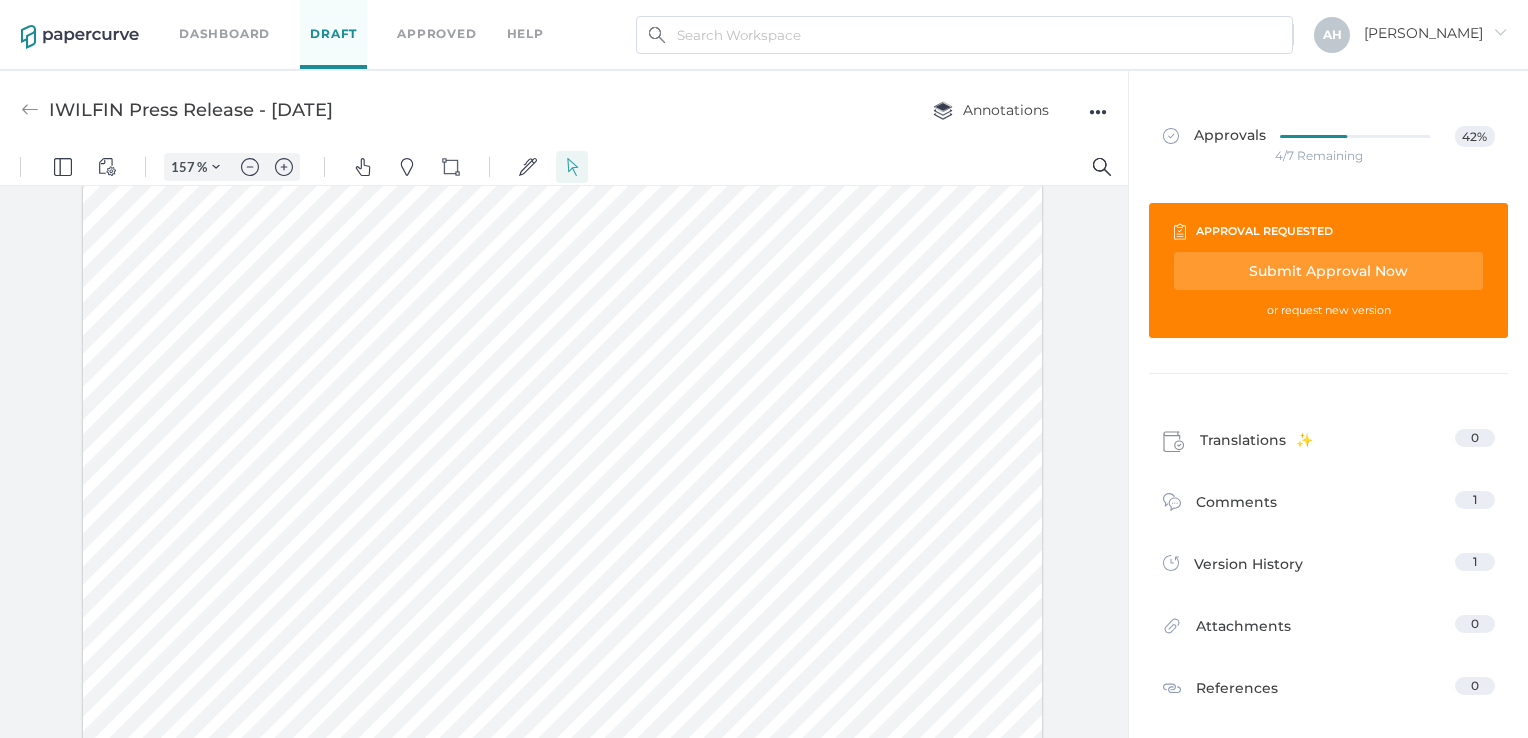 drag, startPoint x: 328, startPoint y: 319, endPoint x: 437, endPoint y: 332, distance: 109.77249 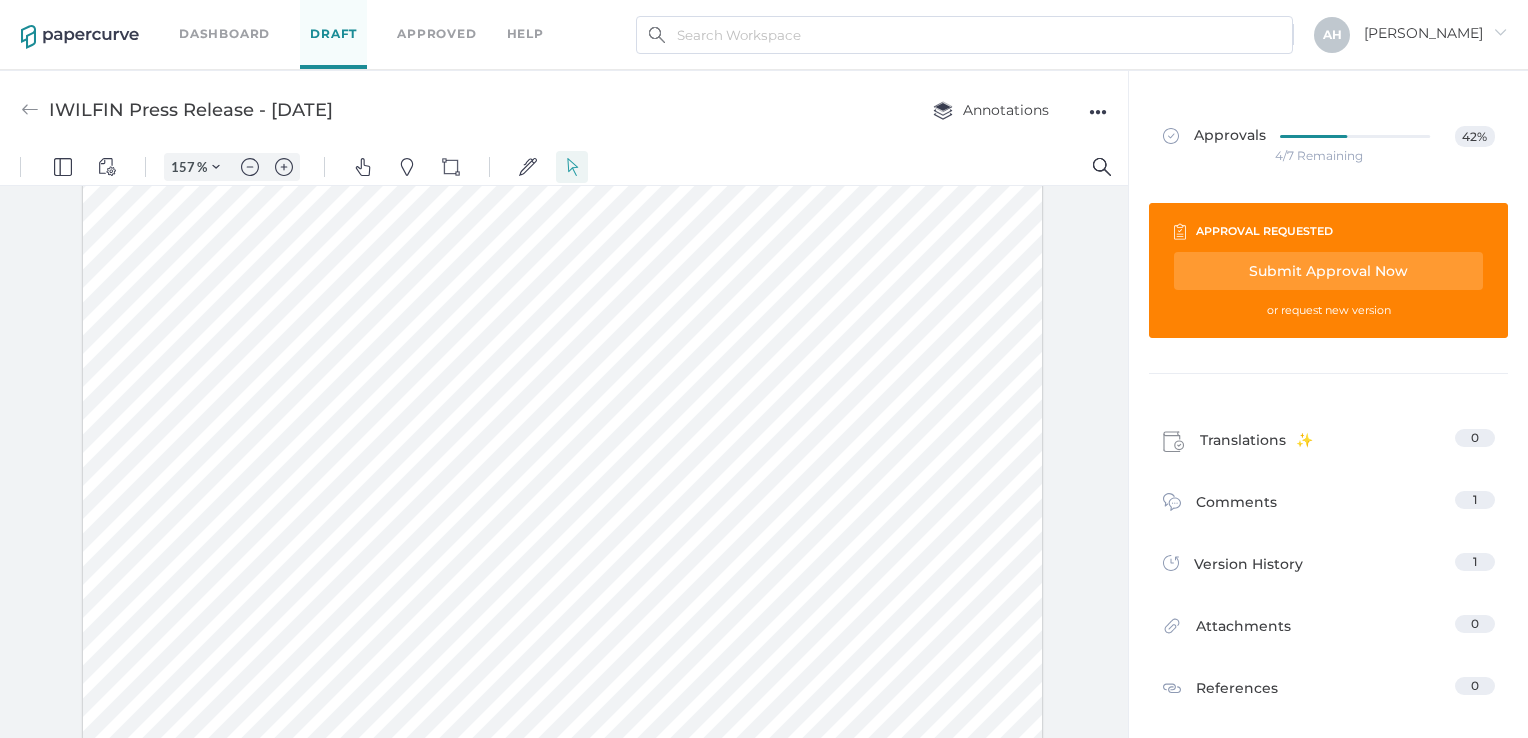 click at bounding box center [562, 757] 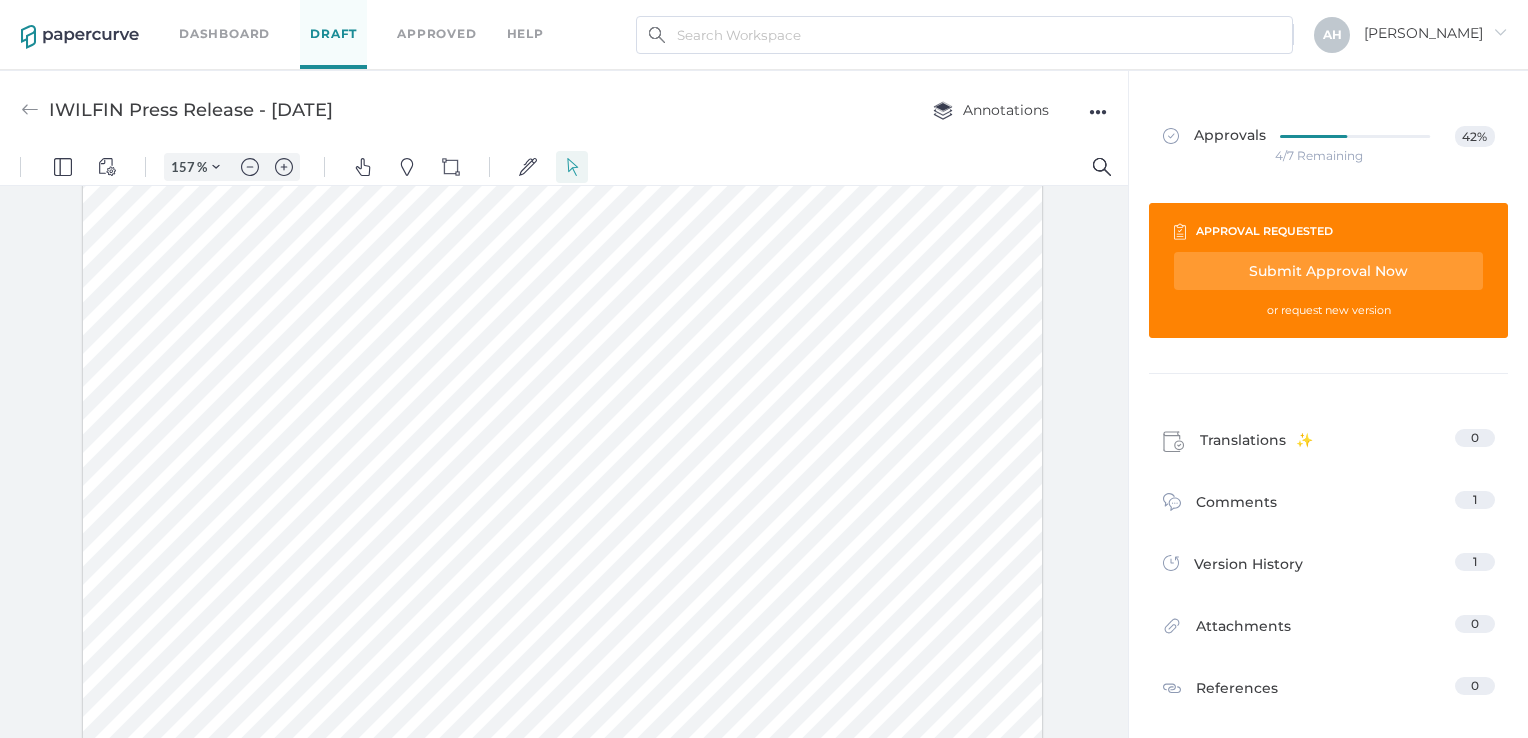 click at bounding box center [562, 757] 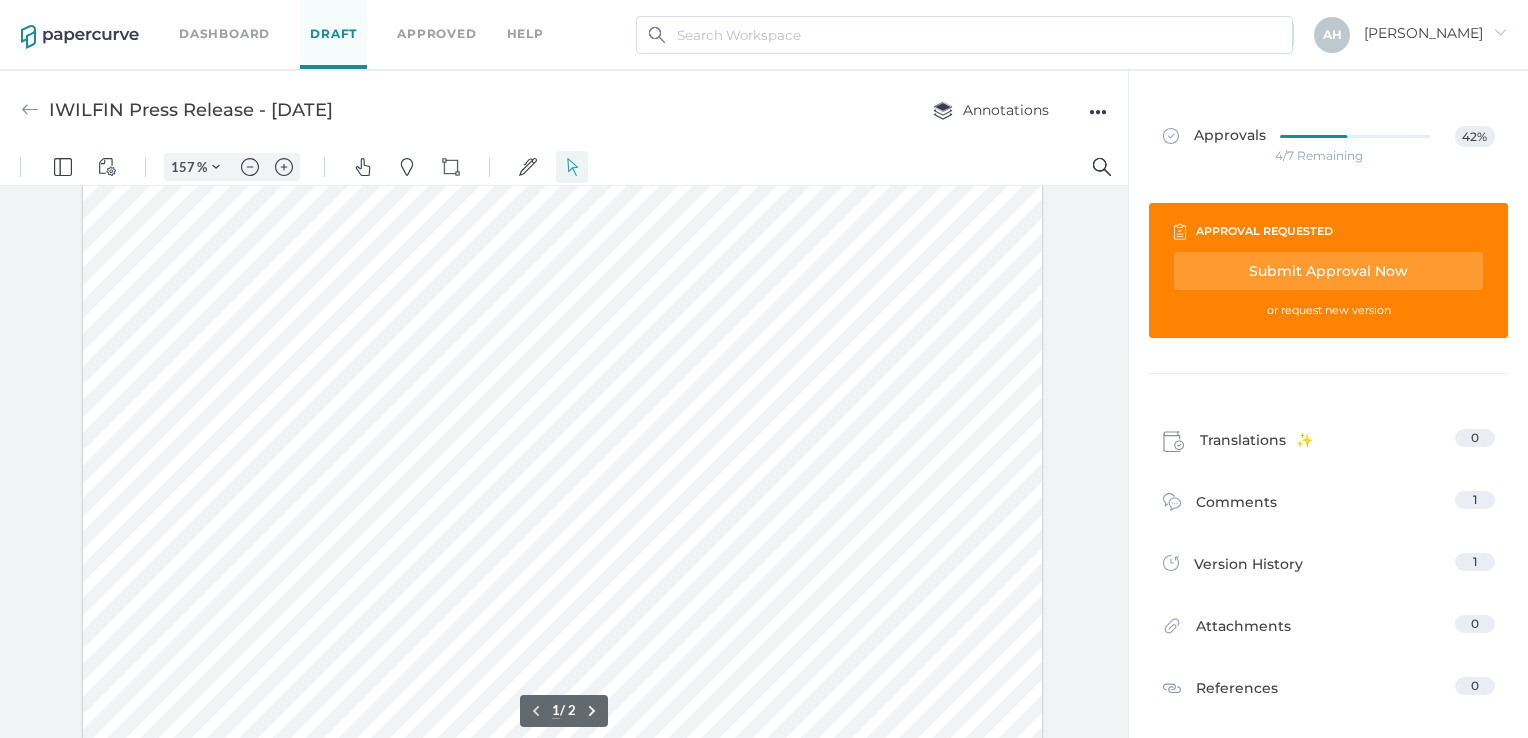 scroll, scrollTop: 555, scrollLeft: 0, axis: vertical 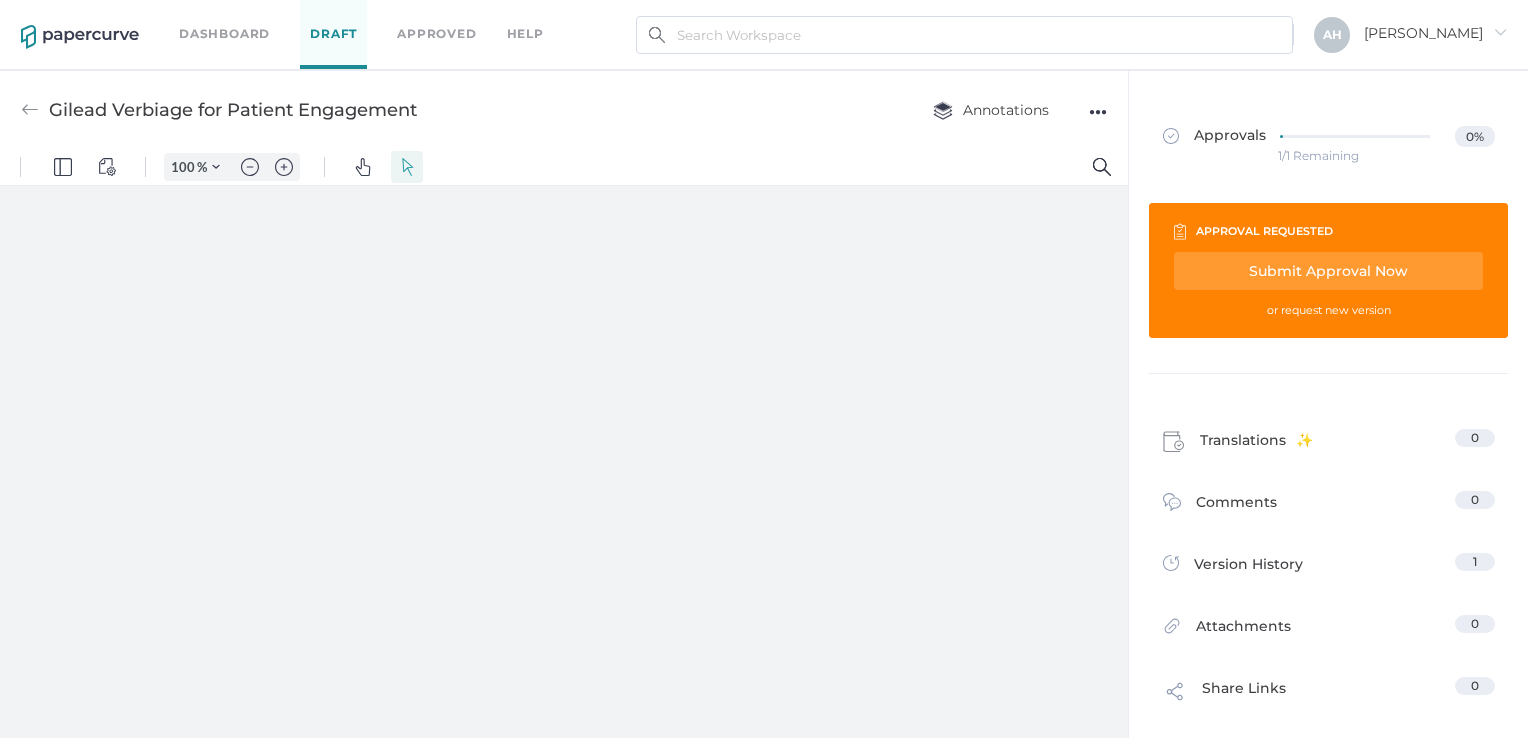 type on "157" 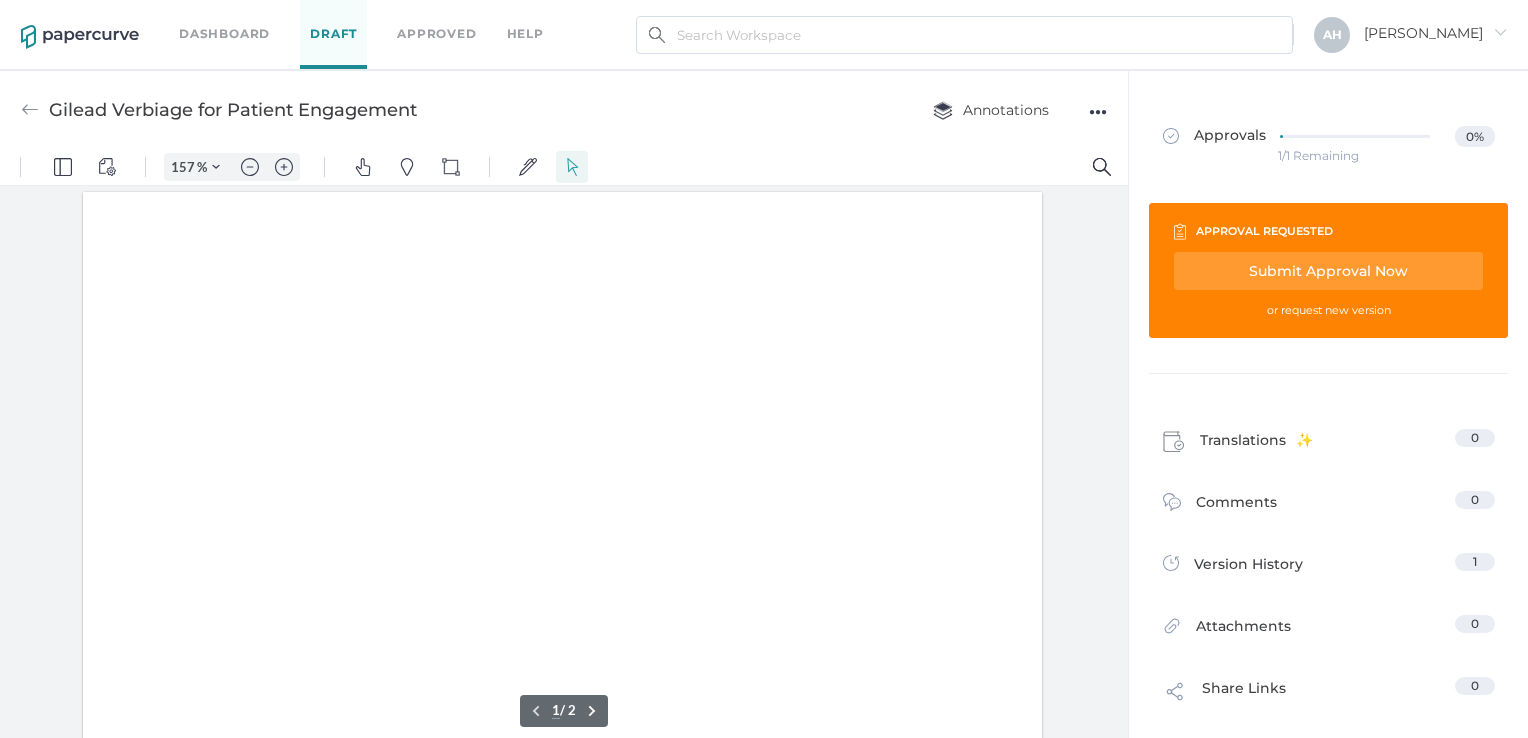 scroll, scrollTop: 3, scrollLeft: 0, axis: vertical 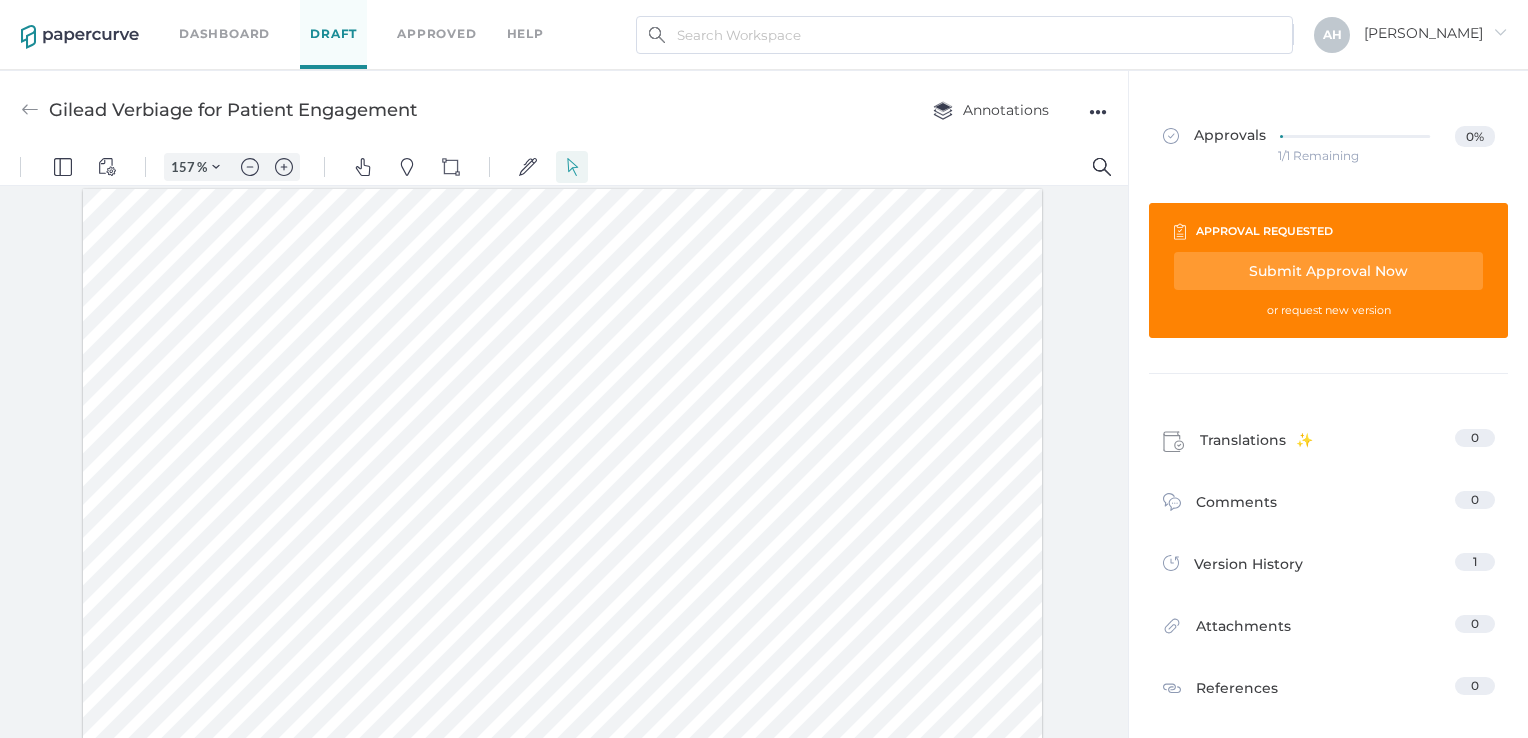 click at bounding box center (564, 466) 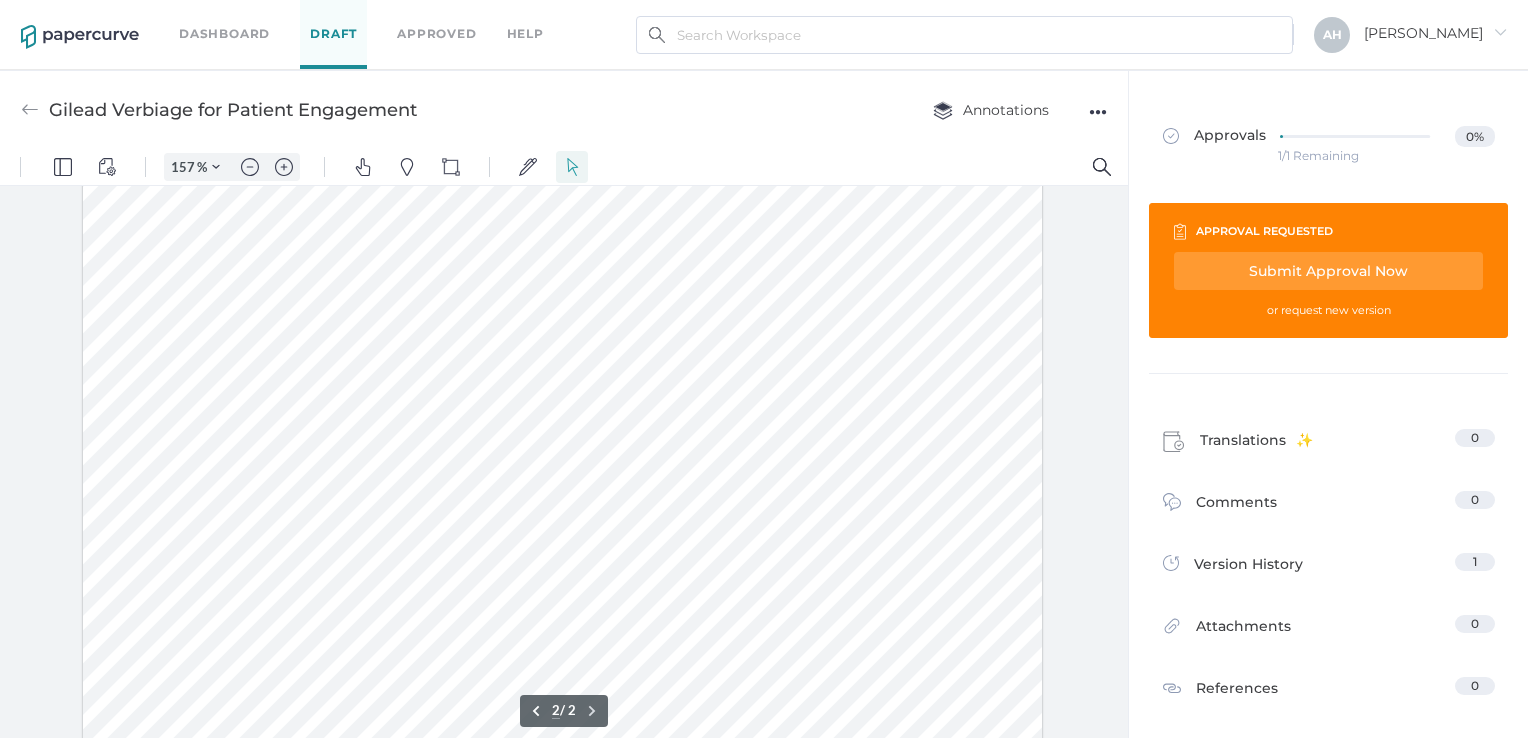 scroll, scrollTop: 1403, scrollLeft: 0, axis: vertical 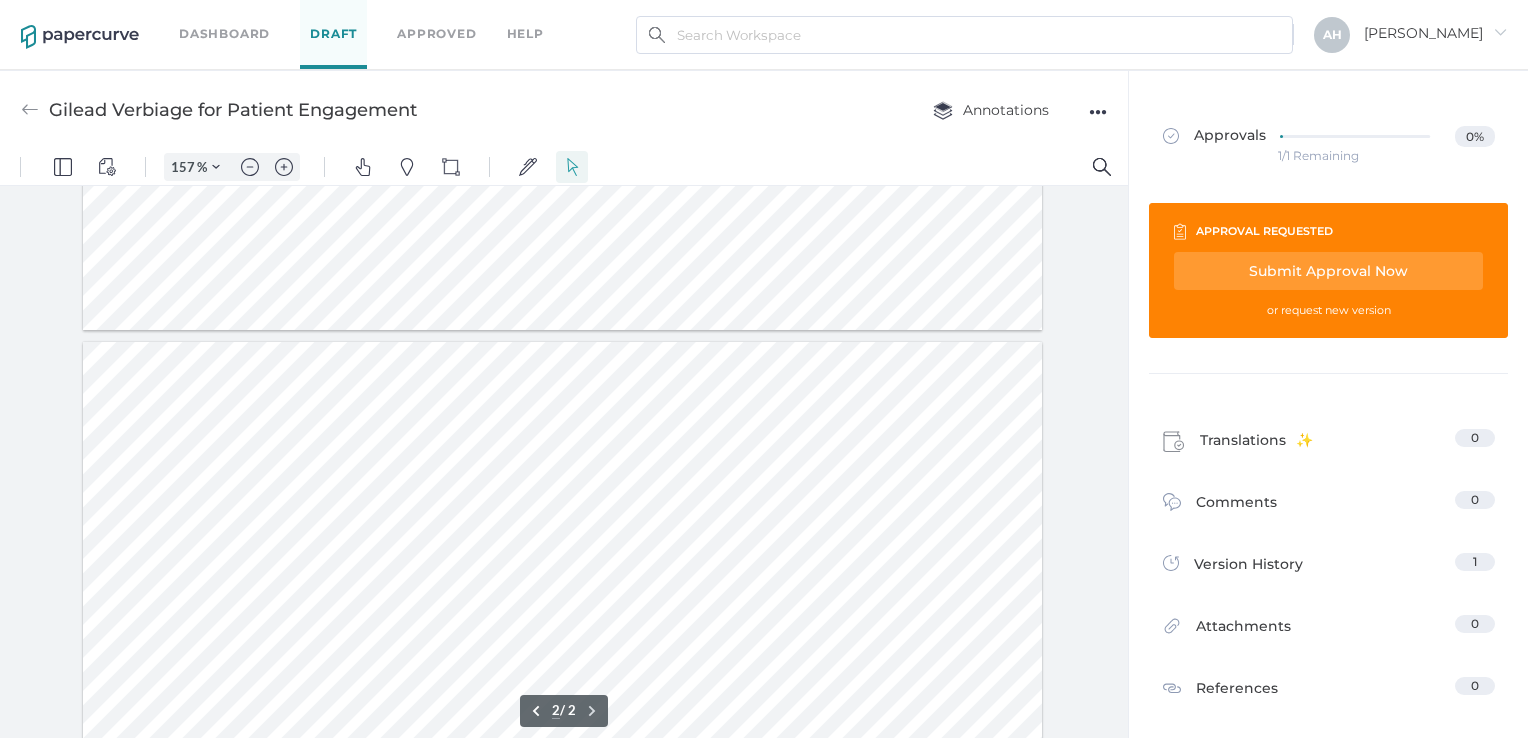 type on "1" 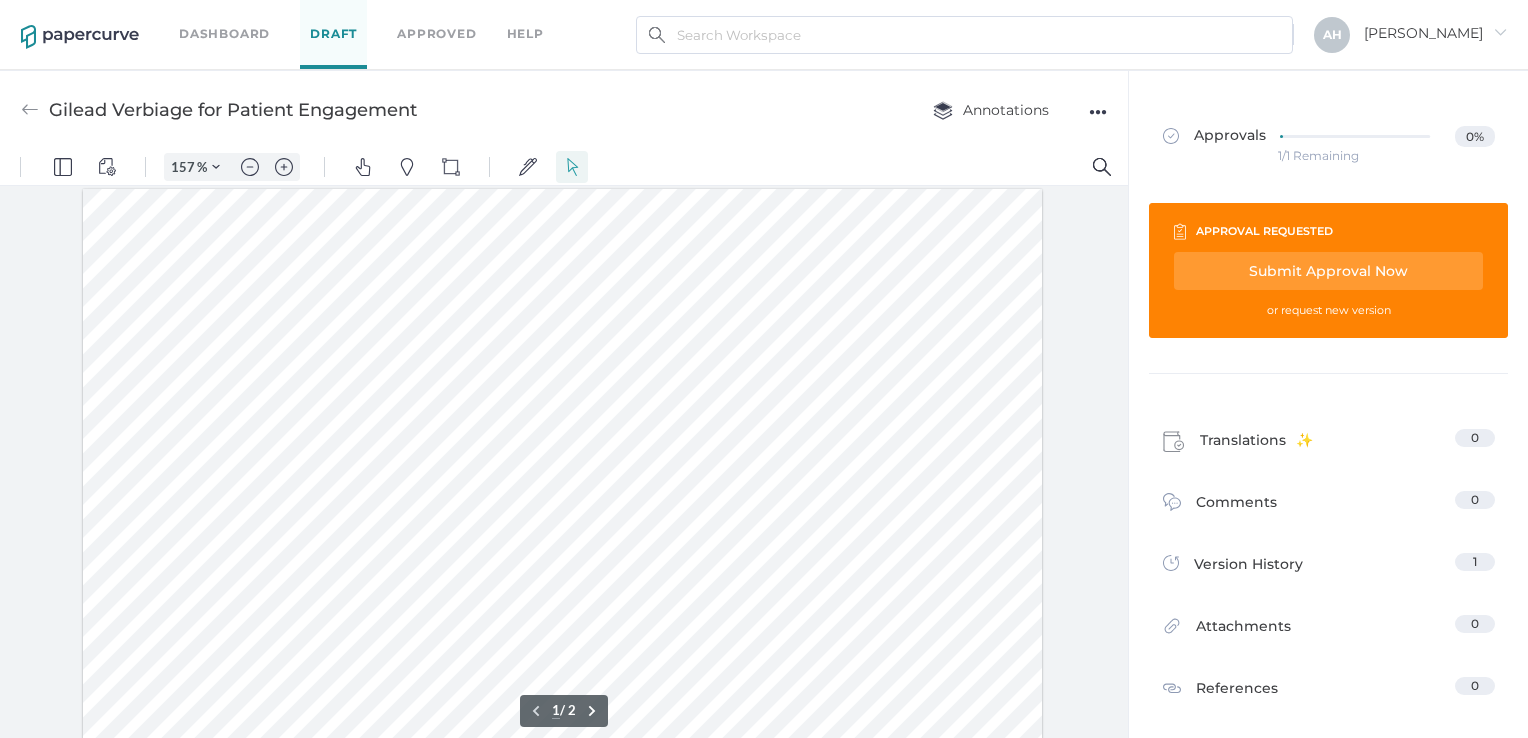 scroll, scrollTop: 103, scrollLeft: 0, axis: vertical 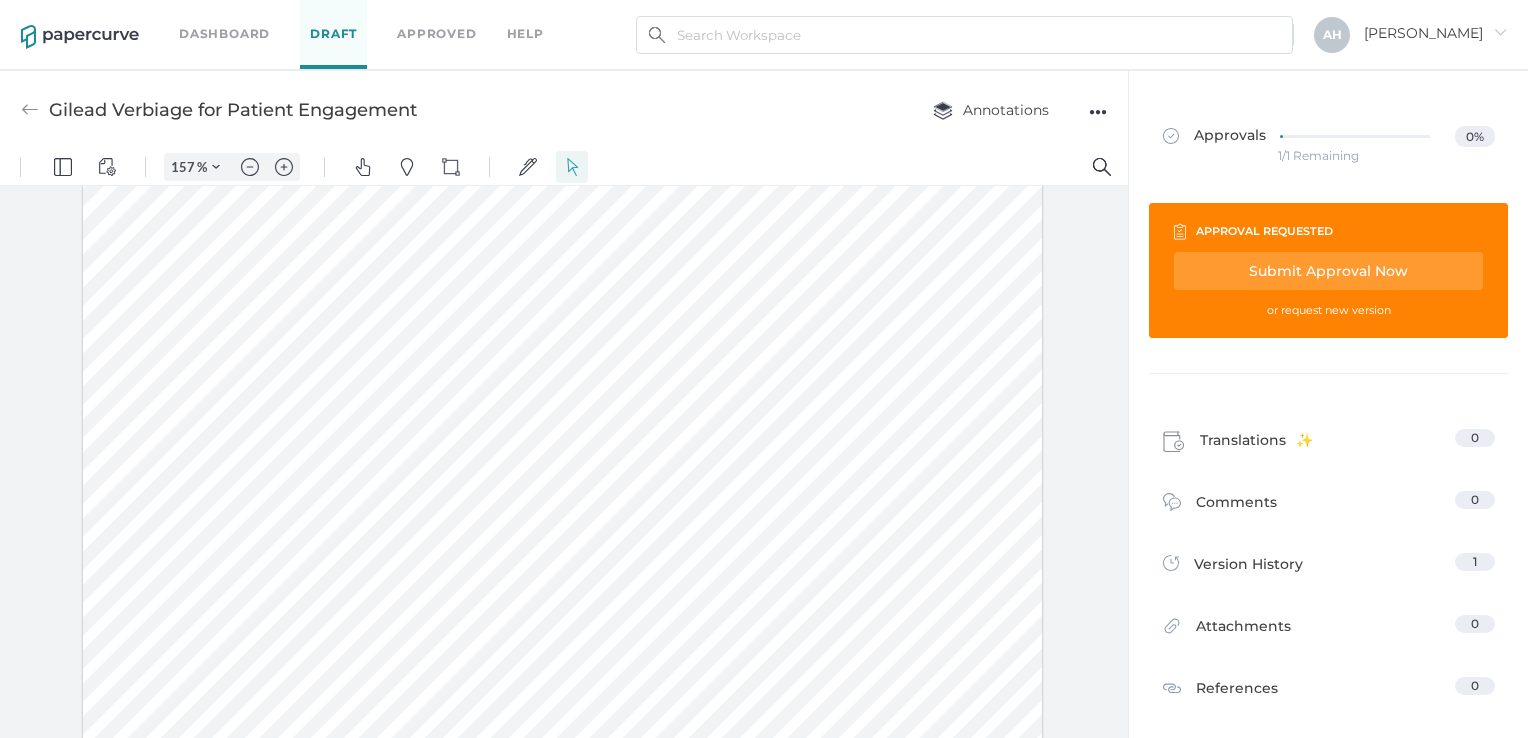 click at bounding box center (562, 709) 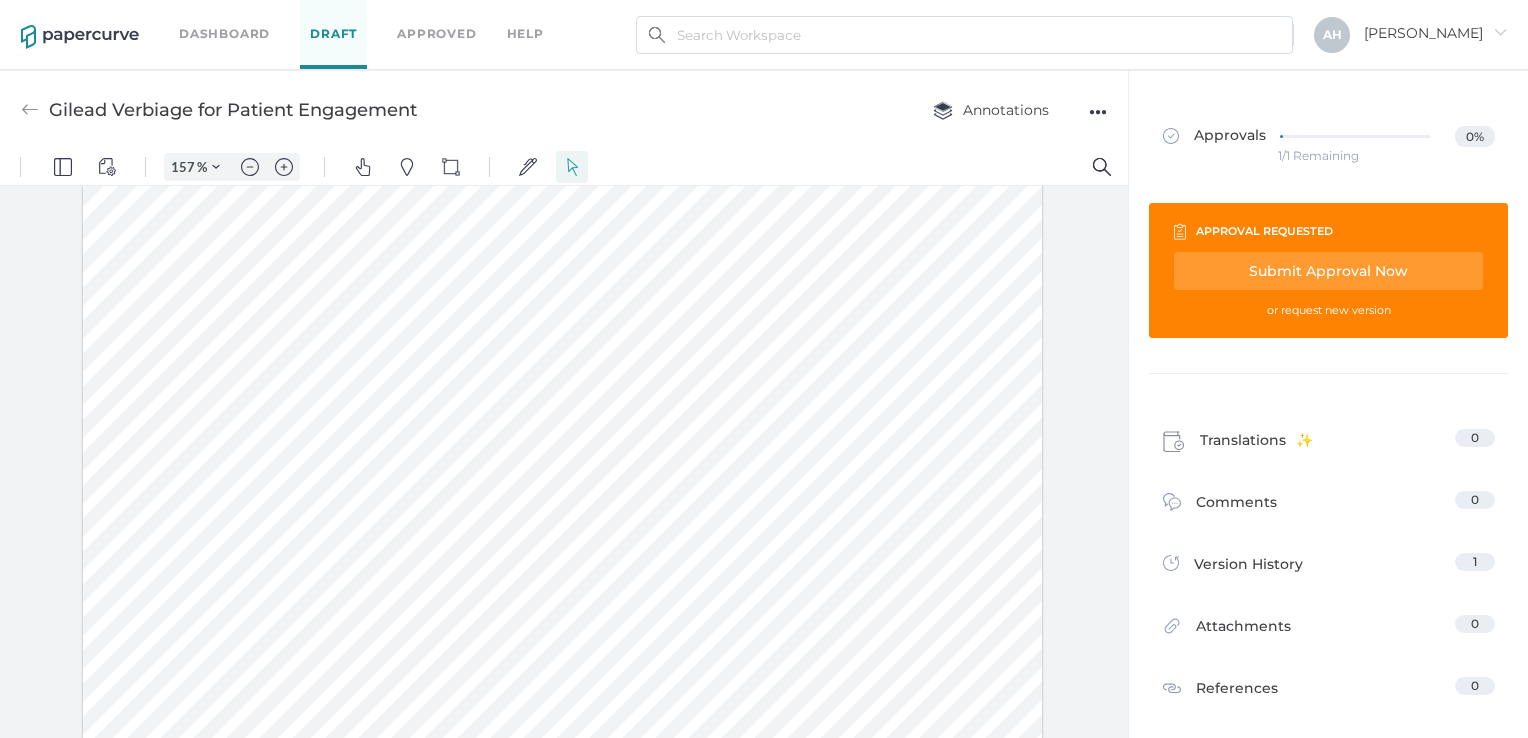 click at bounding box center (562, 709) 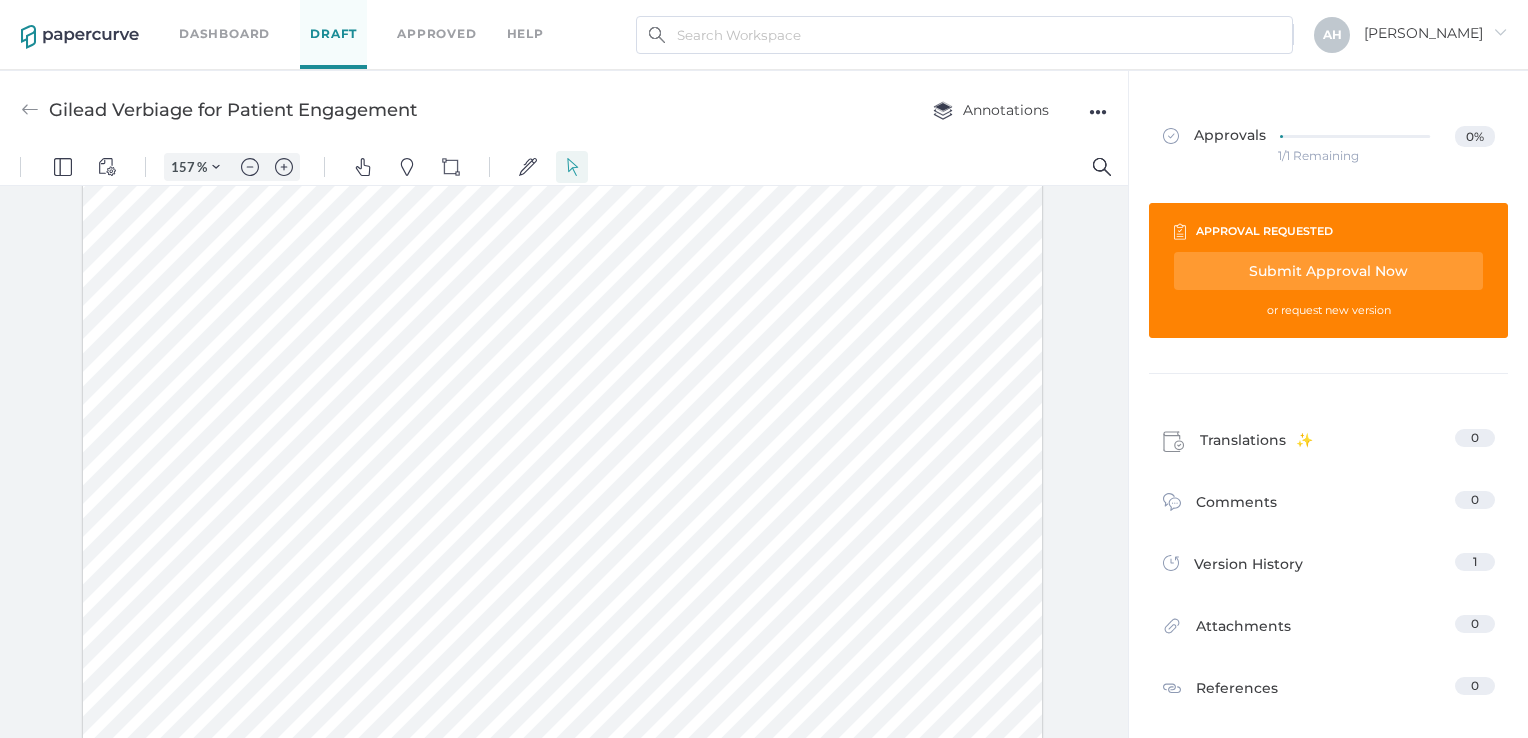 click at bounding box center [562, 709] 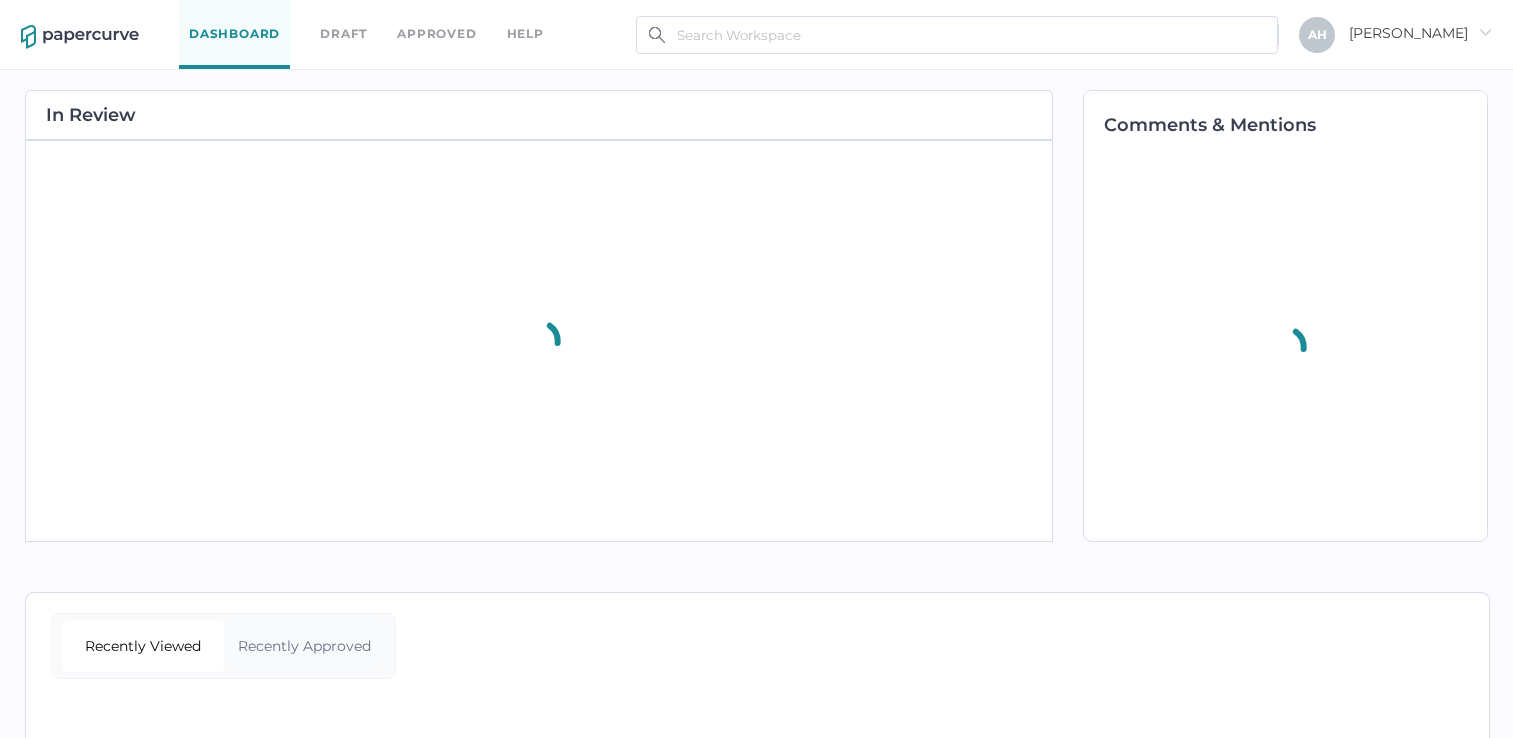 scroll, scrollTop: 0, scrollLeft: 0, axis: both 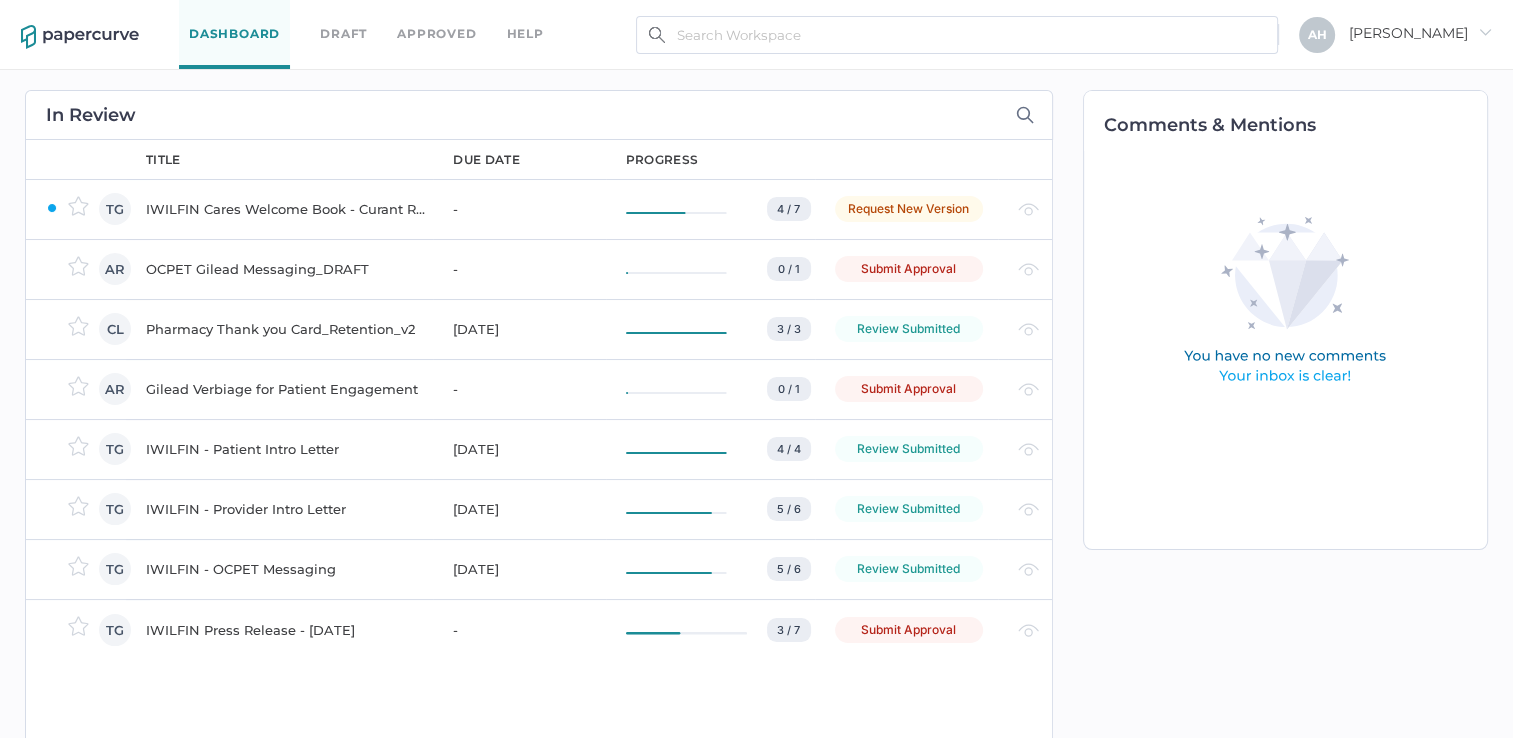 click on "IWILFIN - OCPET Messaging" at bounding box center [287, 569] 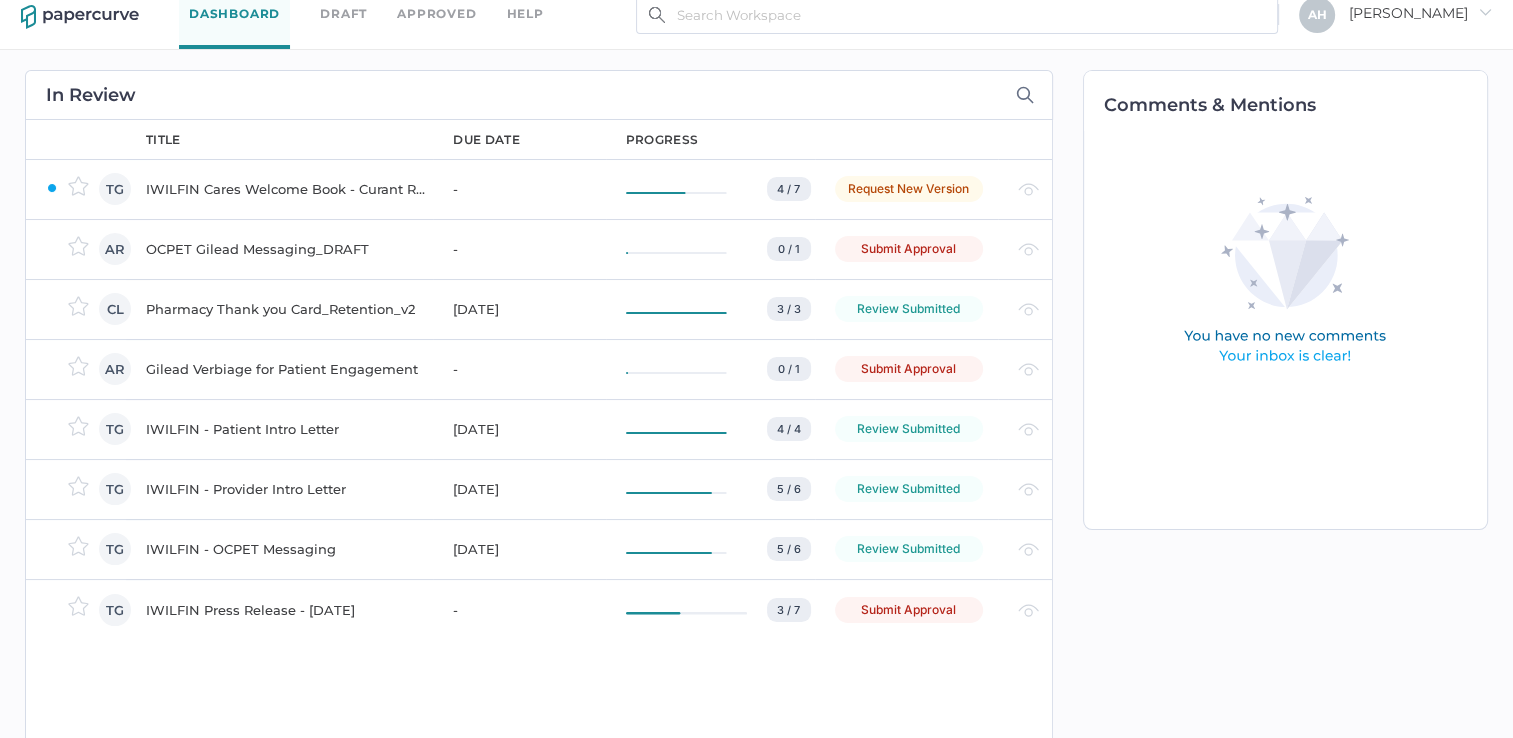 scroll, scrollTop: 0, scrollLeft: 0, axis: both 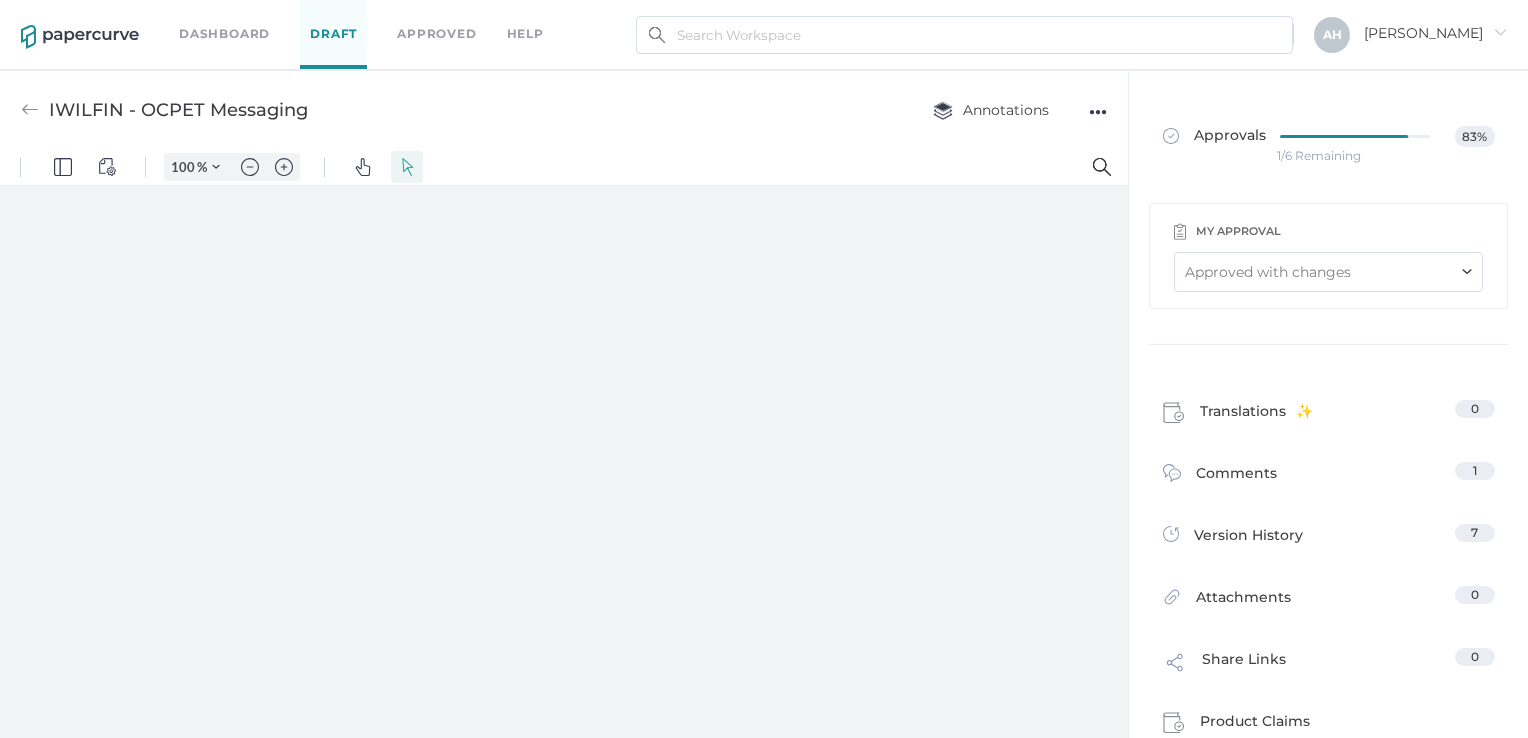 type on "157" 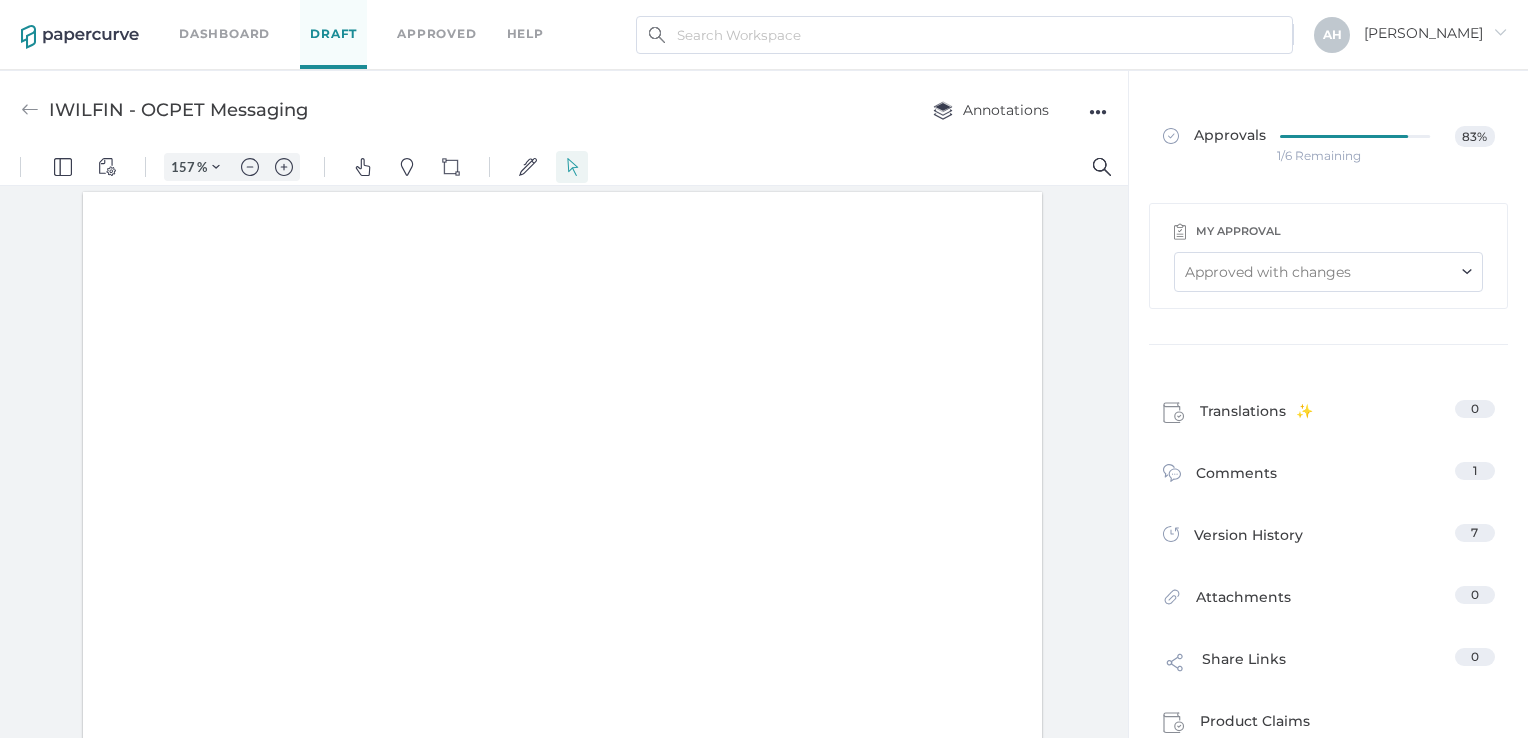 scroll, scrollTop: 3, scrollLeft: 0, axis: vertical 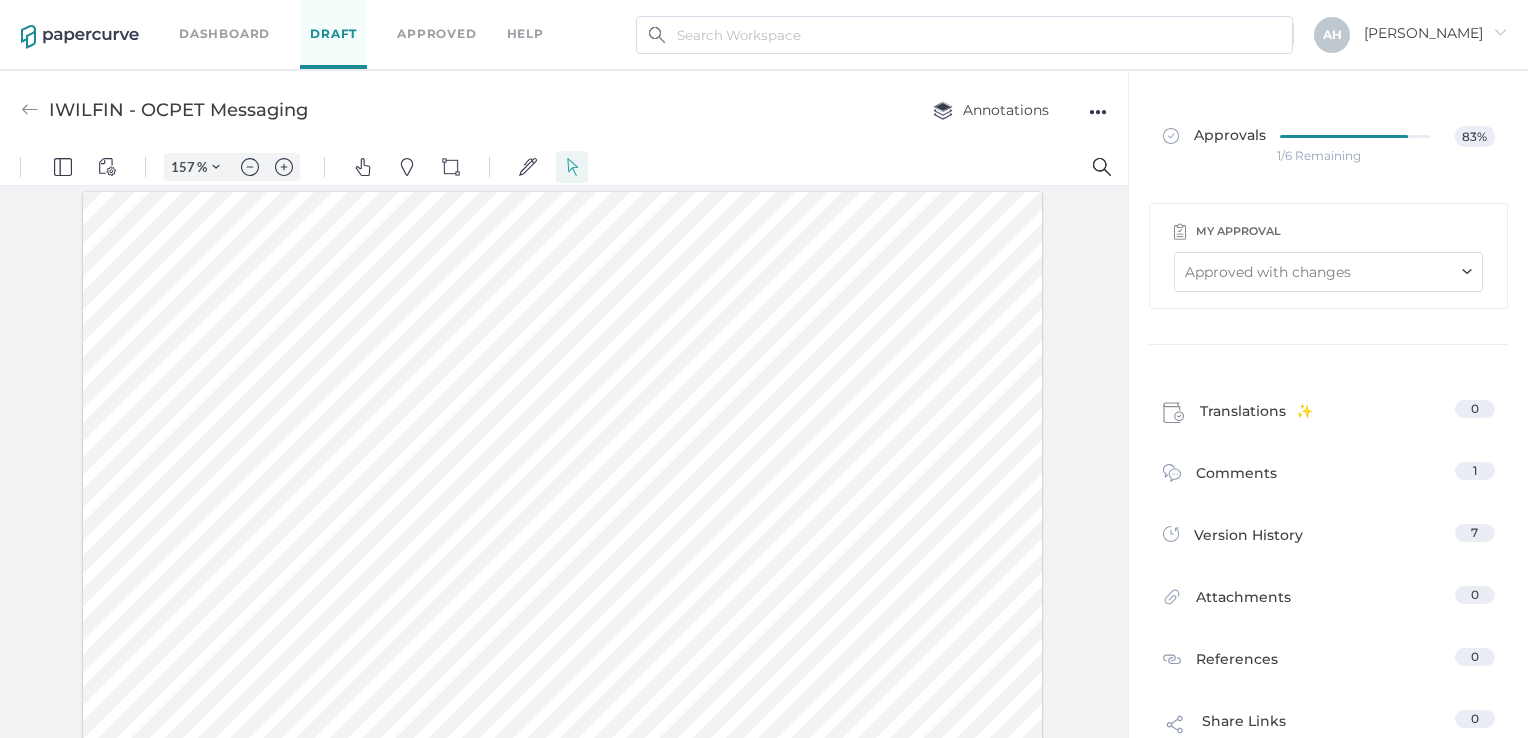 click at bounding box center [564, 466] 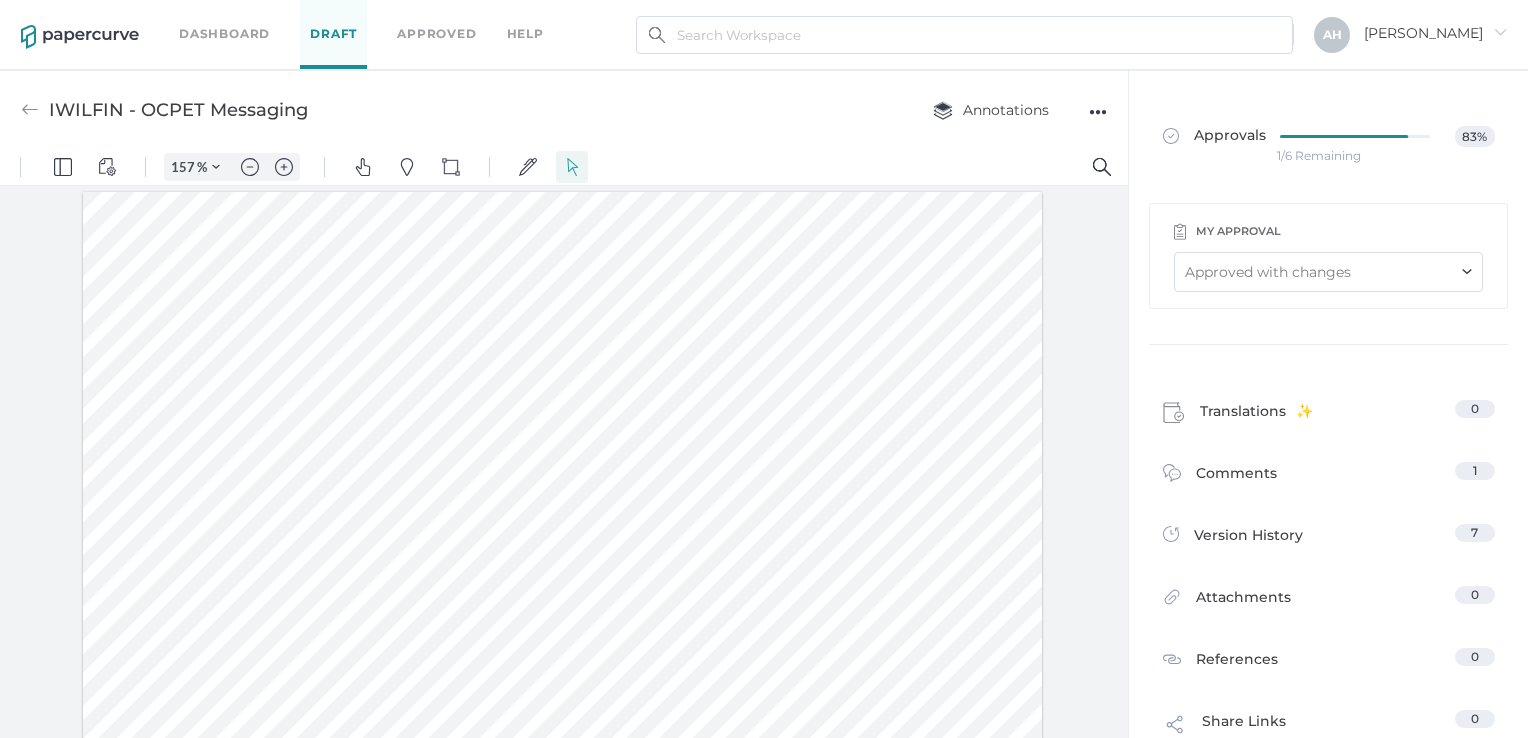 click at bounding box center [564, 466] 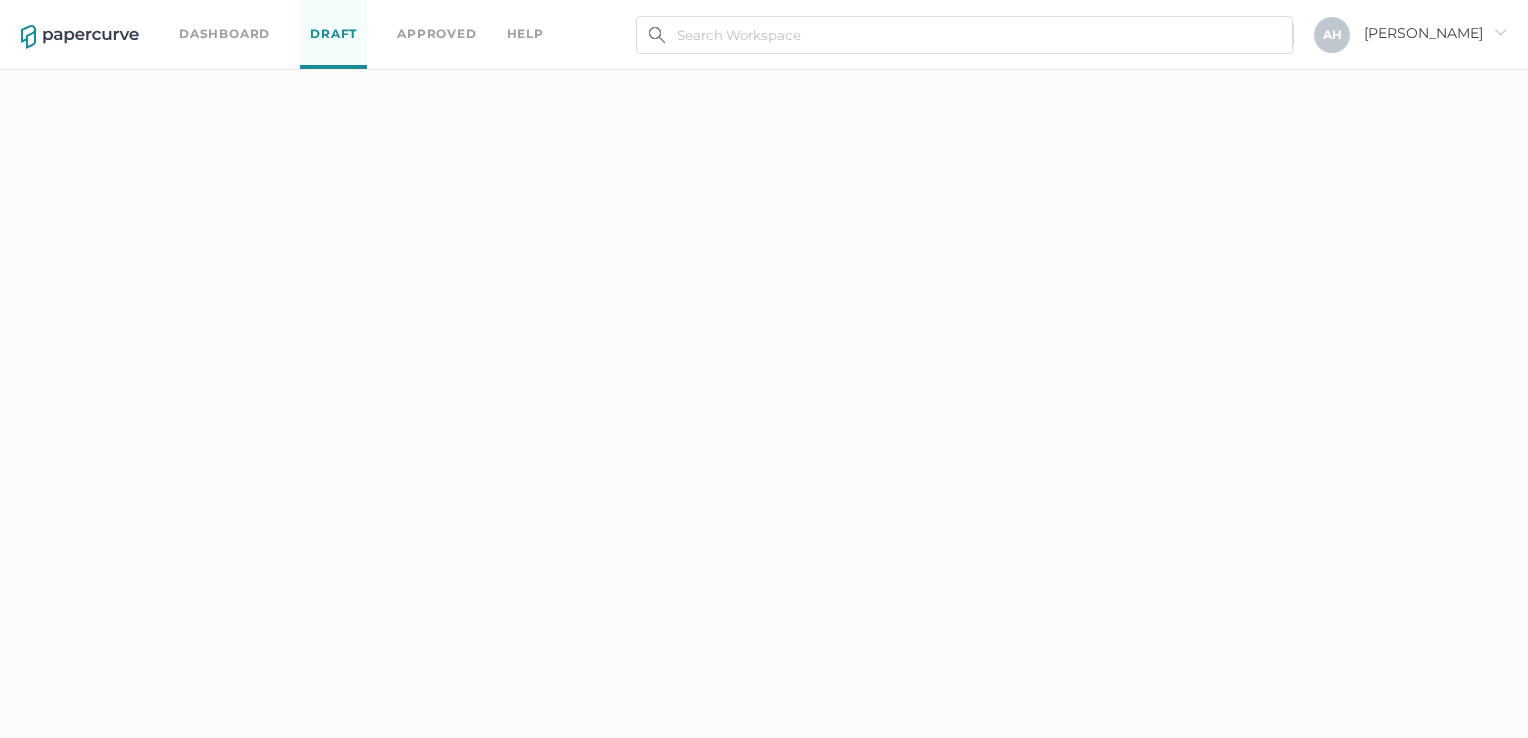 scroll, scrollTop: 0, scrollLeft: 0, axis: both 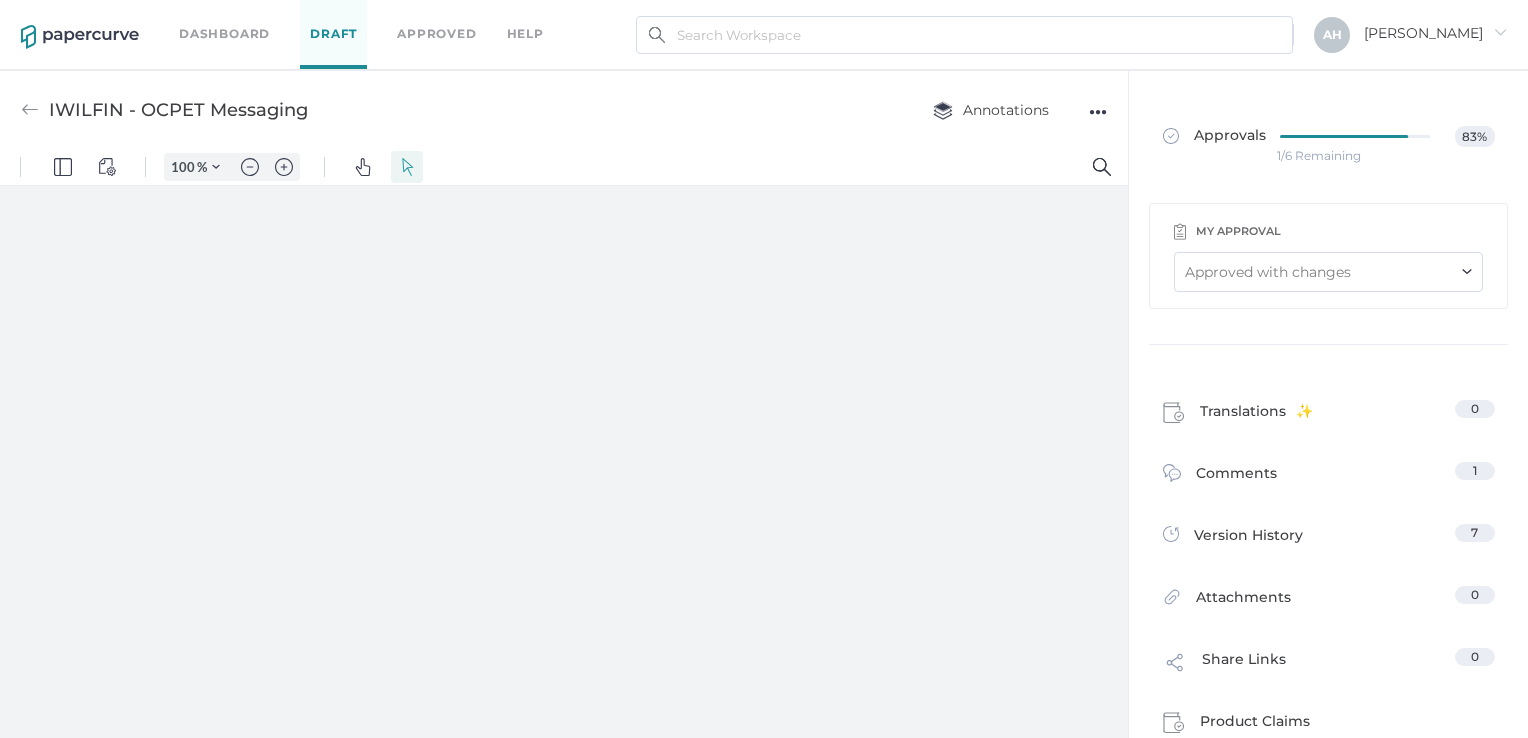 type on "157" 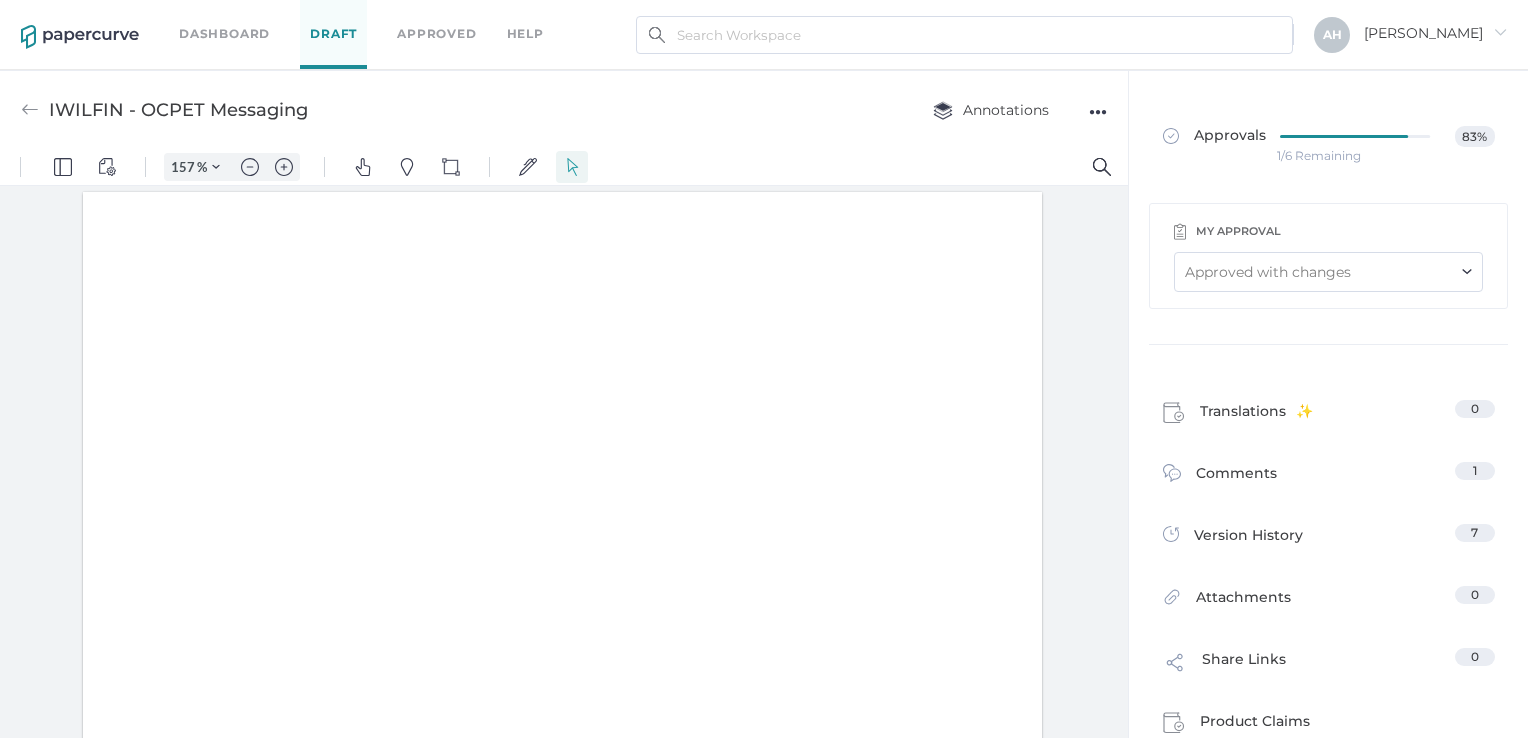 scroll, scrollTop: 3, scrollLeft: 0, axis: vertical 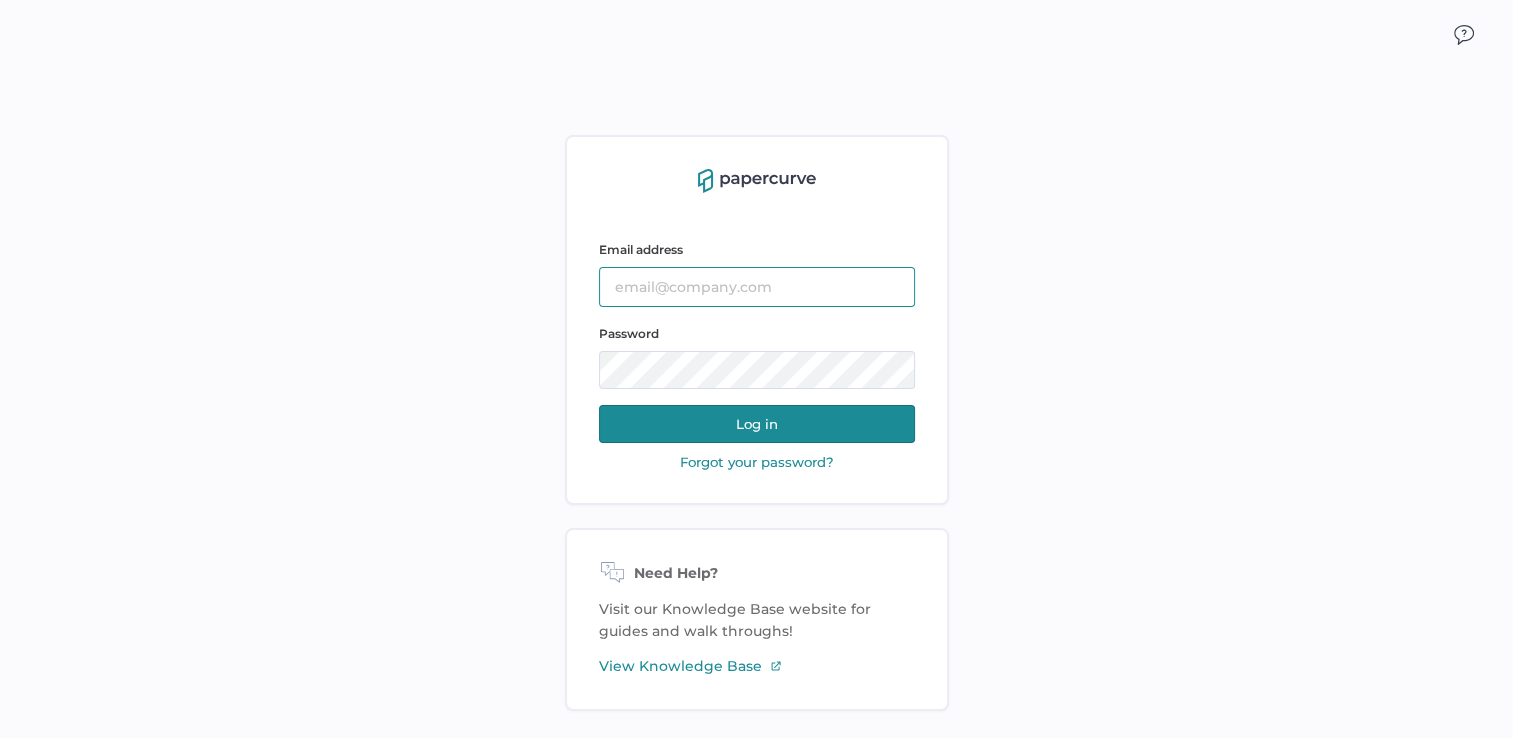 type on "[EMAIL_ADDRESS][DOMAIN_NAME]" 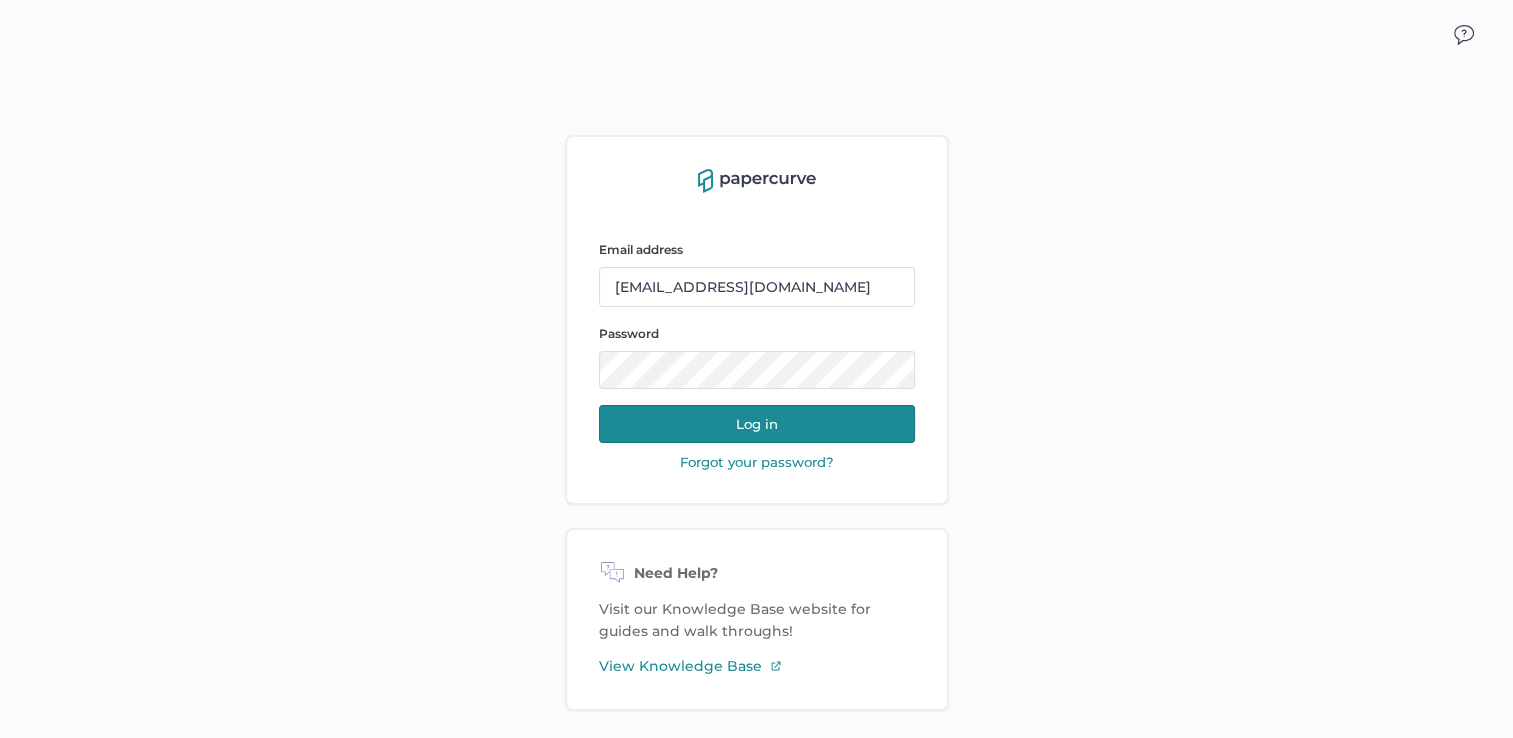 click on "Log in" at bounding box center [757, 424] 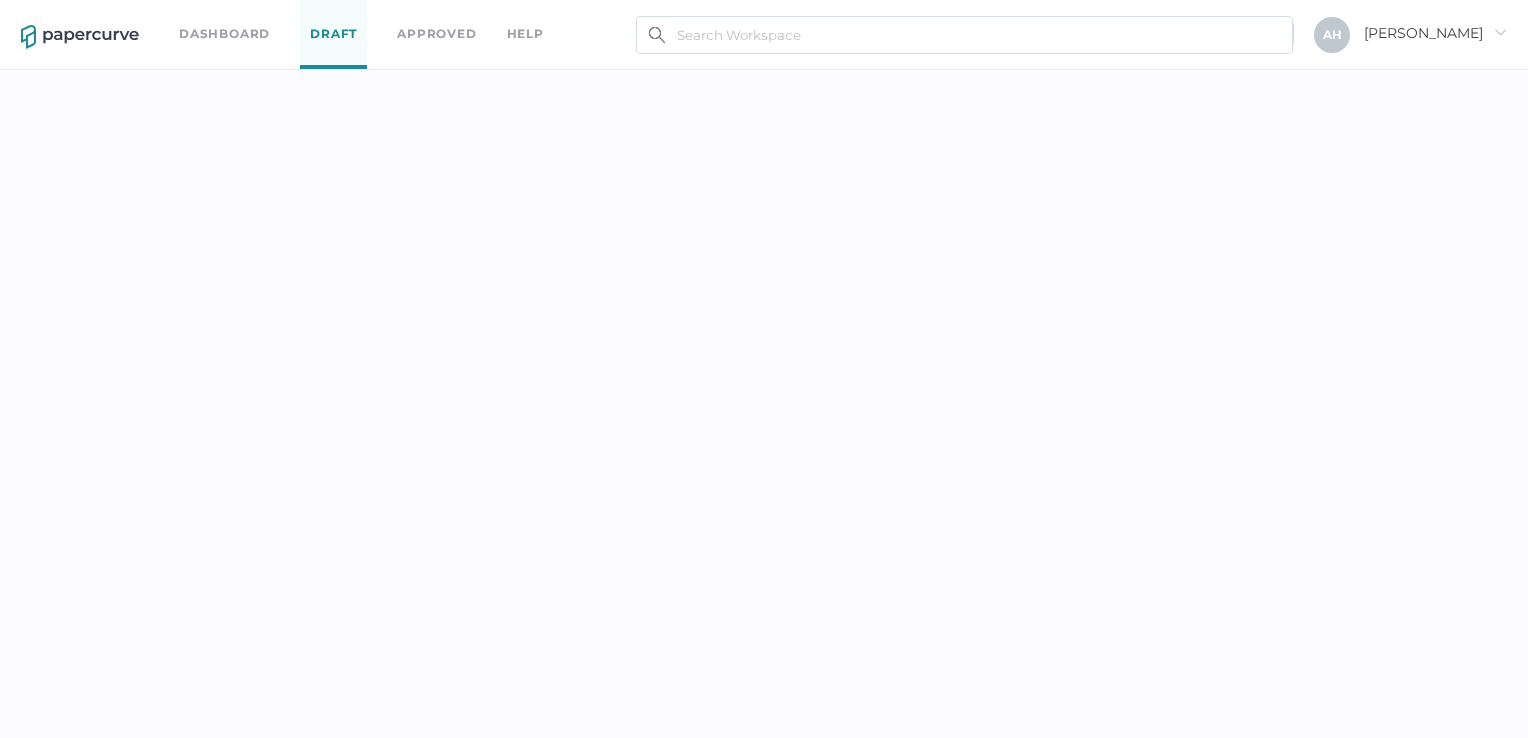 scroll, scrollTop: 0, scrollLeft: 0, axis: both 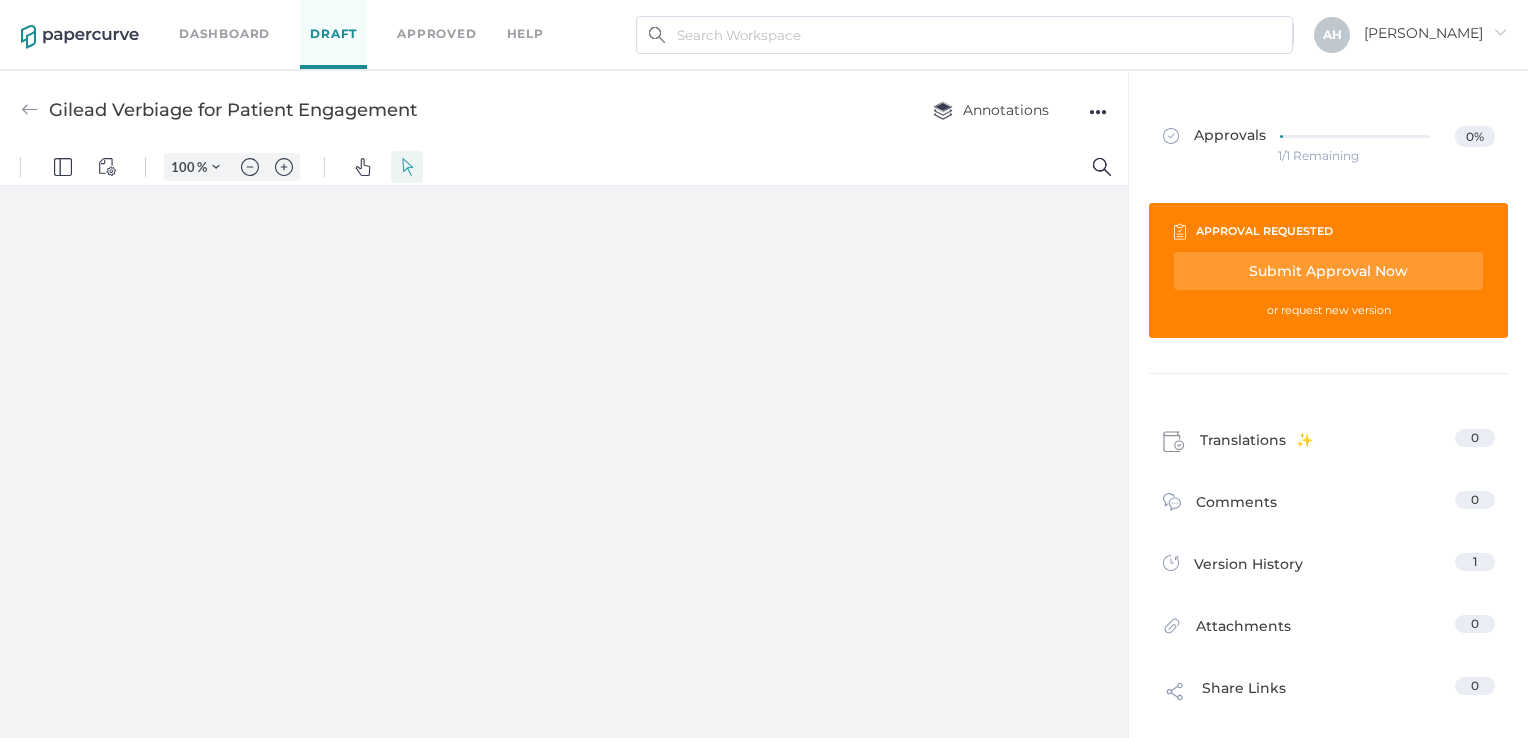 type on "157" 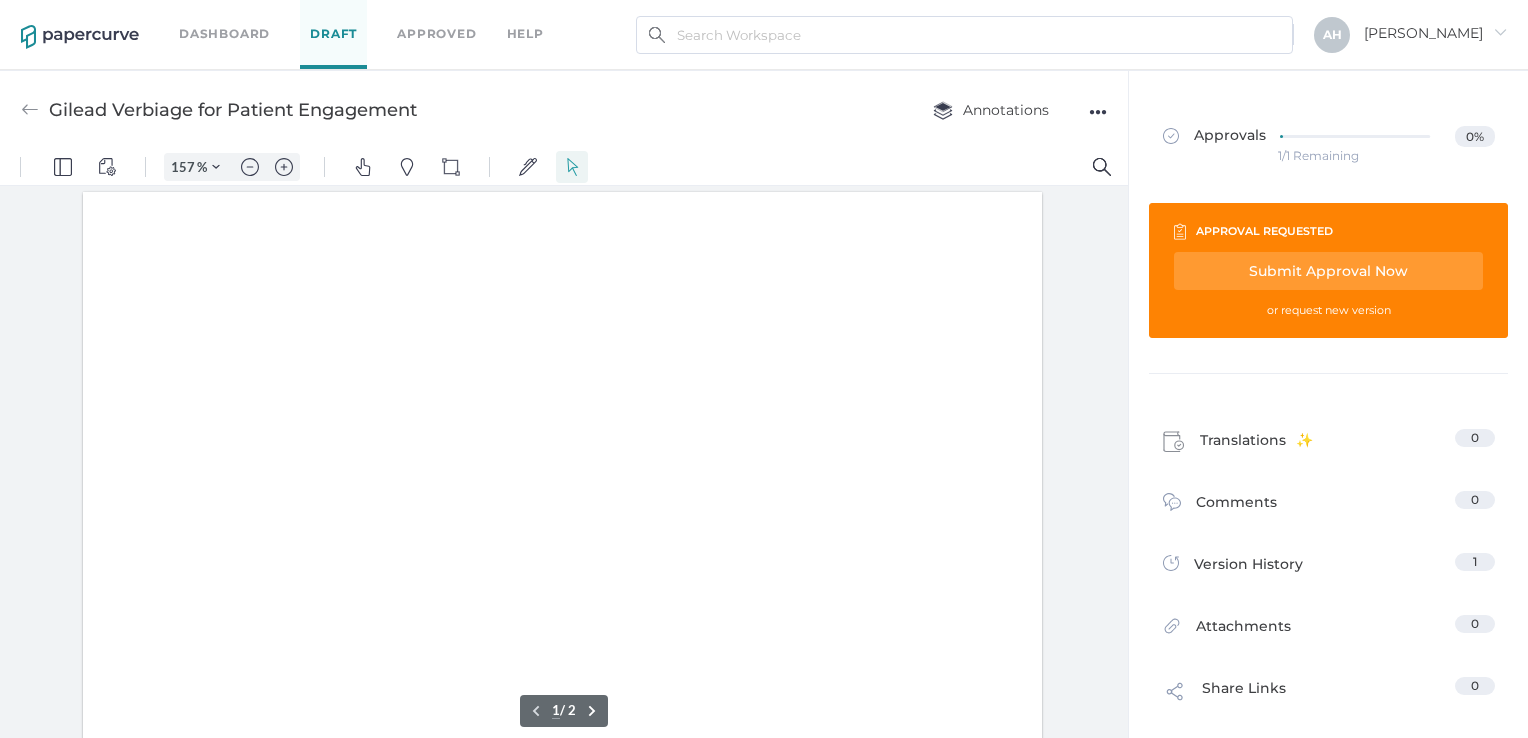 scroll, scrollTop: 3, scrollLeft: 0, axis: vertical 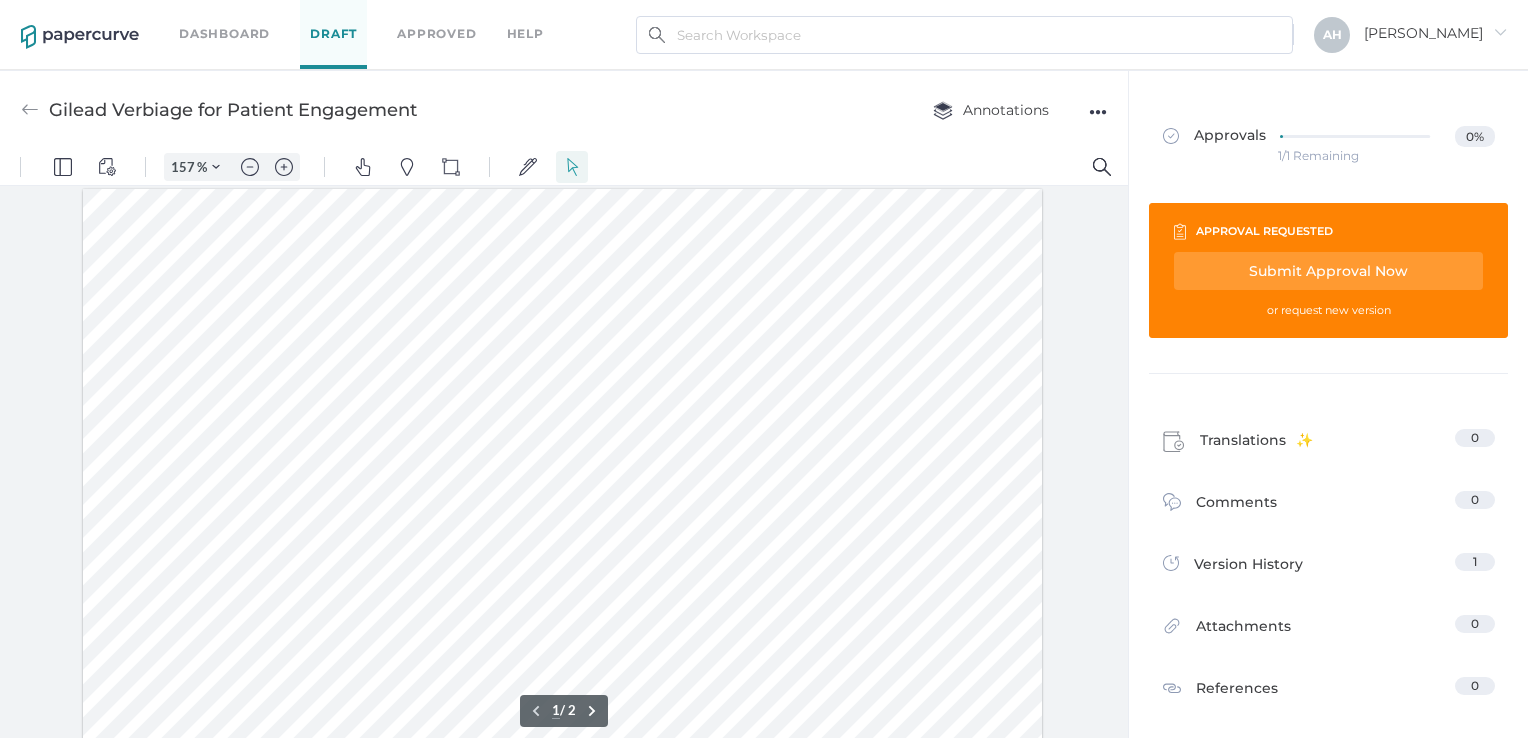 click on "Dashboard" at bounding box center (224, 34) 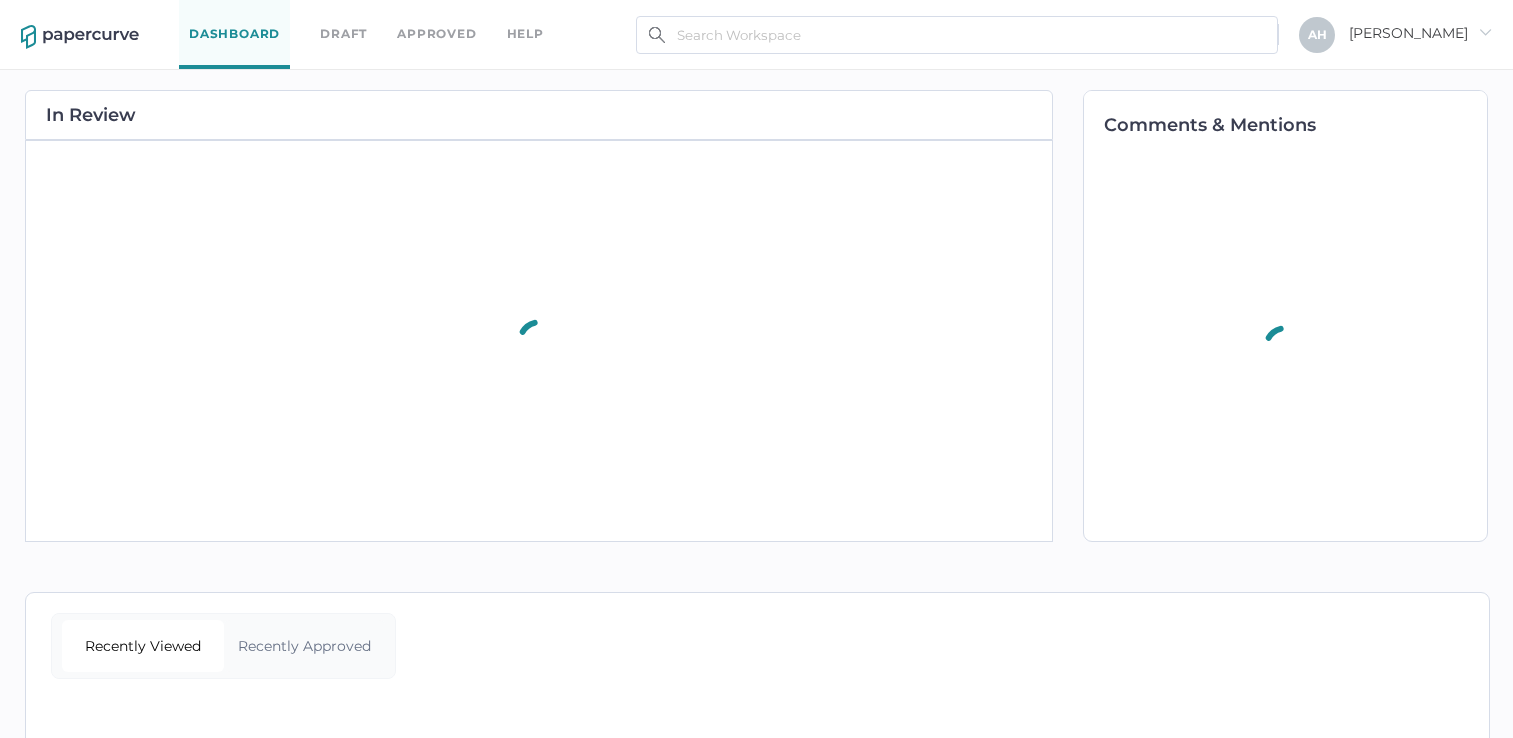 scroll, scrollTop: 0, scrollLeft: 0, axis: both 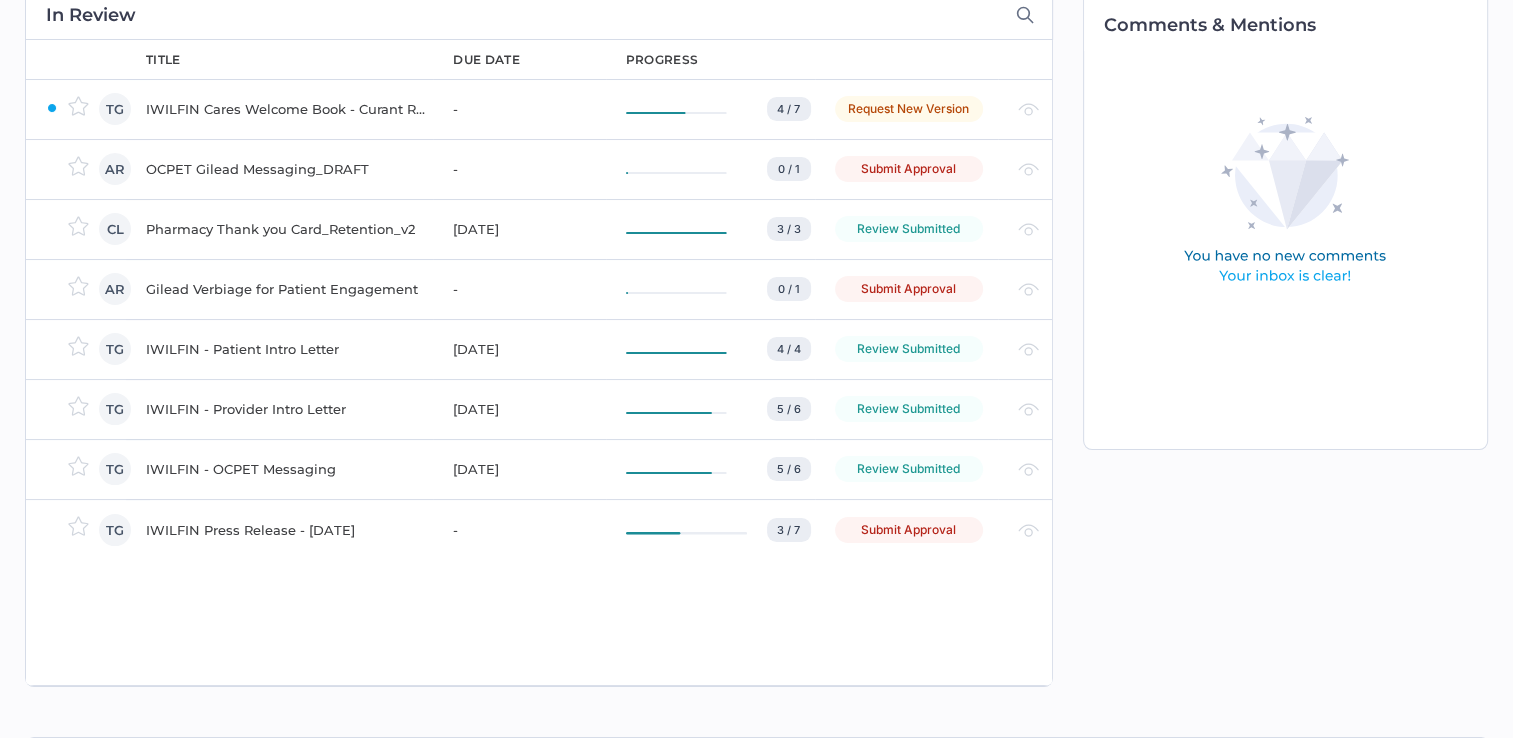 click on "OCPET Gilead Messaging_DRAFT" at bounding box center (287, 169) 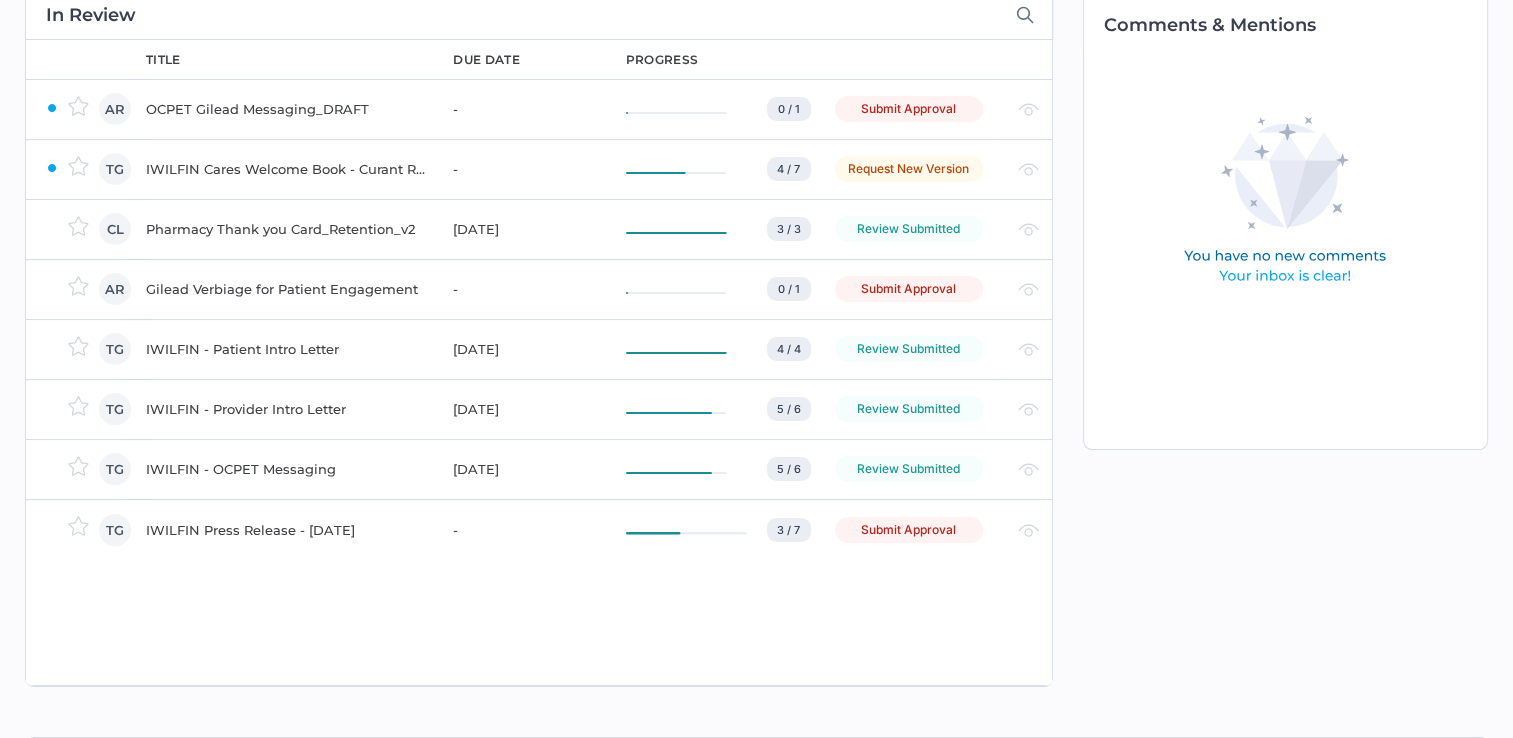 click on "Gilead Verbiage for Patient Engagement" at bounding box center [287, 289] 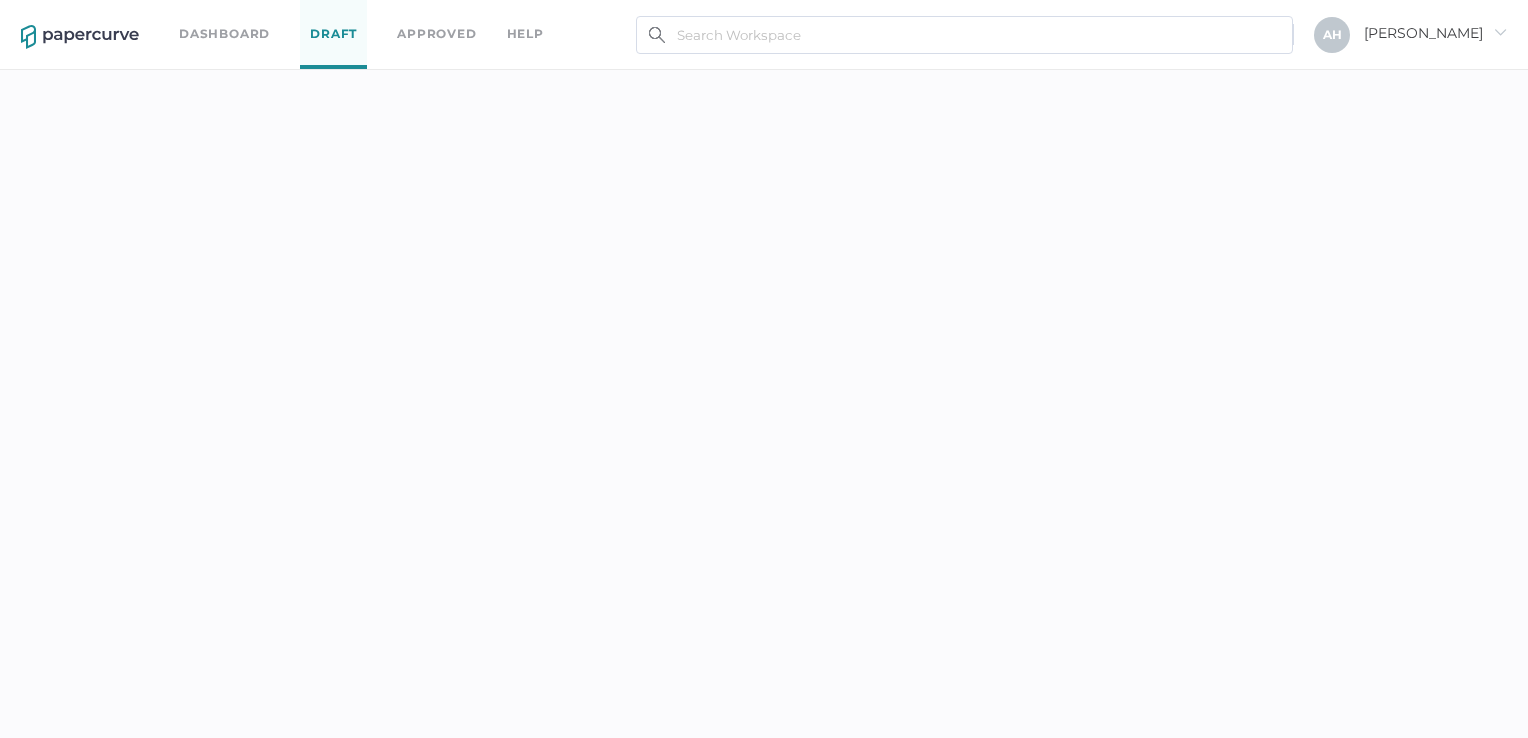 scroll, scrollTop: 0, scrollLeft: 0, axis: both 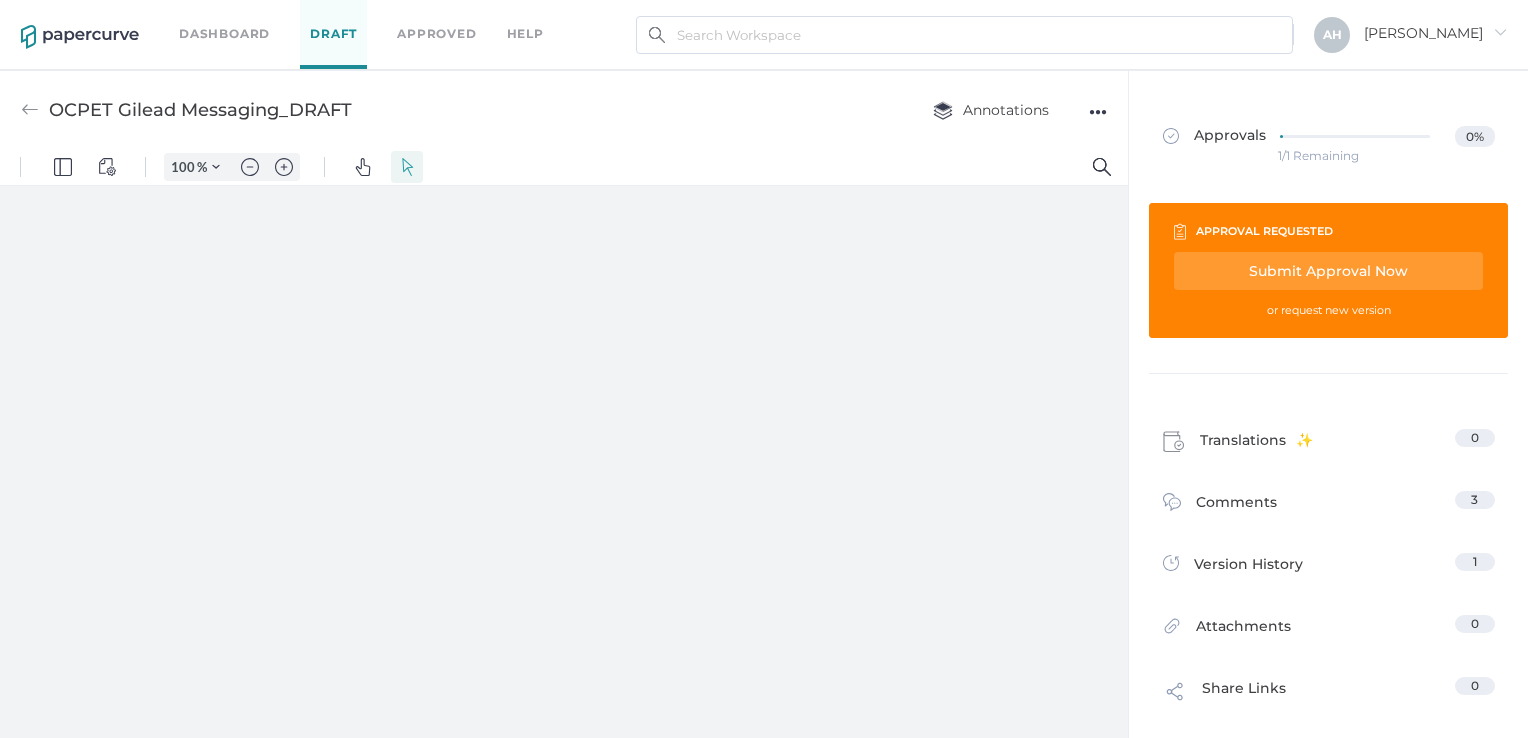 type on "157" 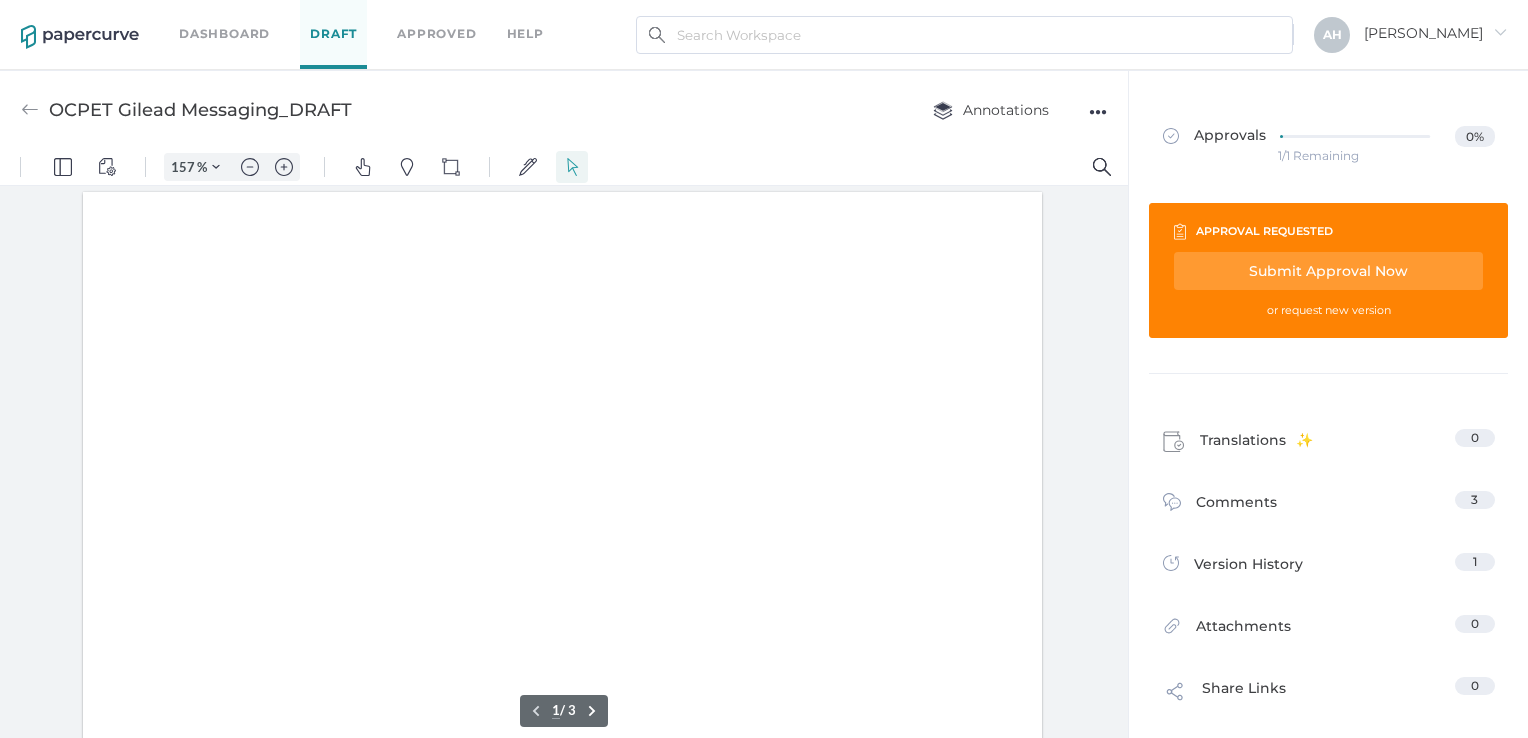 scroll, scrollTop: 3, scrollLeft: 0, axis: vertical 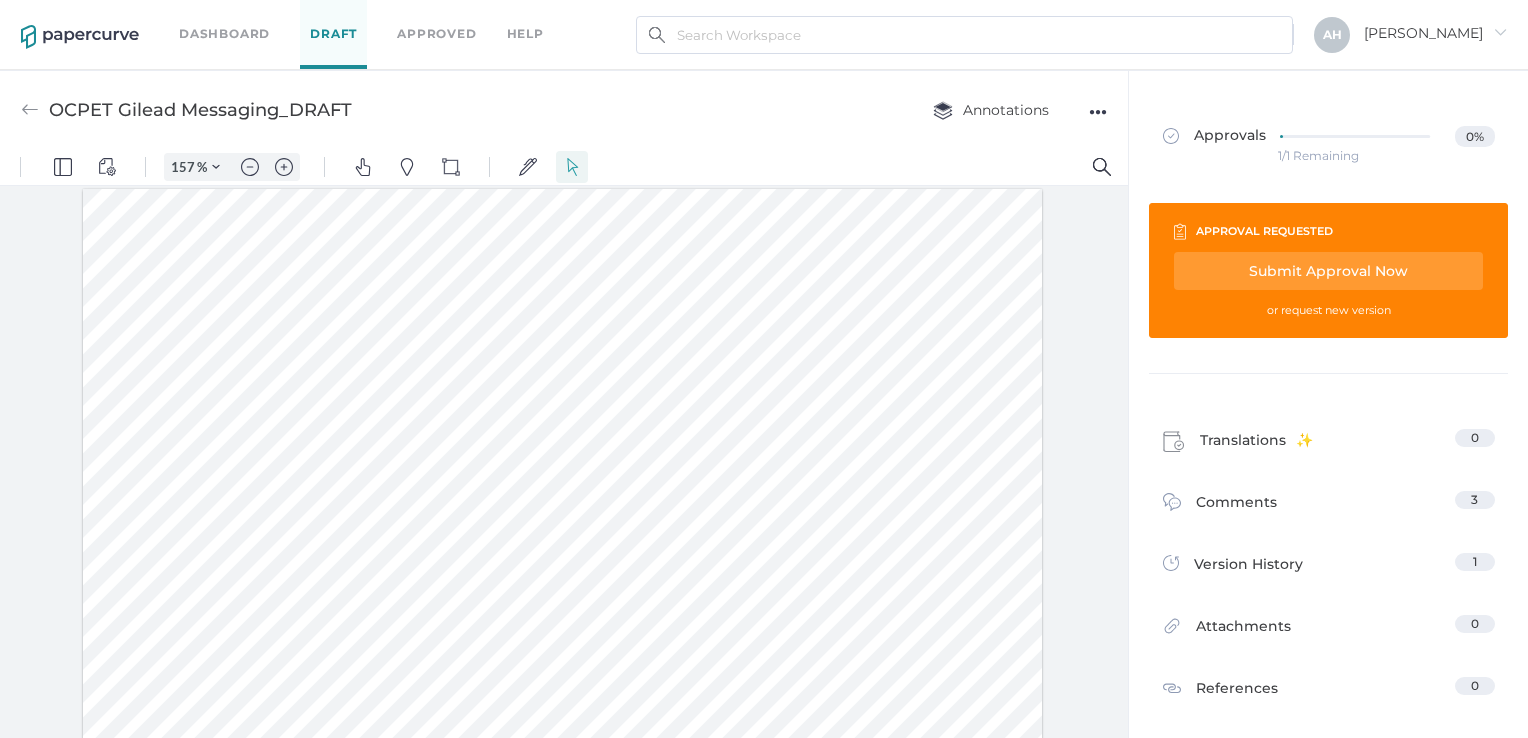 click at bounding box center (564, 466) 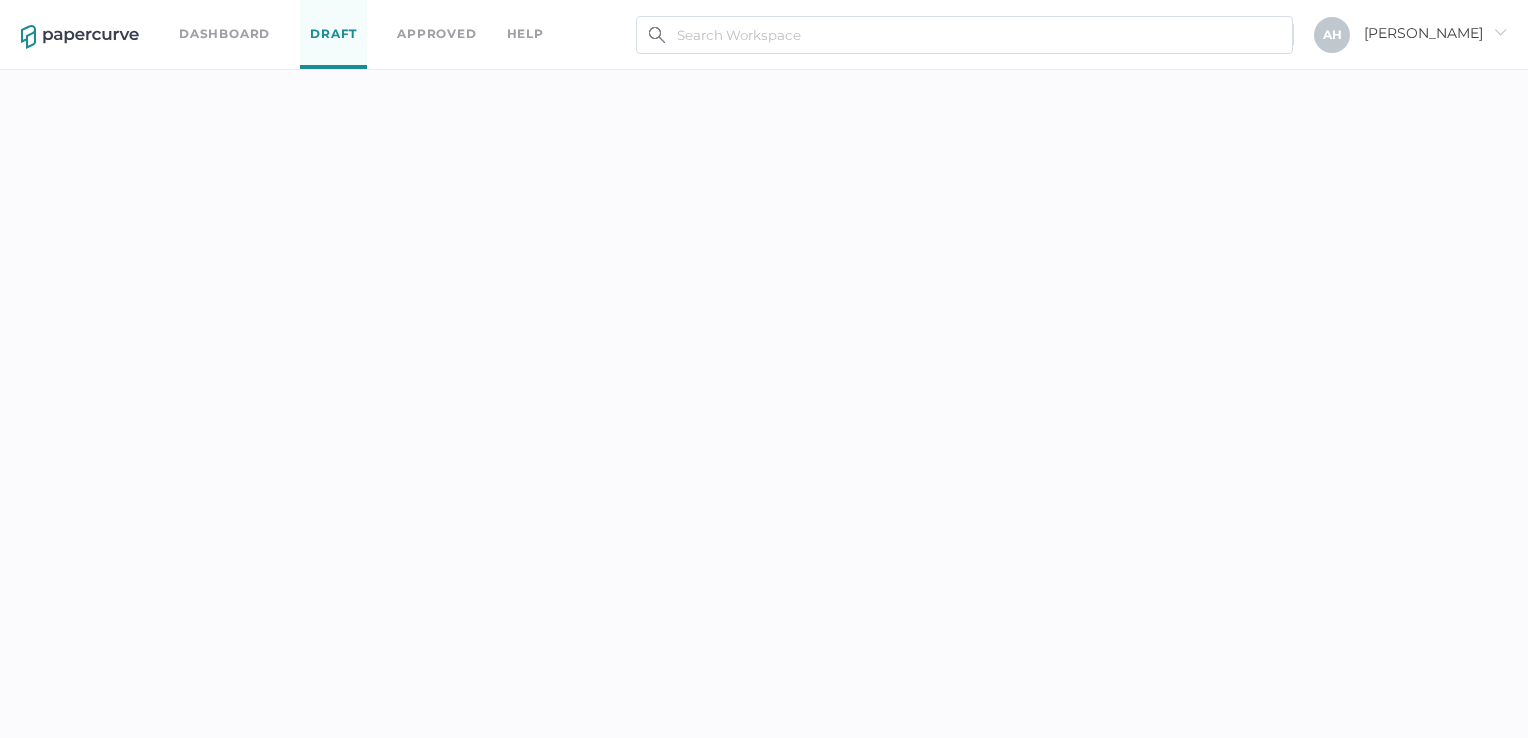 scroll, scrollTop: 0, scrollLeft: 0, axis: both 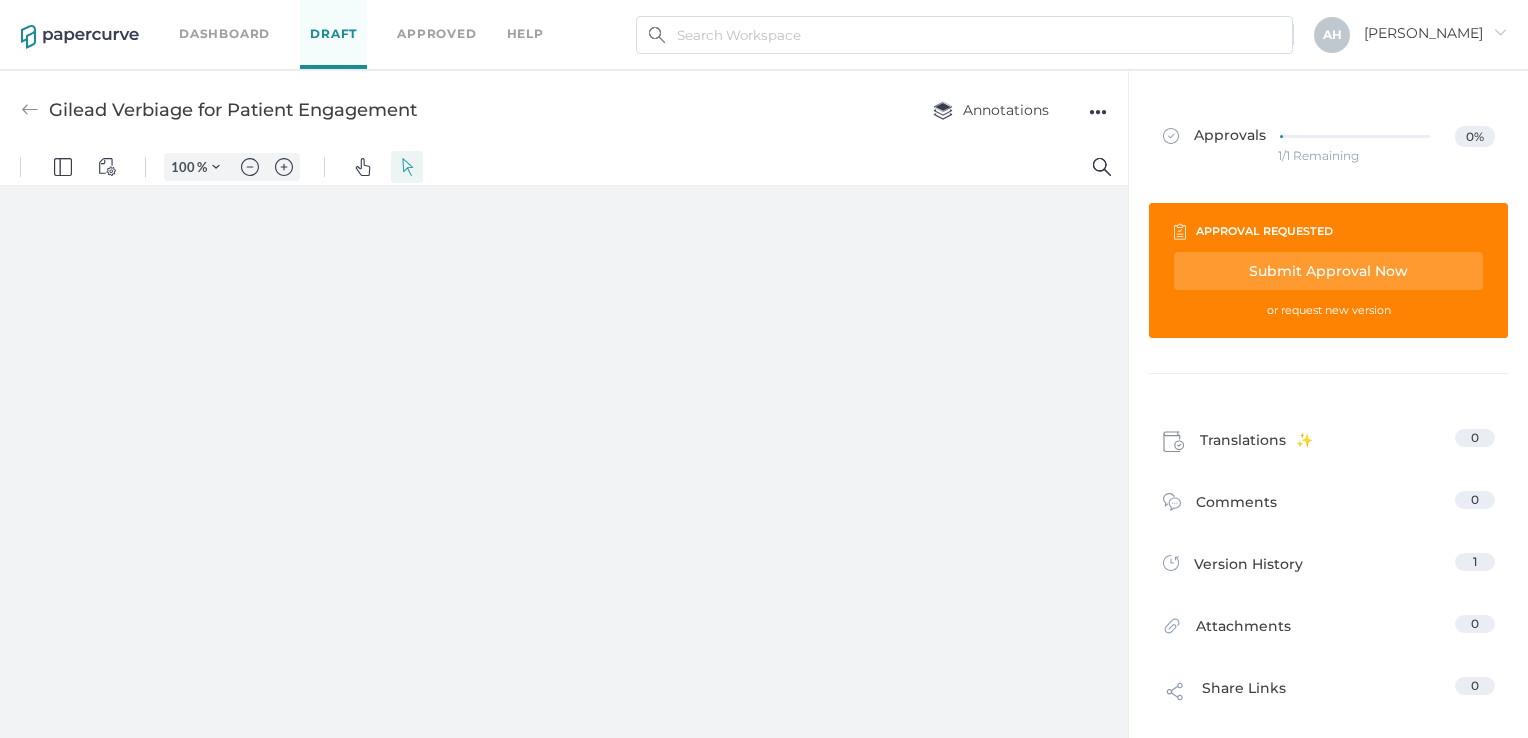 type on "157" 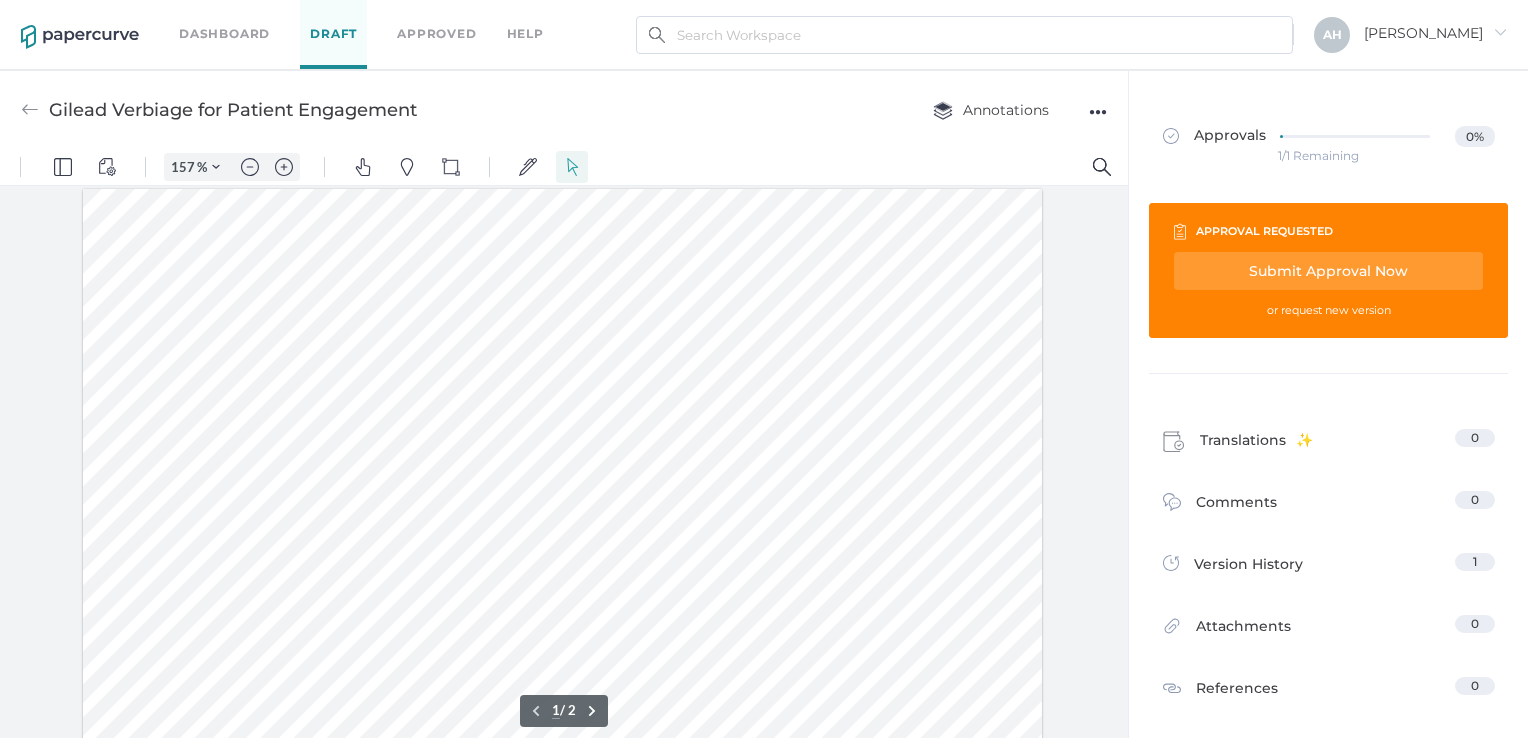 scroll, scrollTop: 103, scrollLeft: 0, axis: vertical 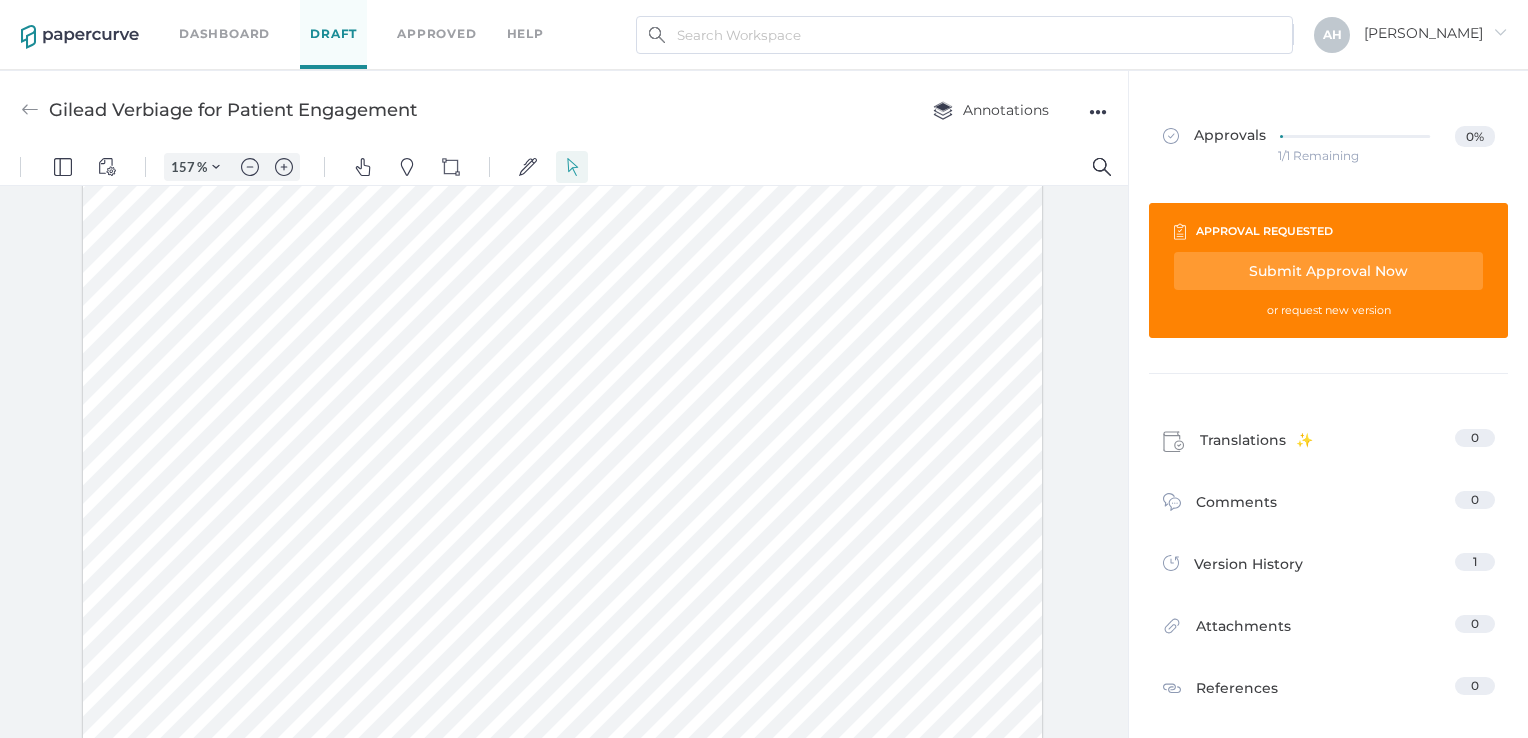 drag, startPoint x: 721, startPoint y: 334, endPoint x: 761, endPoint y: 394, distance: 72.11102 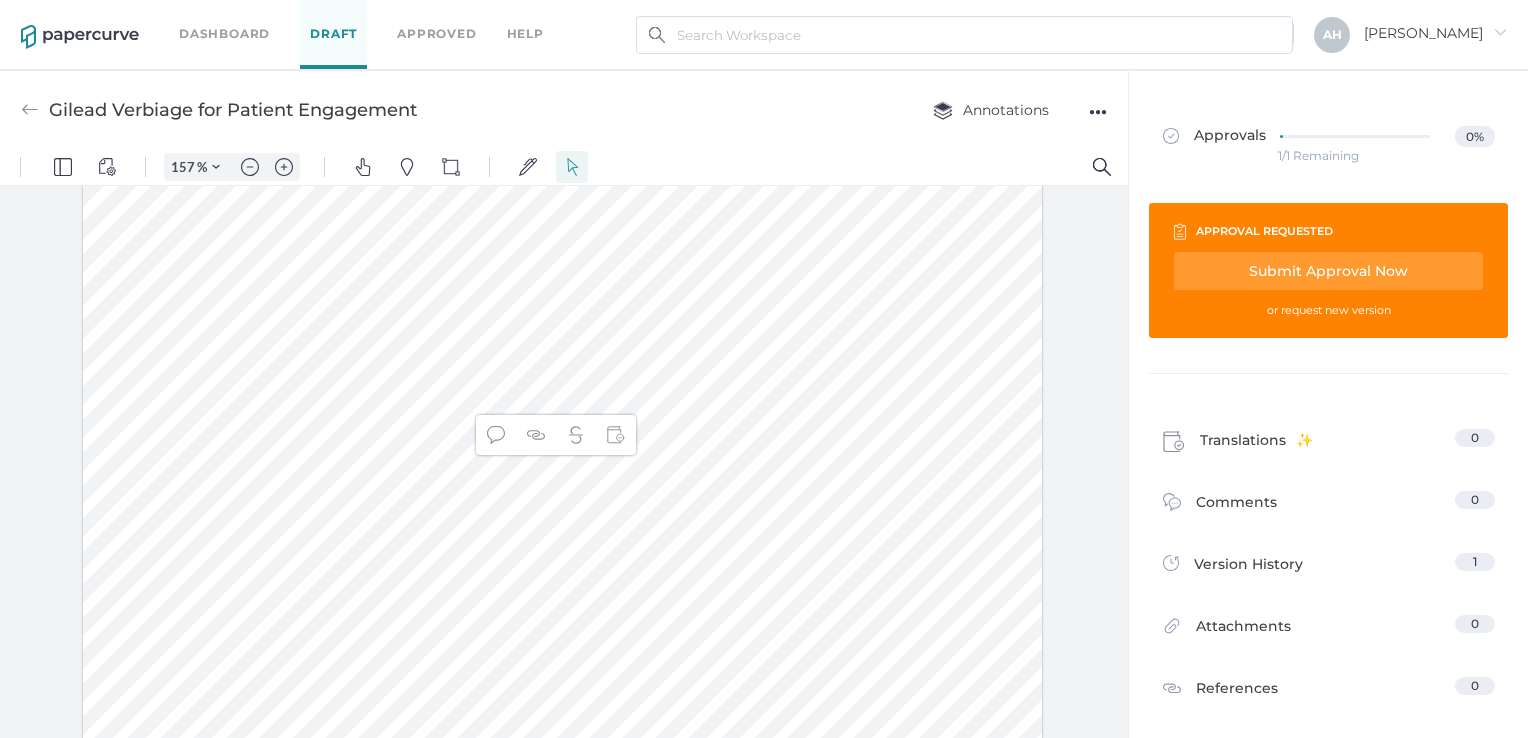 drag, startPoint x: 768, startPoint y: 458, endPoint x: 782, endPoint y: 506, distance: 50 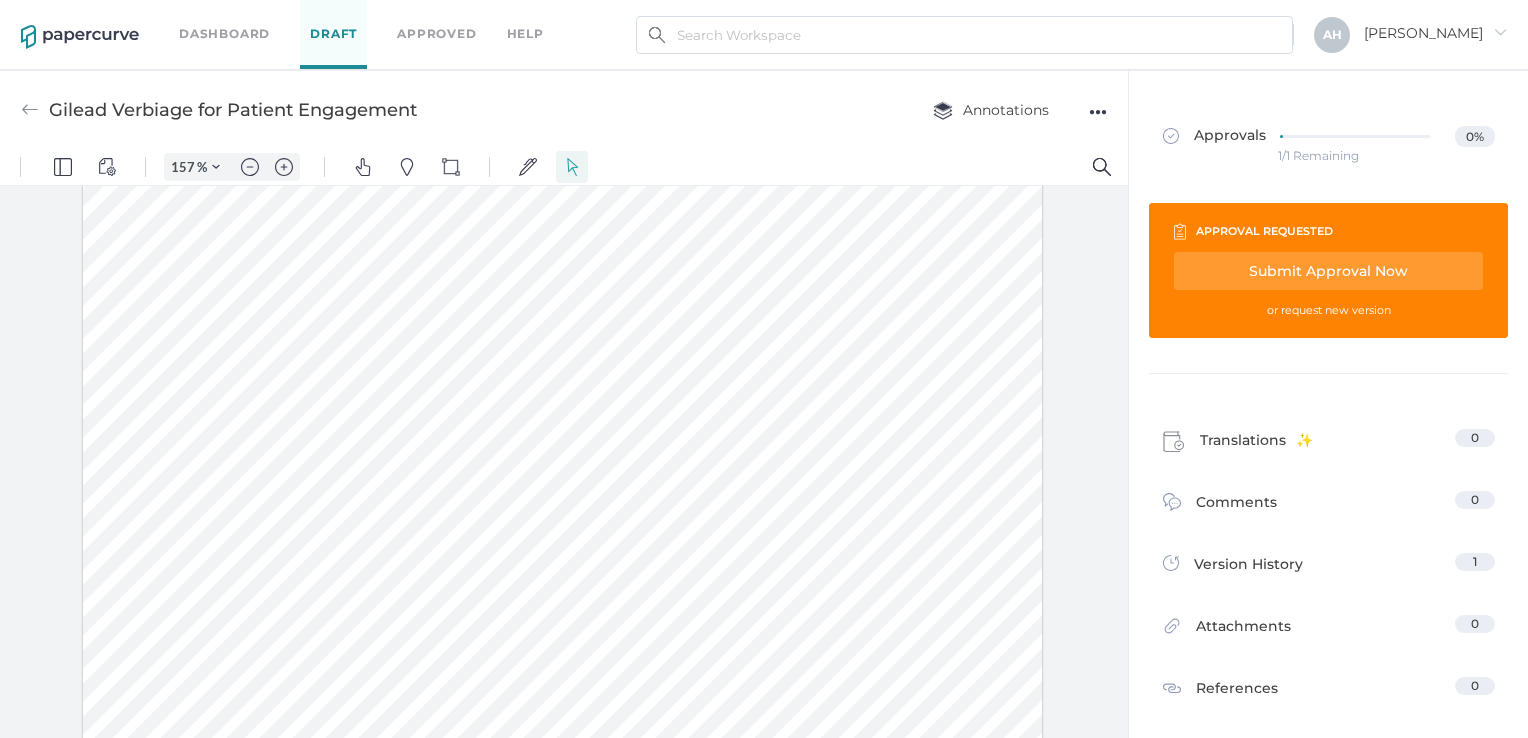 drag, startPoint x: 785, startPoint y: 519, endPoint x: 727, endPoint y: 429, distance: 107.07007 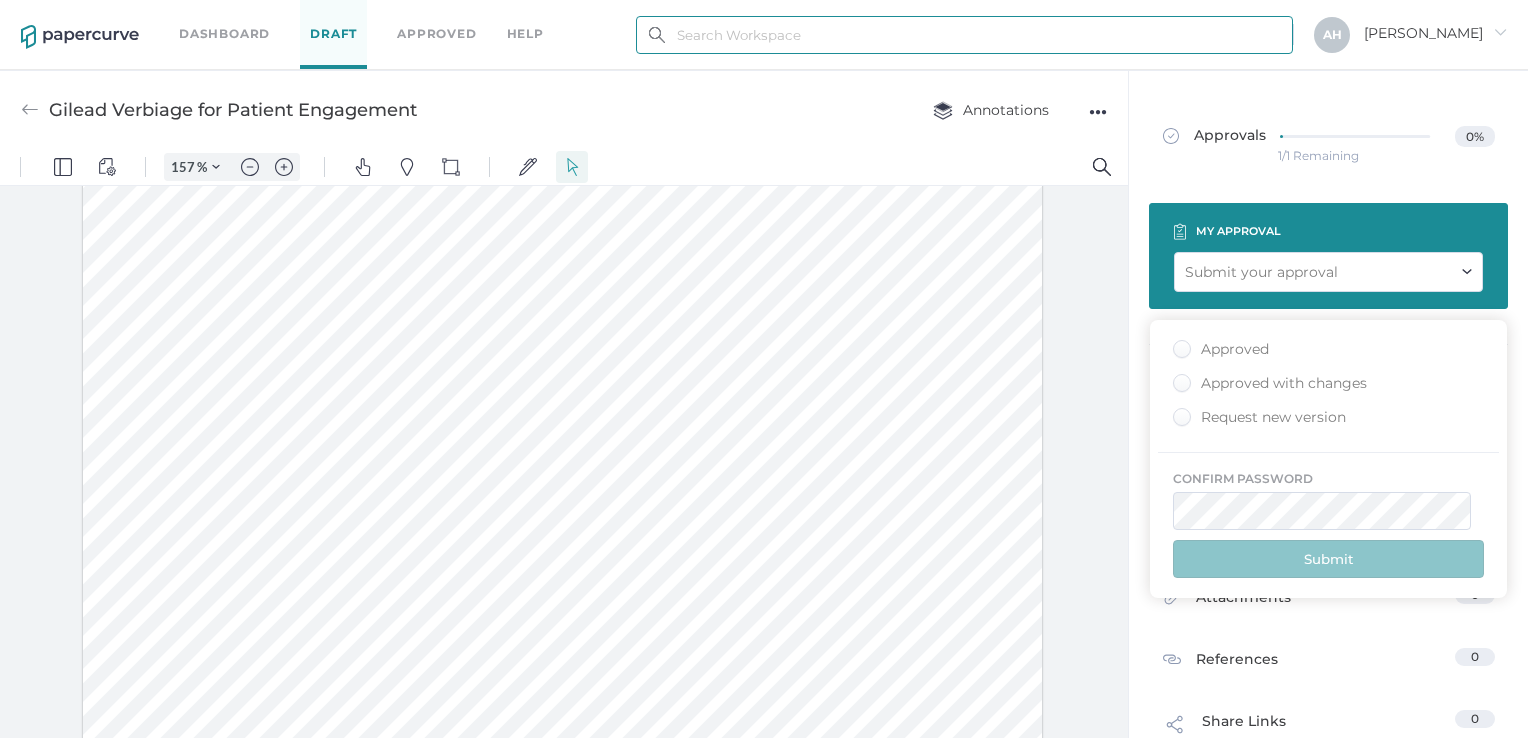 type on "ahills@curanthealth.com" 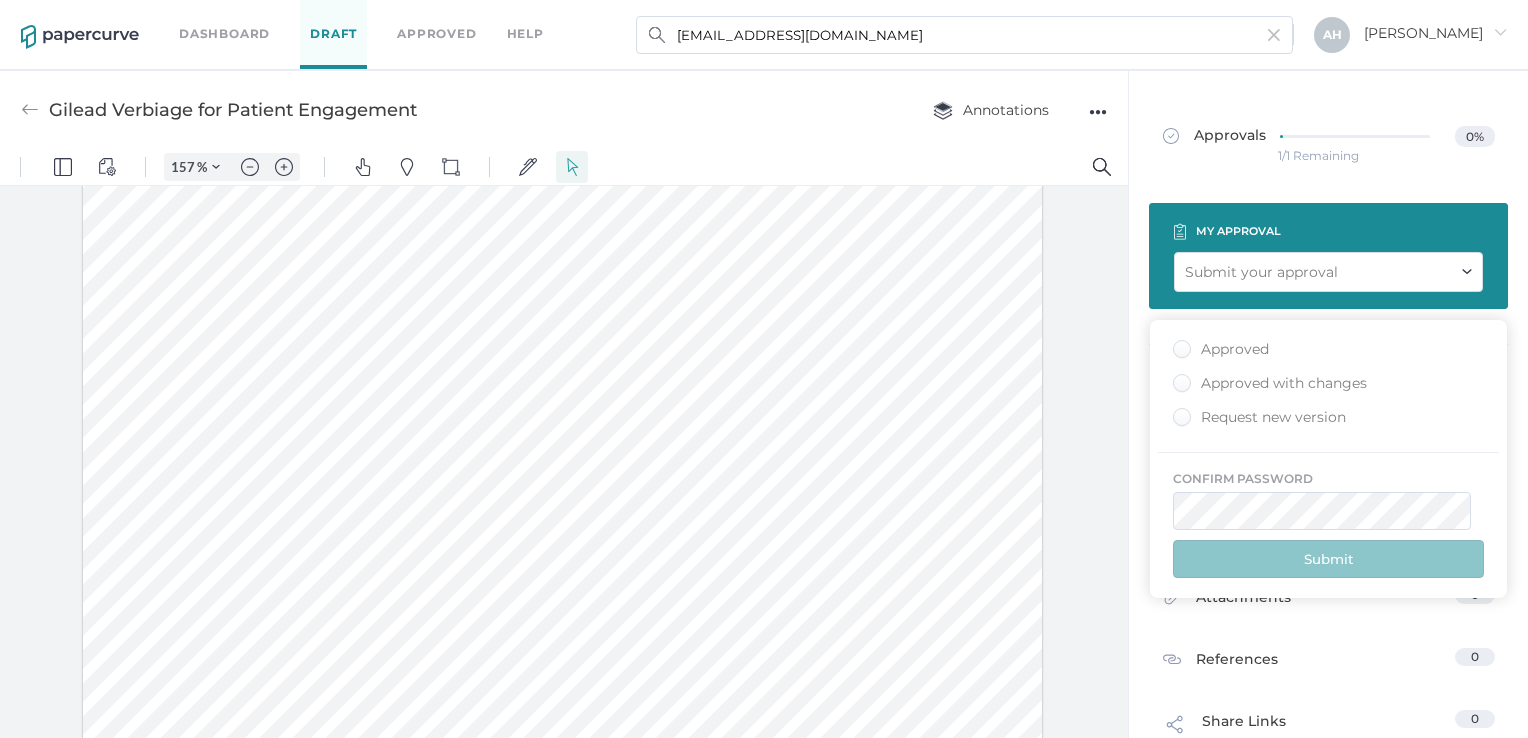 click on "Approved with changes" at bounding box center (1270, 383) 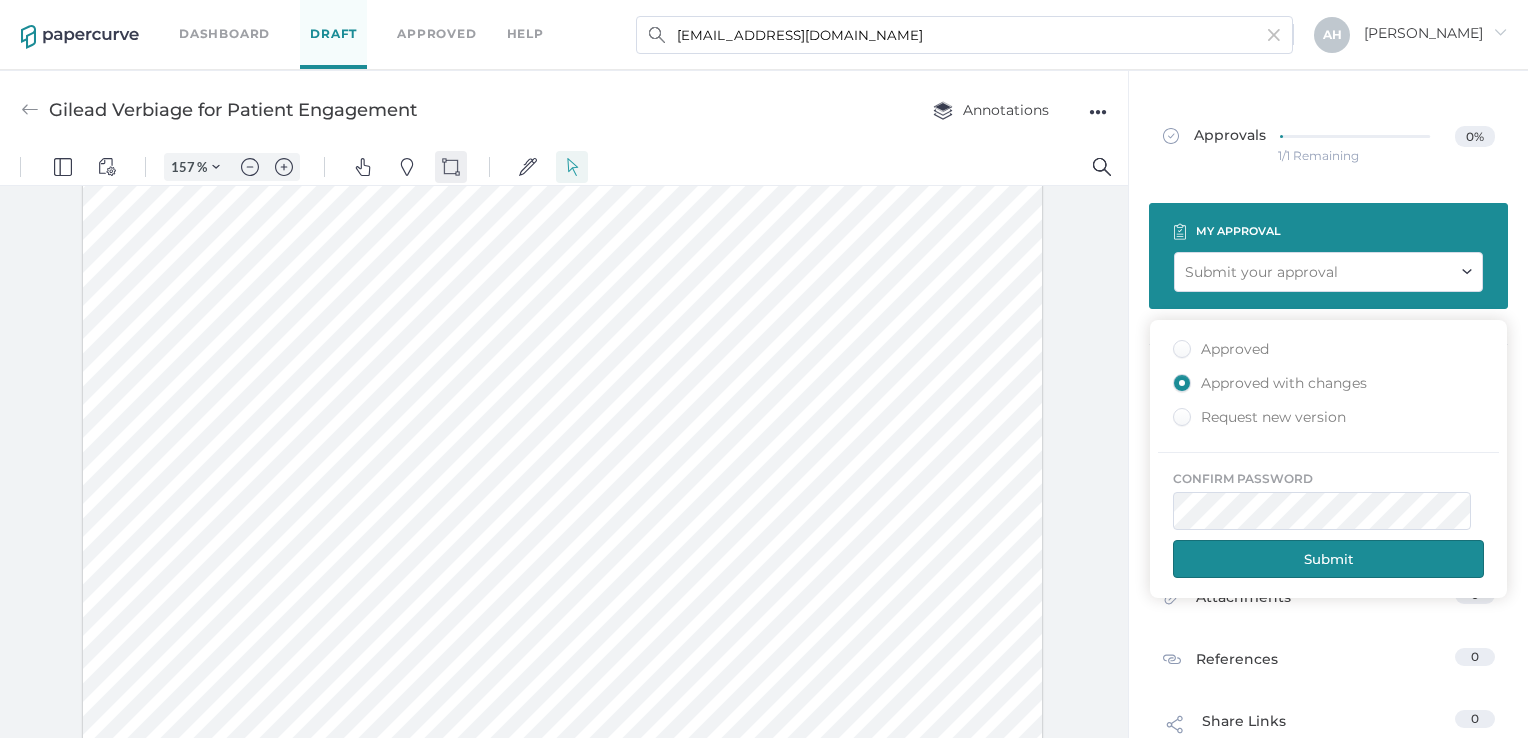 click at bounding box center [451, 167] 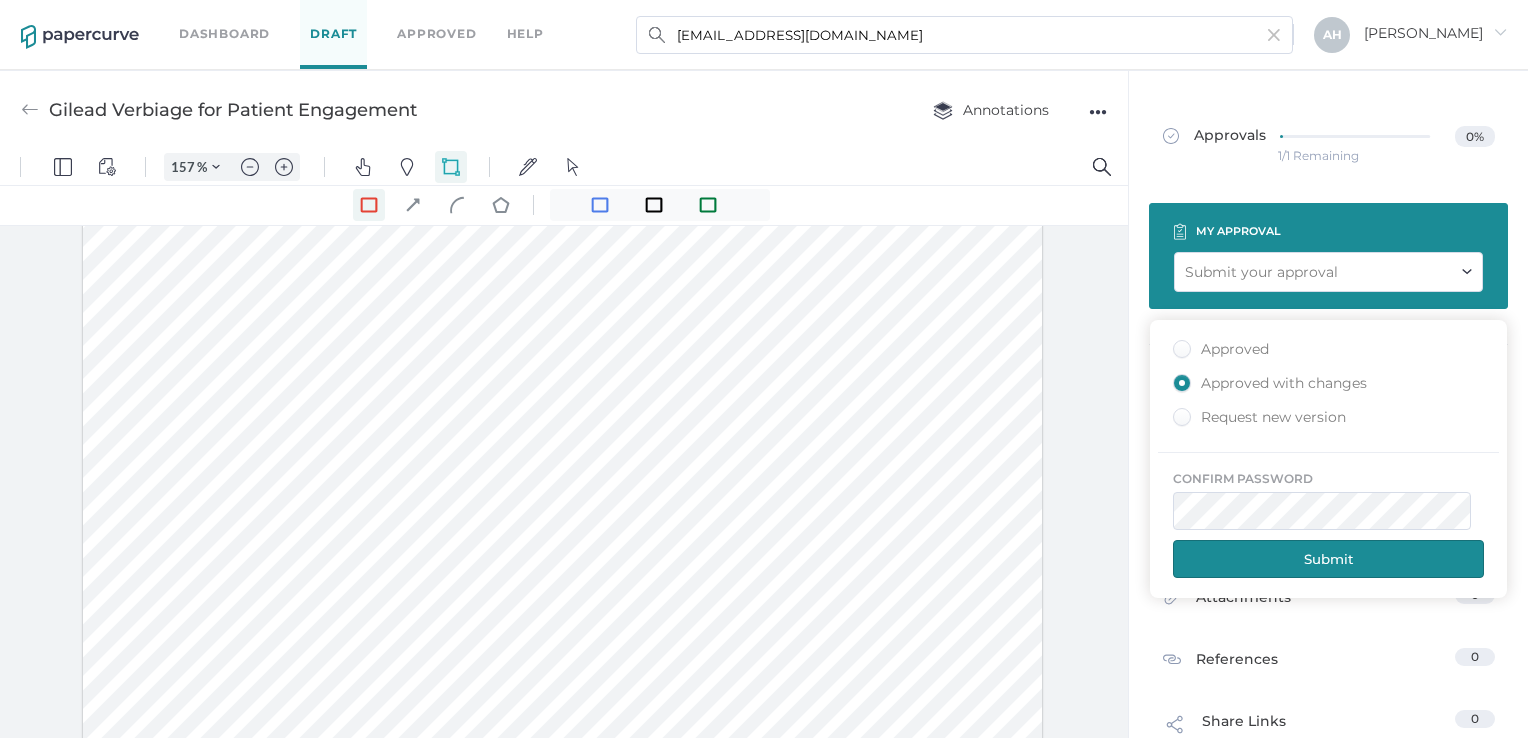 drag, startPoint x: 550, startPoint y: 387, endPoint x: 947, endPoint y: 462, distance: 404.02228 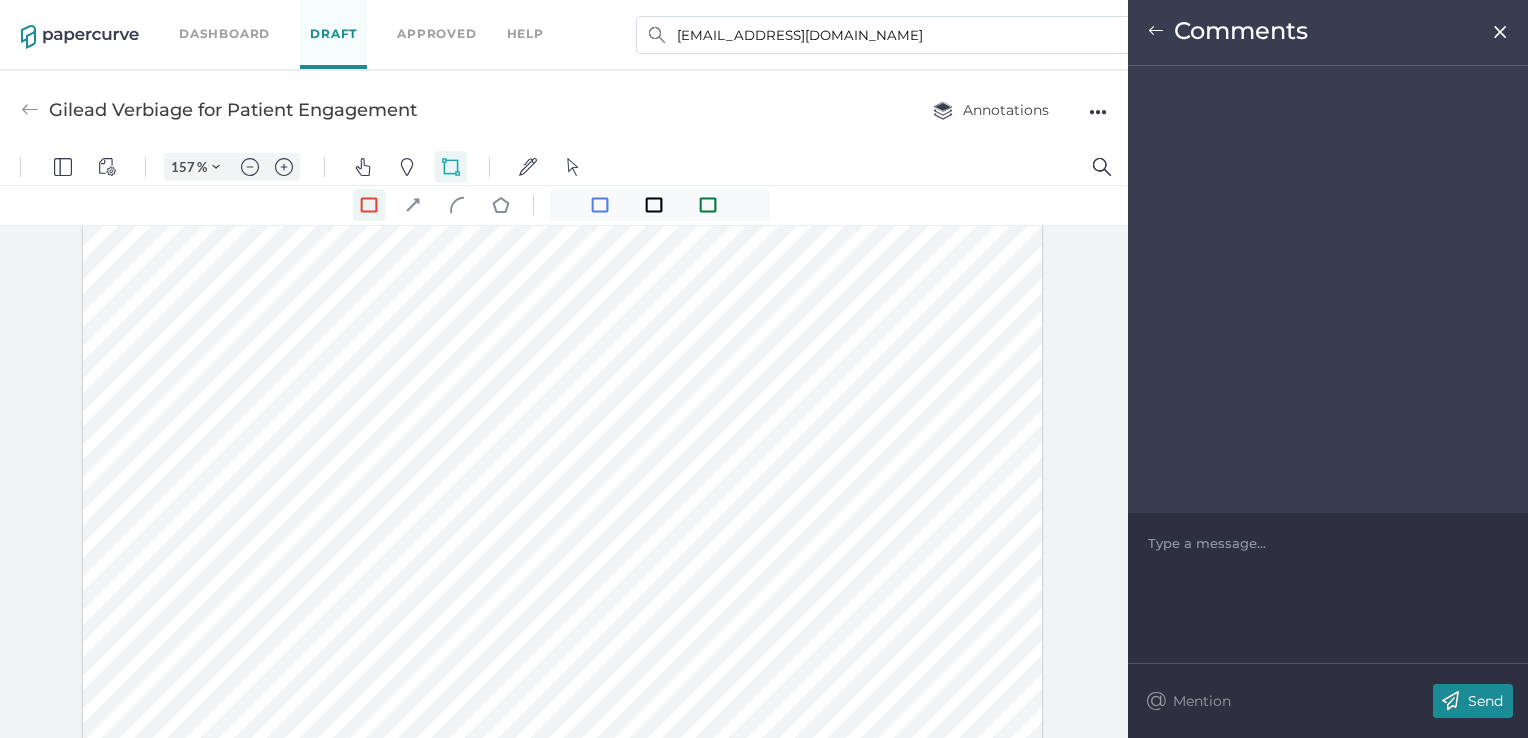 drag, startPoint x: 545, startPoint y: 459, endPoint x: 155, endPoint y: 391, distance: 395.88382 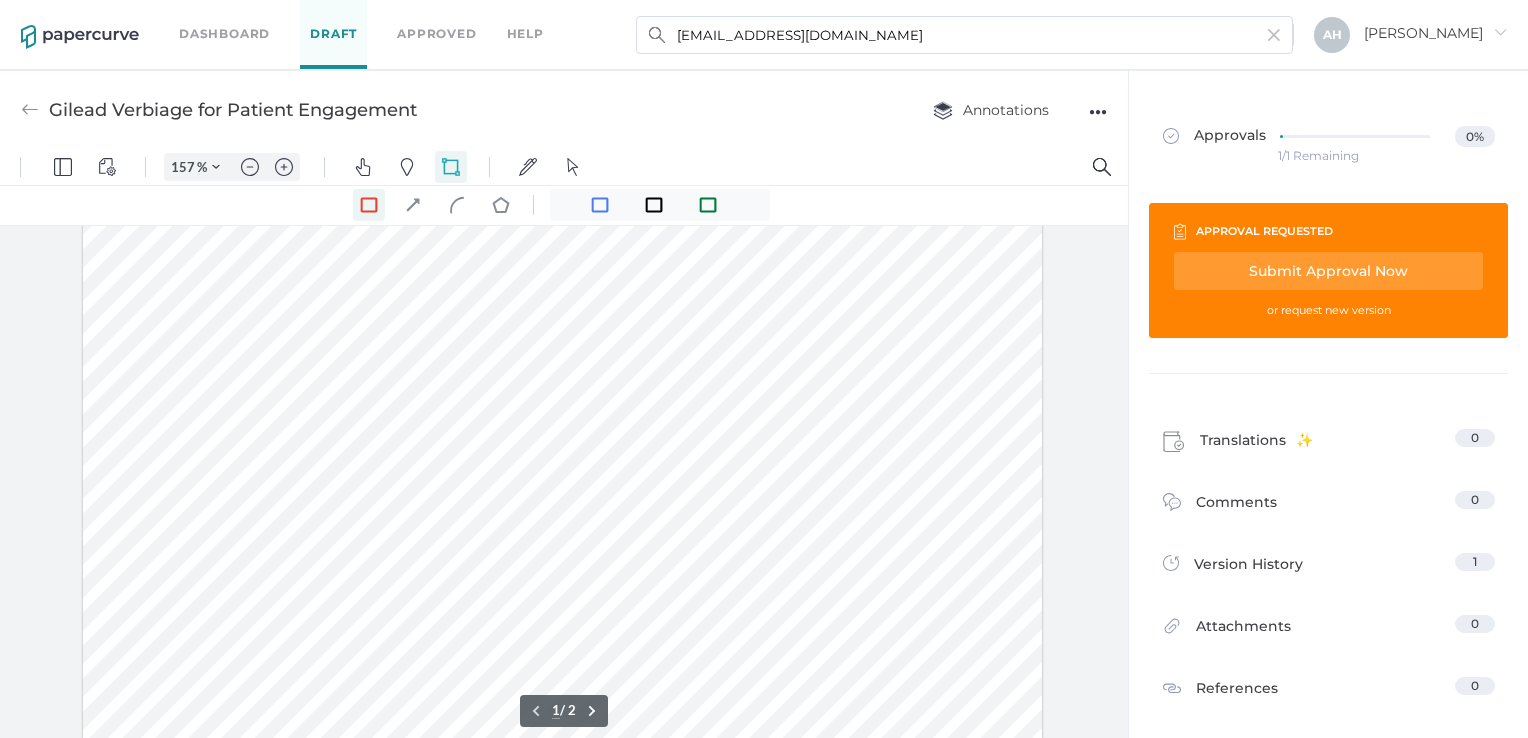 scroll, scrollTop: 103, scrollLeft: 0, axis: vertical 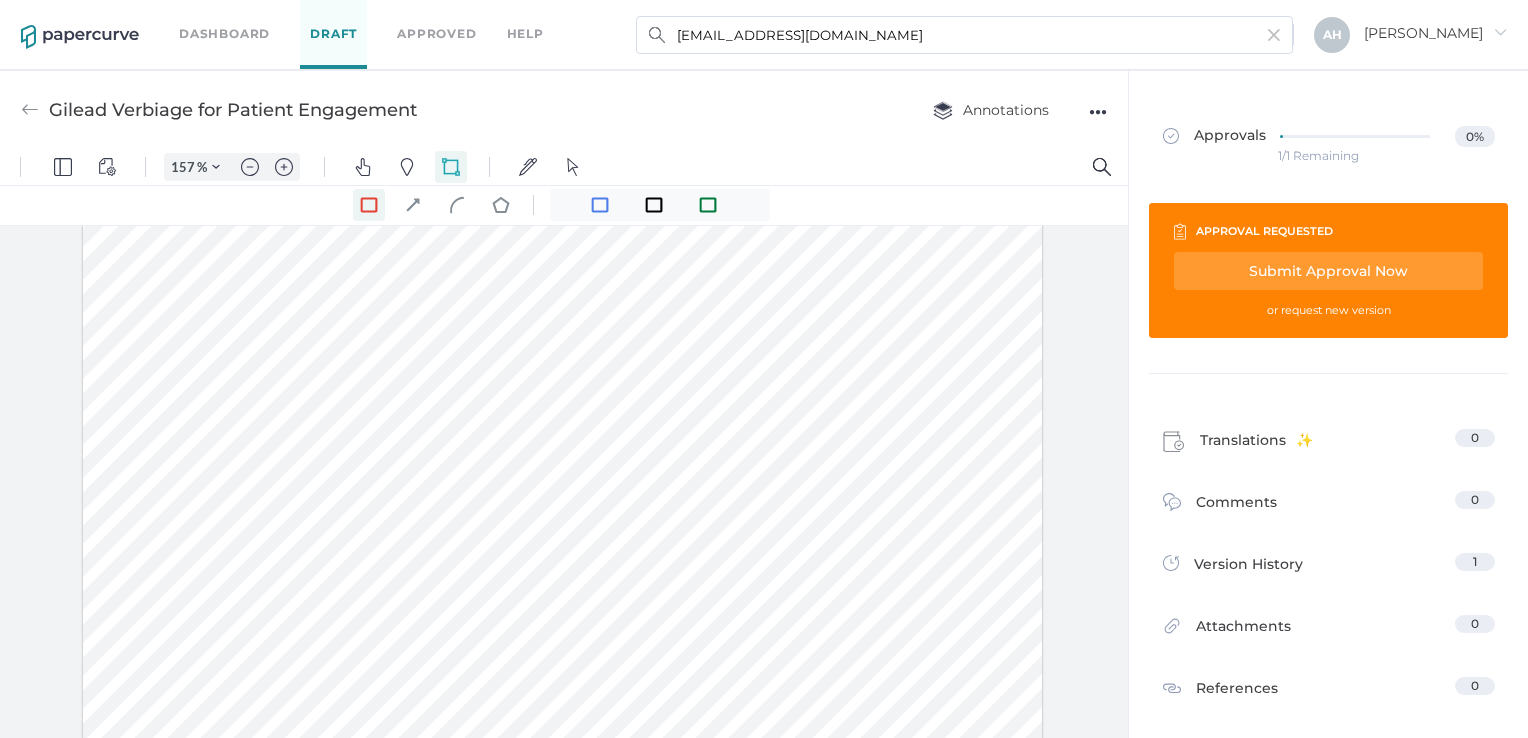 click at bounding box center [562, 749] 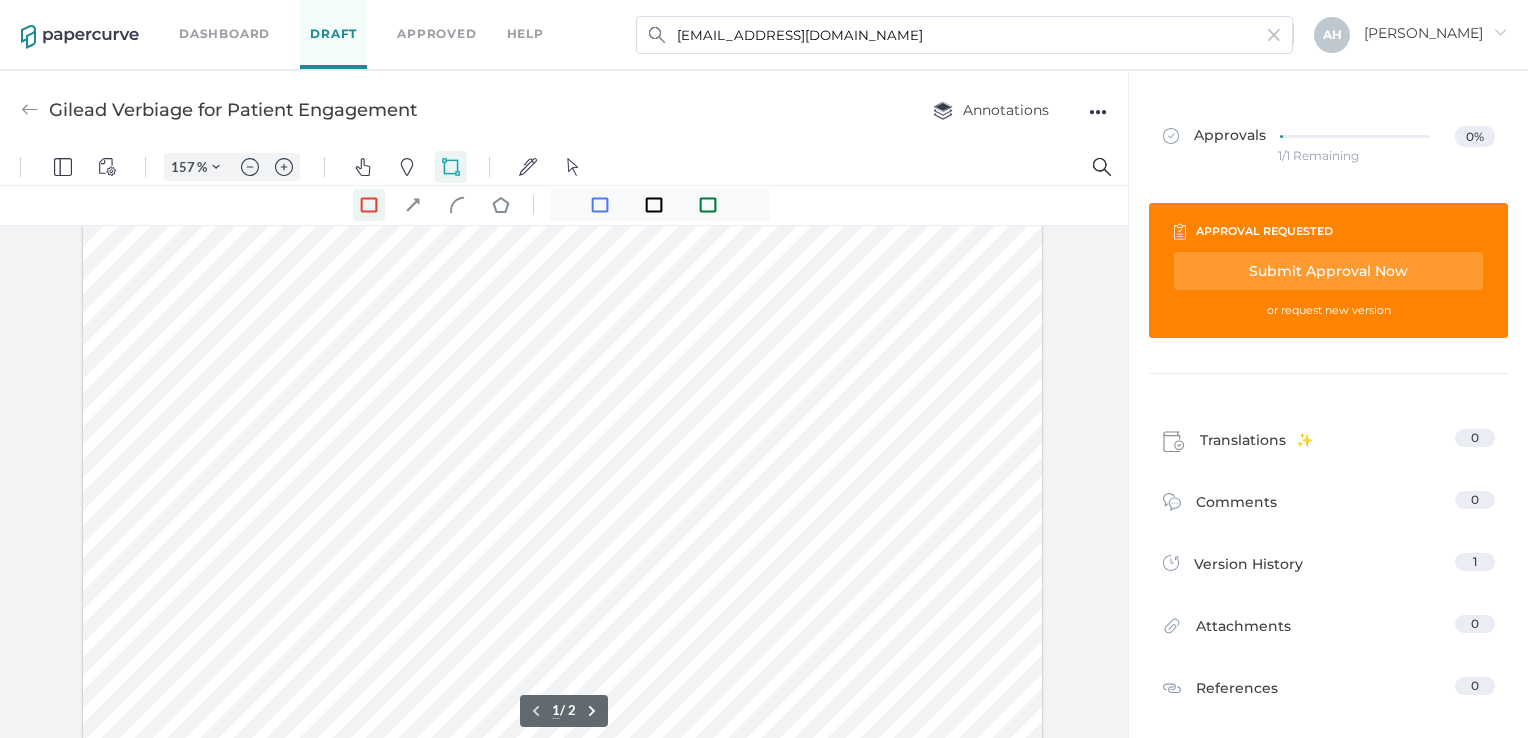 scroll, scrollTop: 803, scrollLeft: 0, axis: vertical 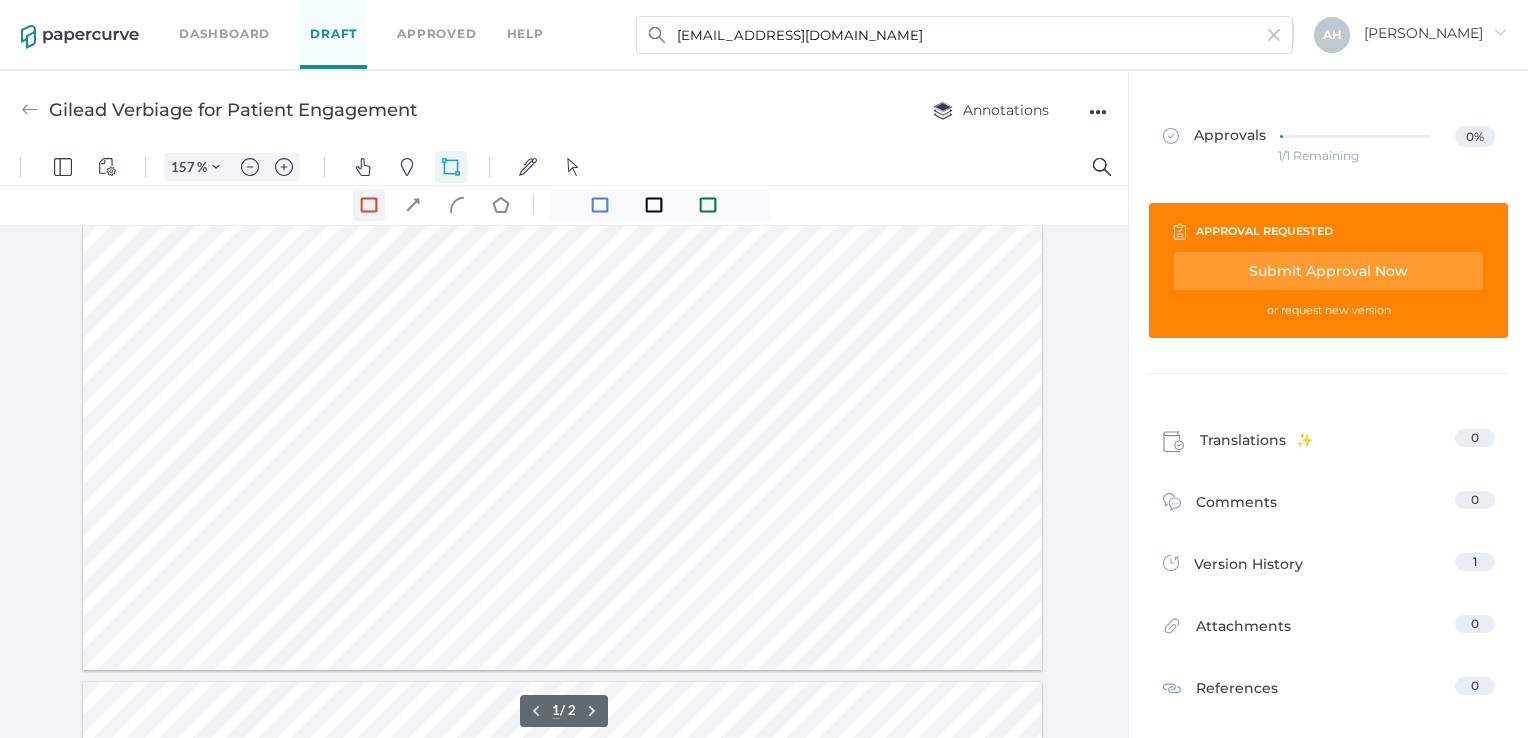 click at bounding box center [562, 49] 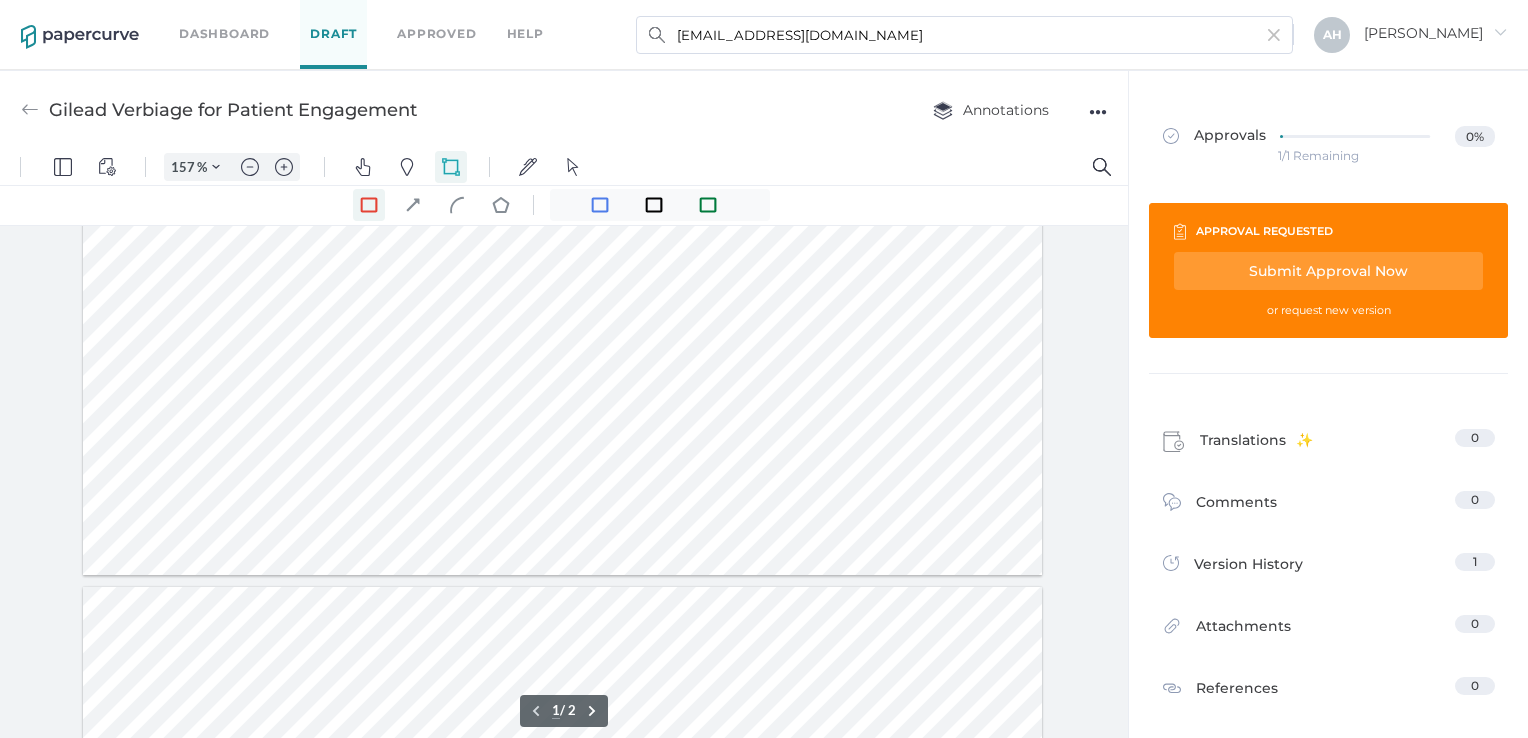 type on "2" 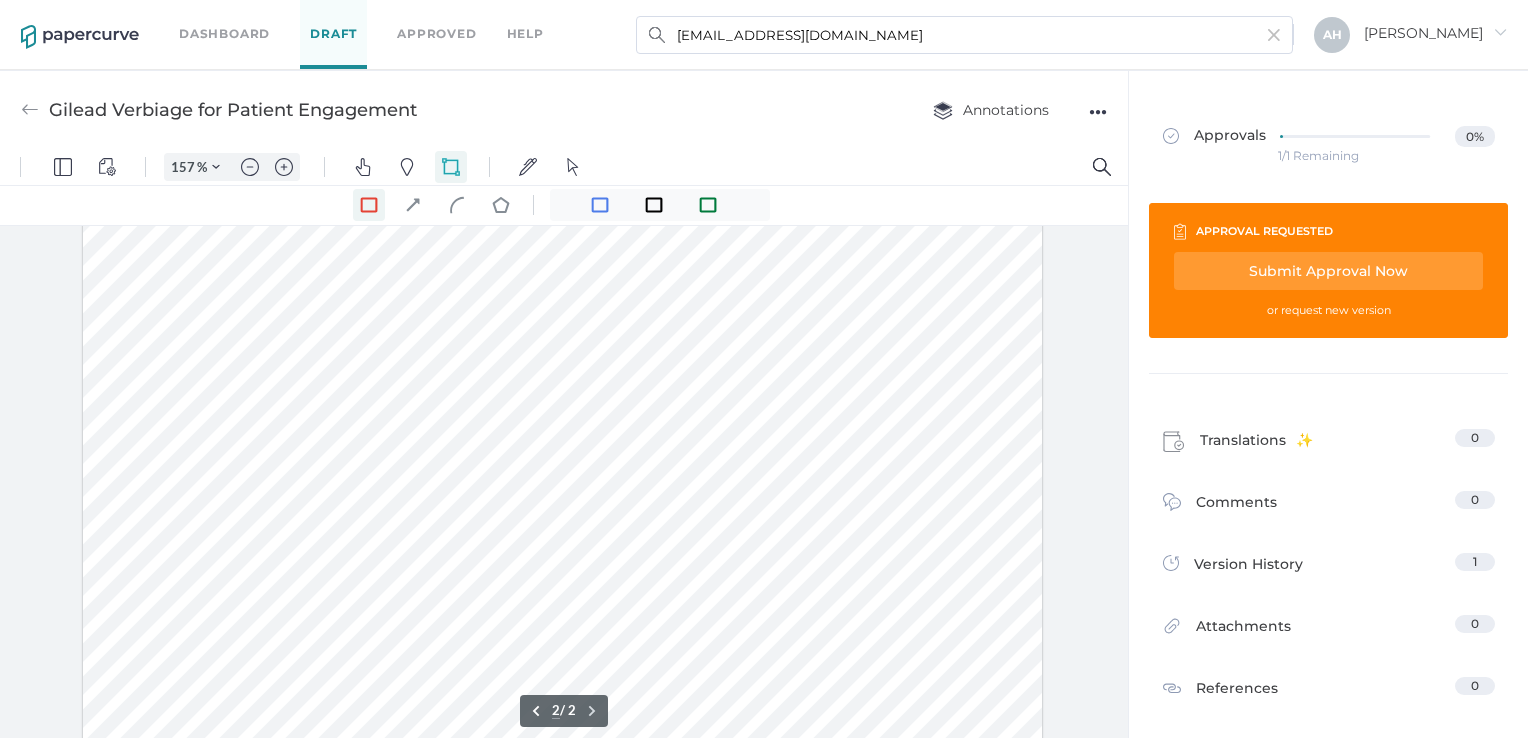 scroll, scrollTop: 1503, scrollLeft: 0, axis: vertical 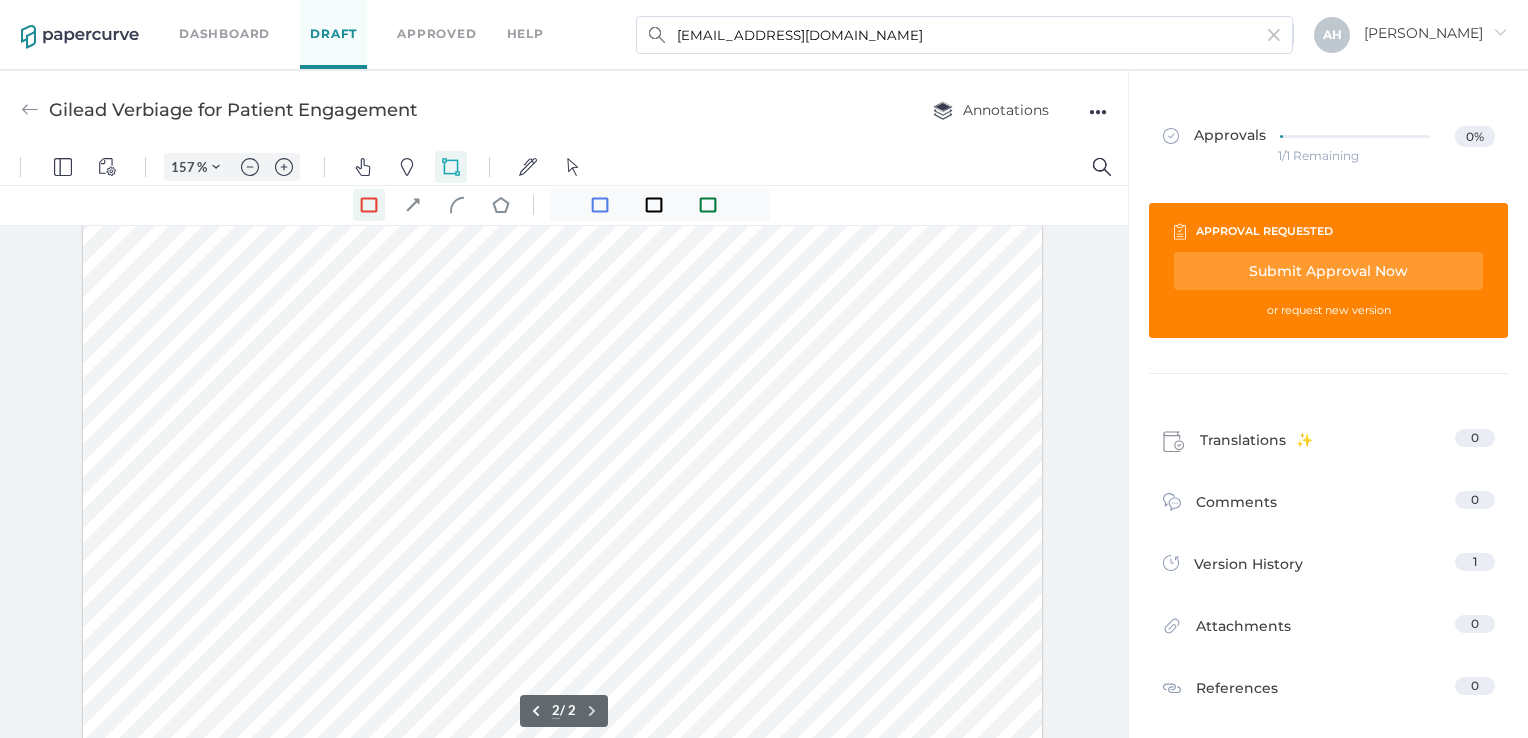 click at bounding box center (562, 602) 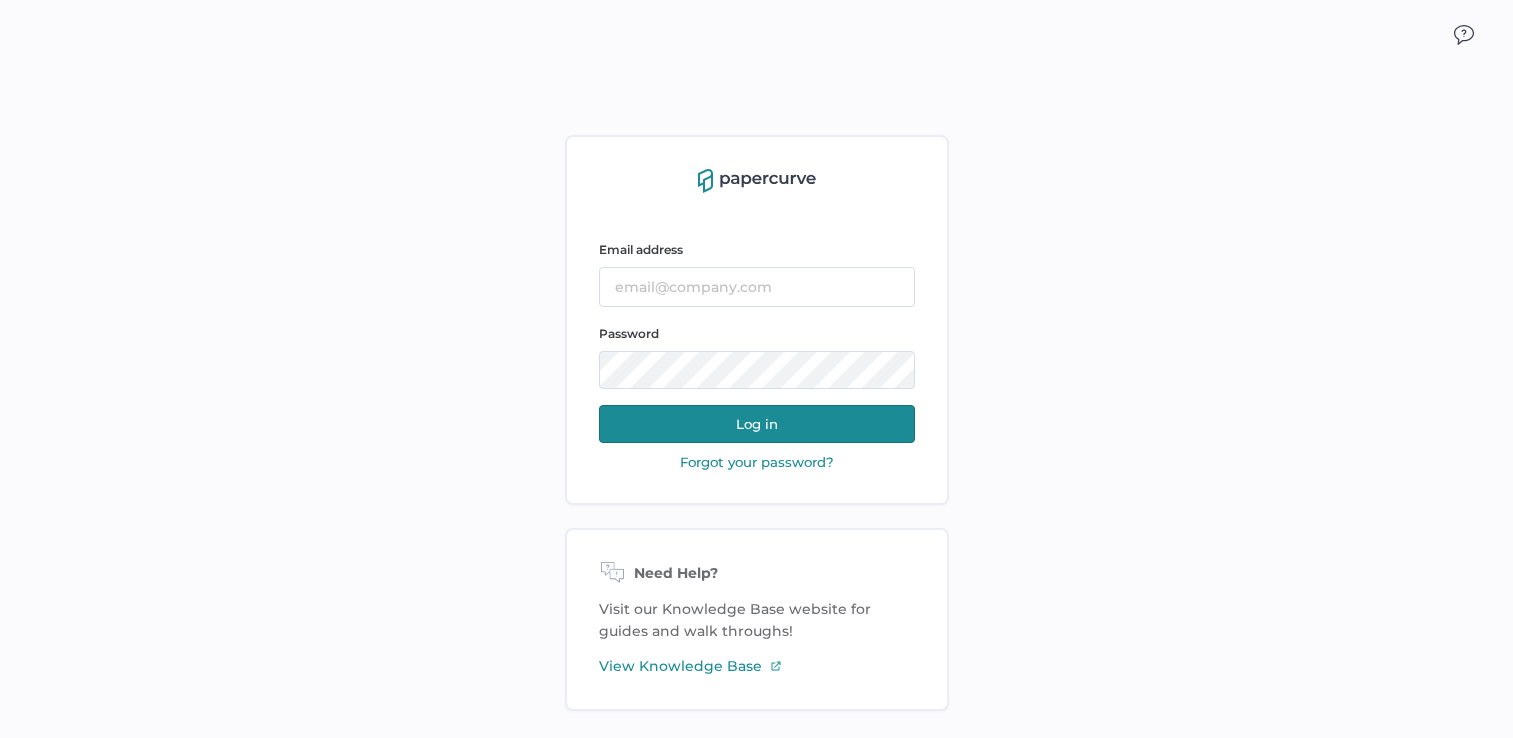 scroll, scrollTop: 0, scrollLeft: 0, axis: both 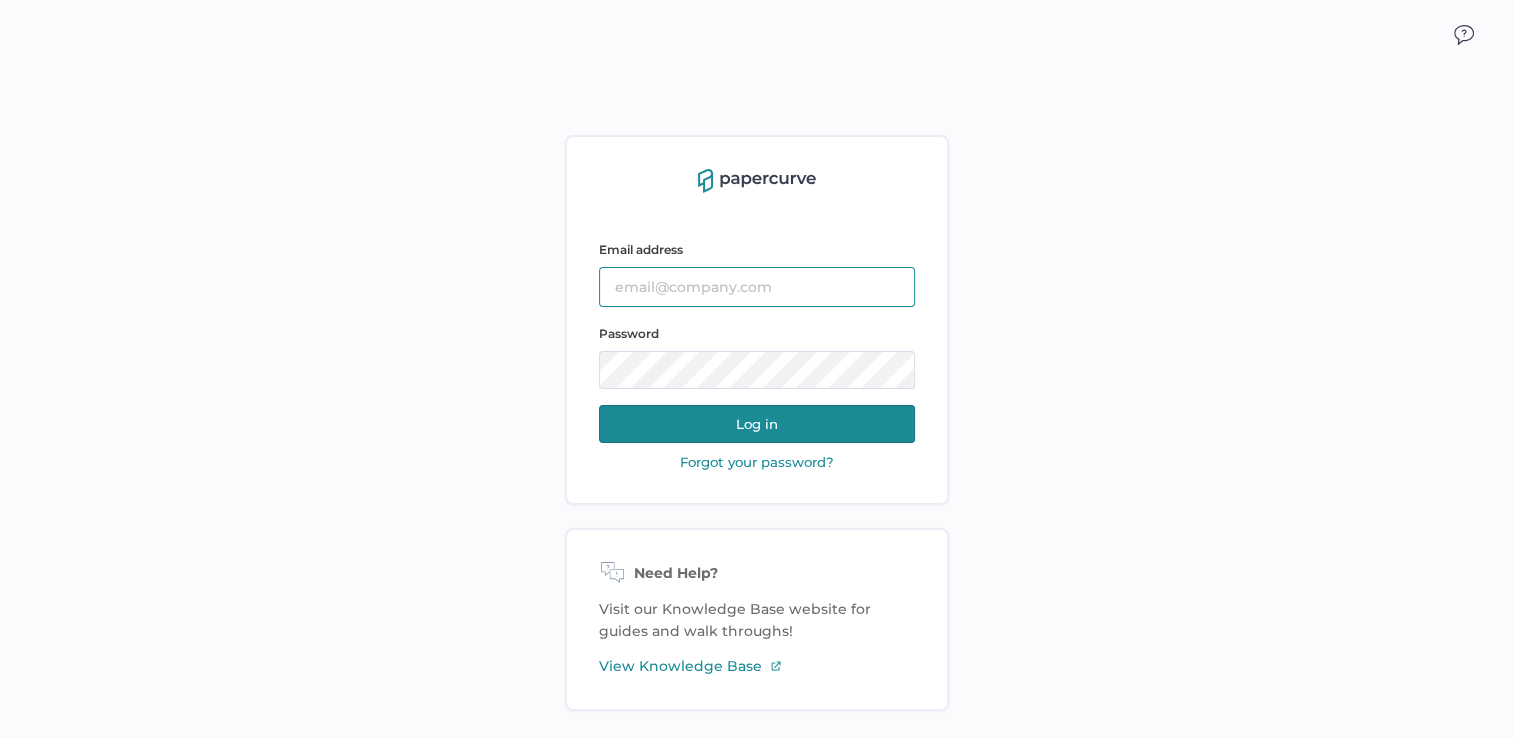 type on "ahills@curanthealth.com" 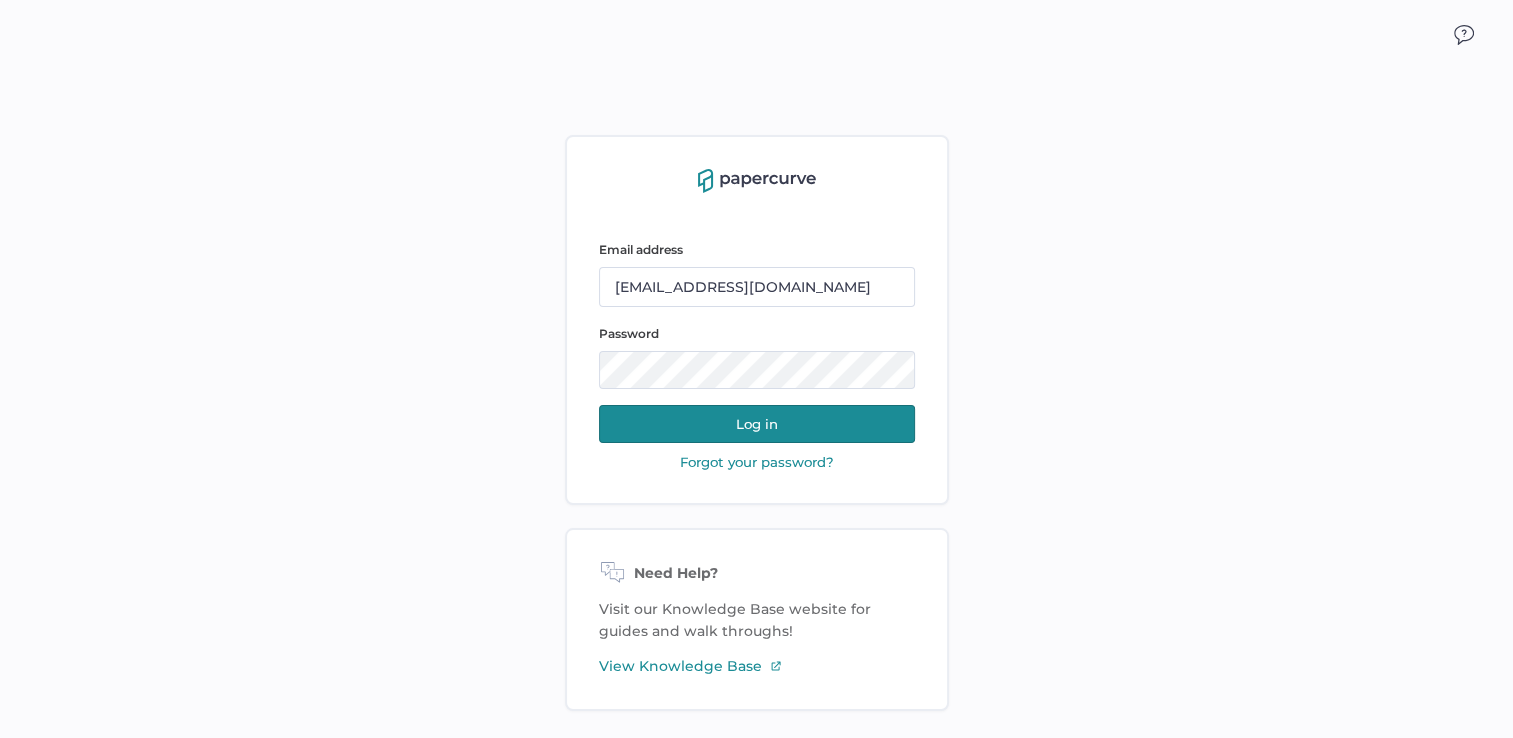 click on "Log in" at bounding box center [757, 424] 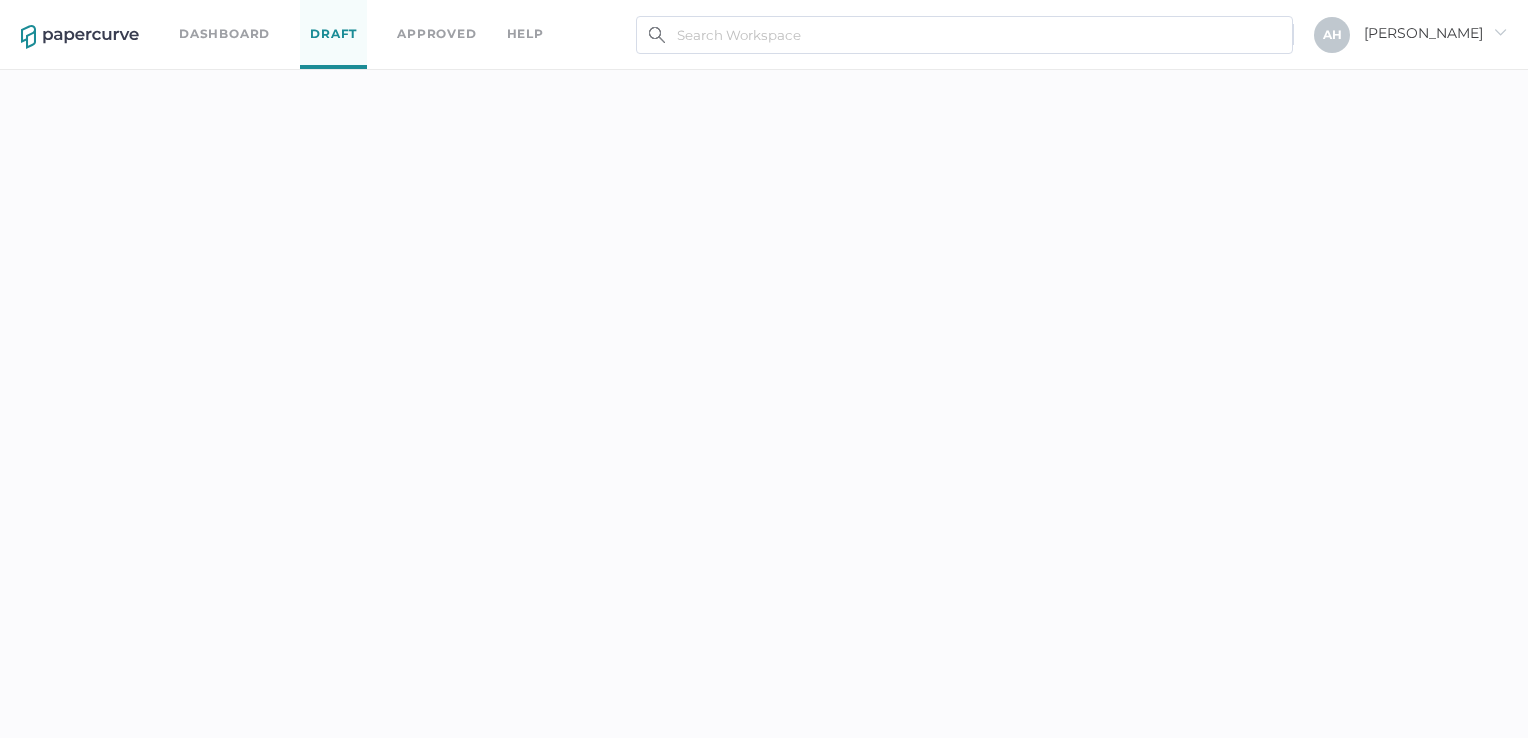 scroll, scrollTop: 0, scrollLeft: 0, axis: both 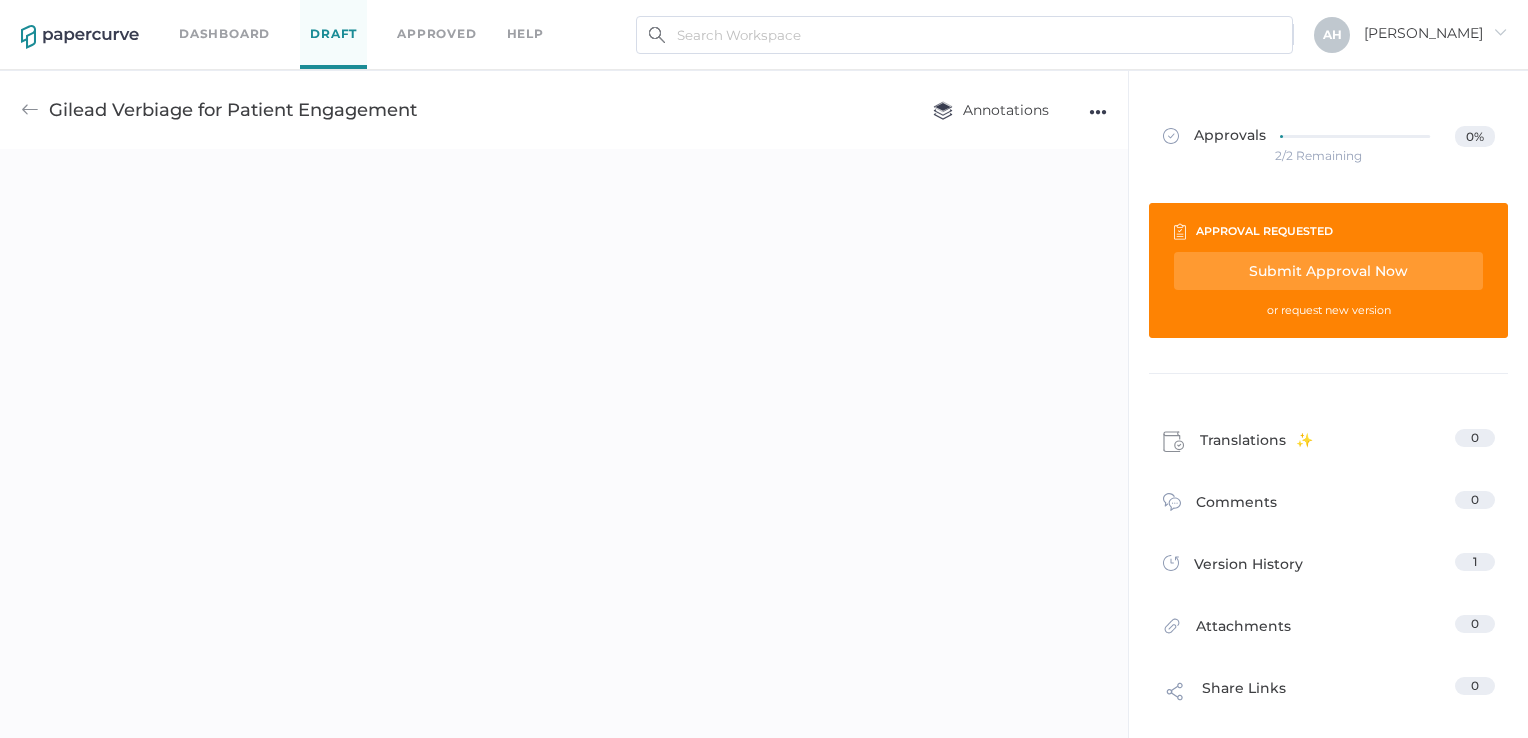 click at bounding box center (30, 110) 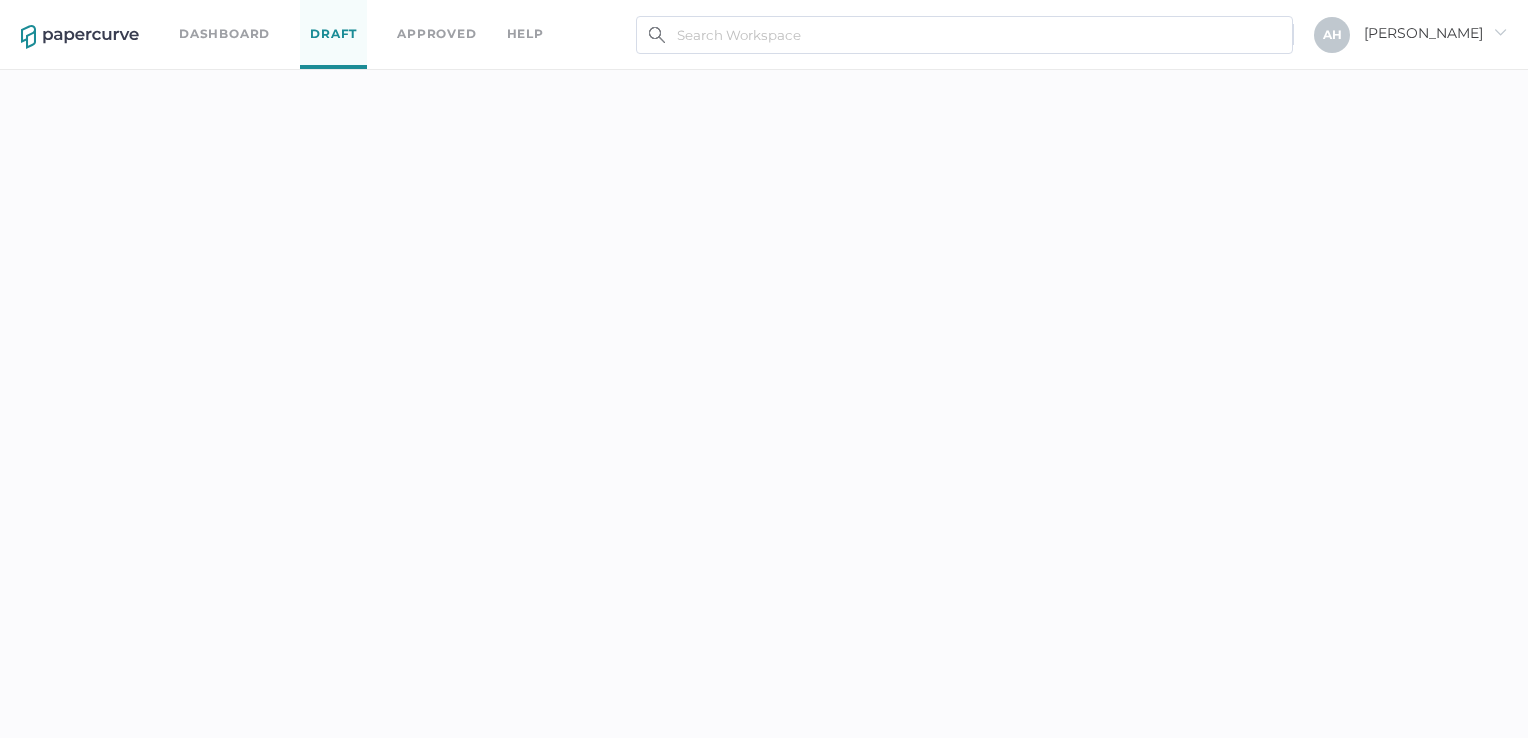 scroll, scrollTop: 0, scrollLeft: 0, axis: both 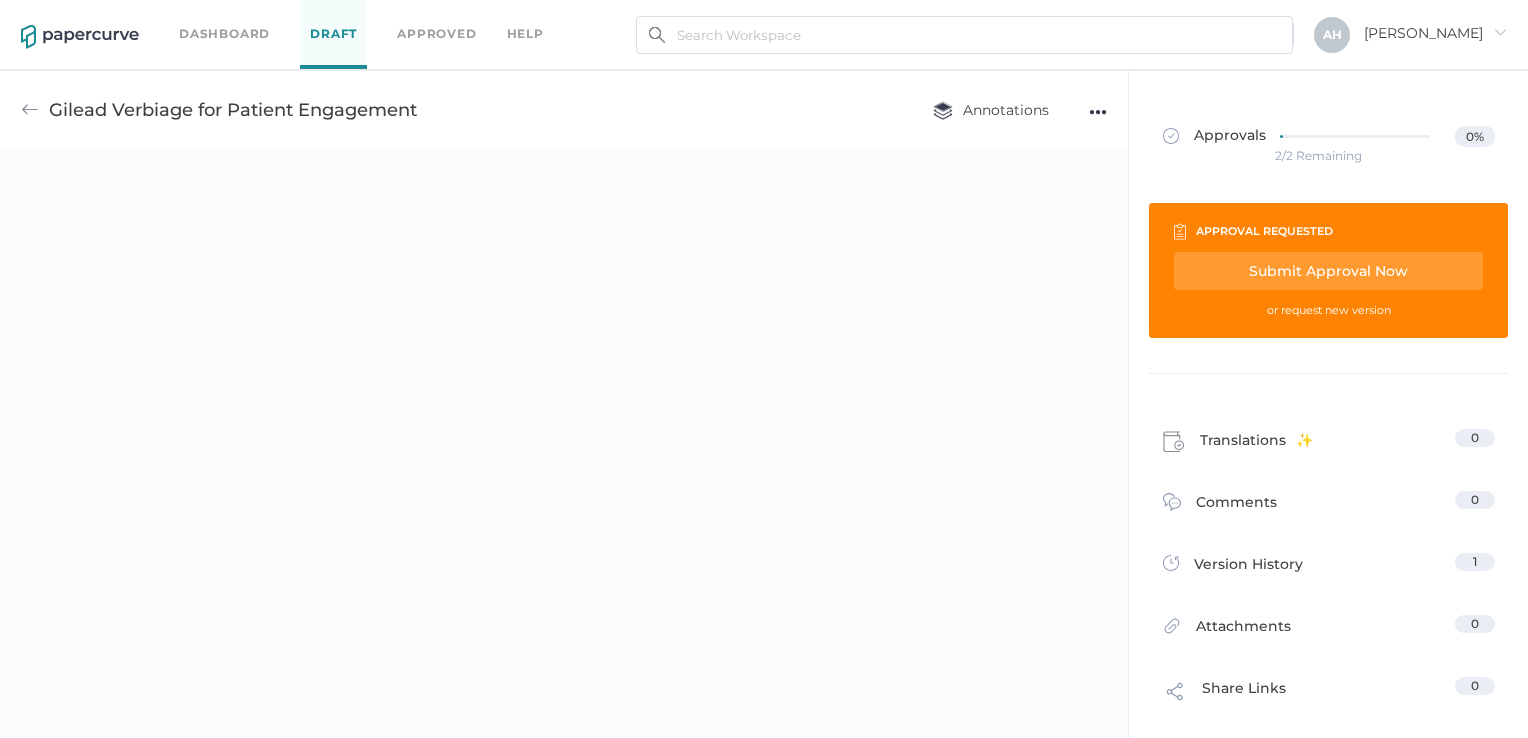 click on "Dashboard" at bounding box center [224, 34] 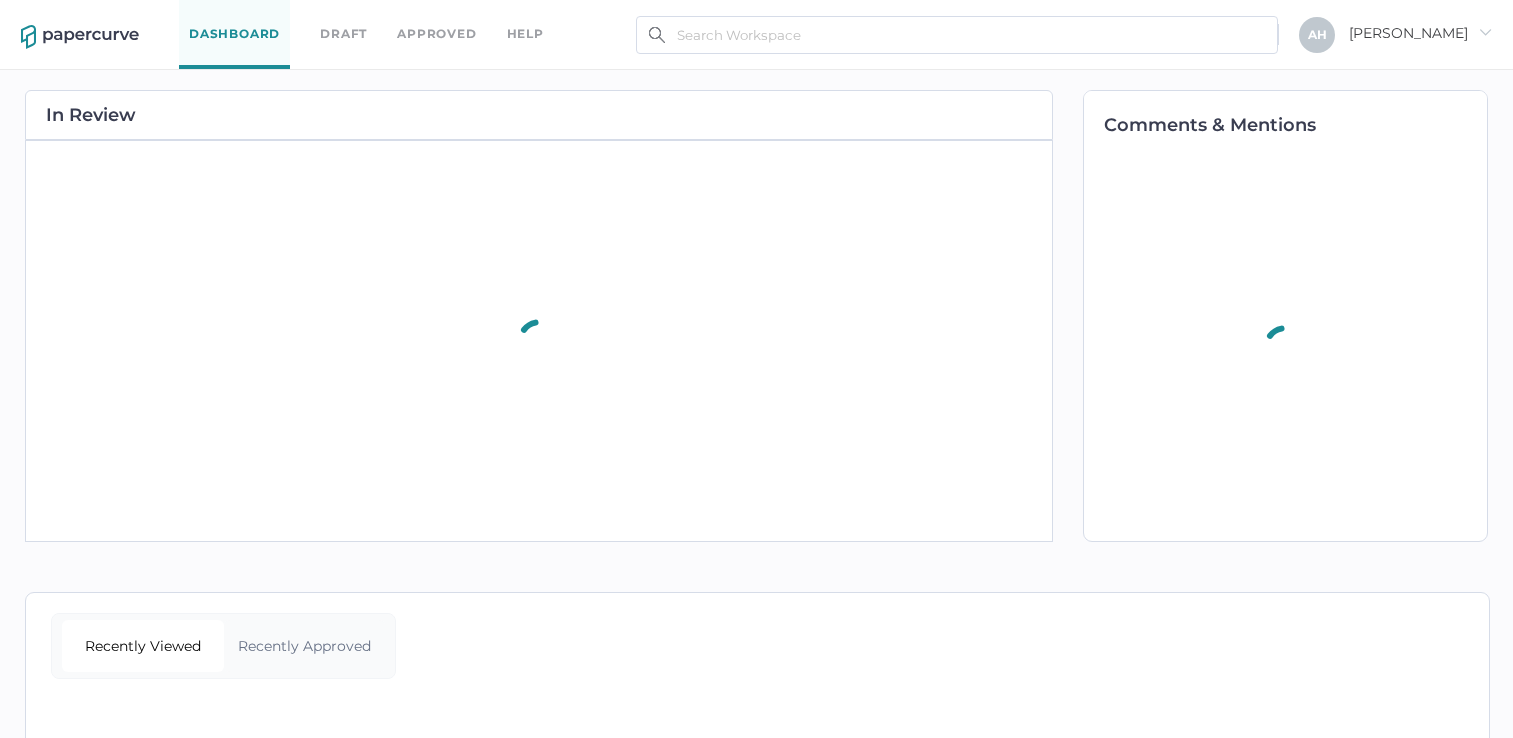 scroll, scrollTop: 0, scrollLeft: 0, axis: both 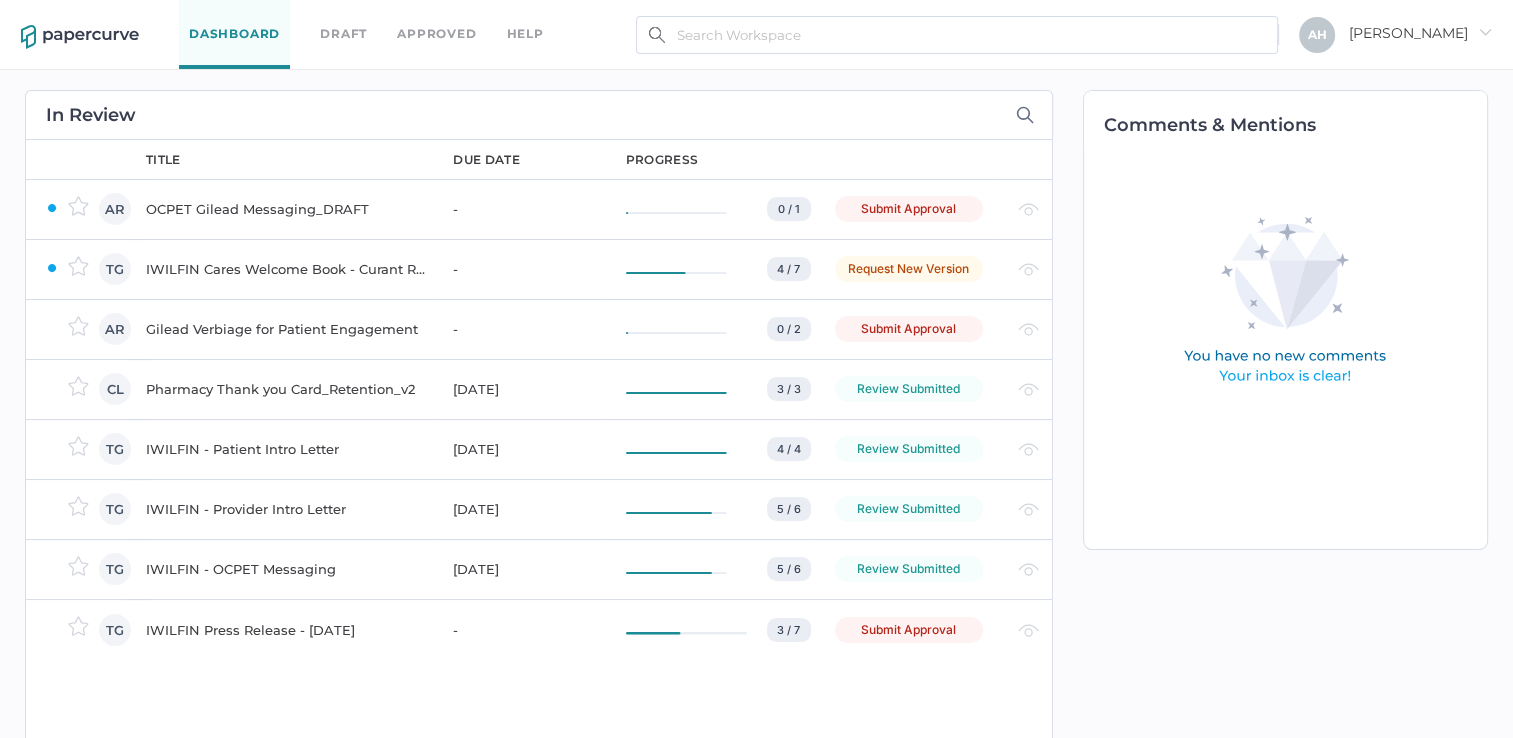click on "Approved" at bounding box center [436, 34] 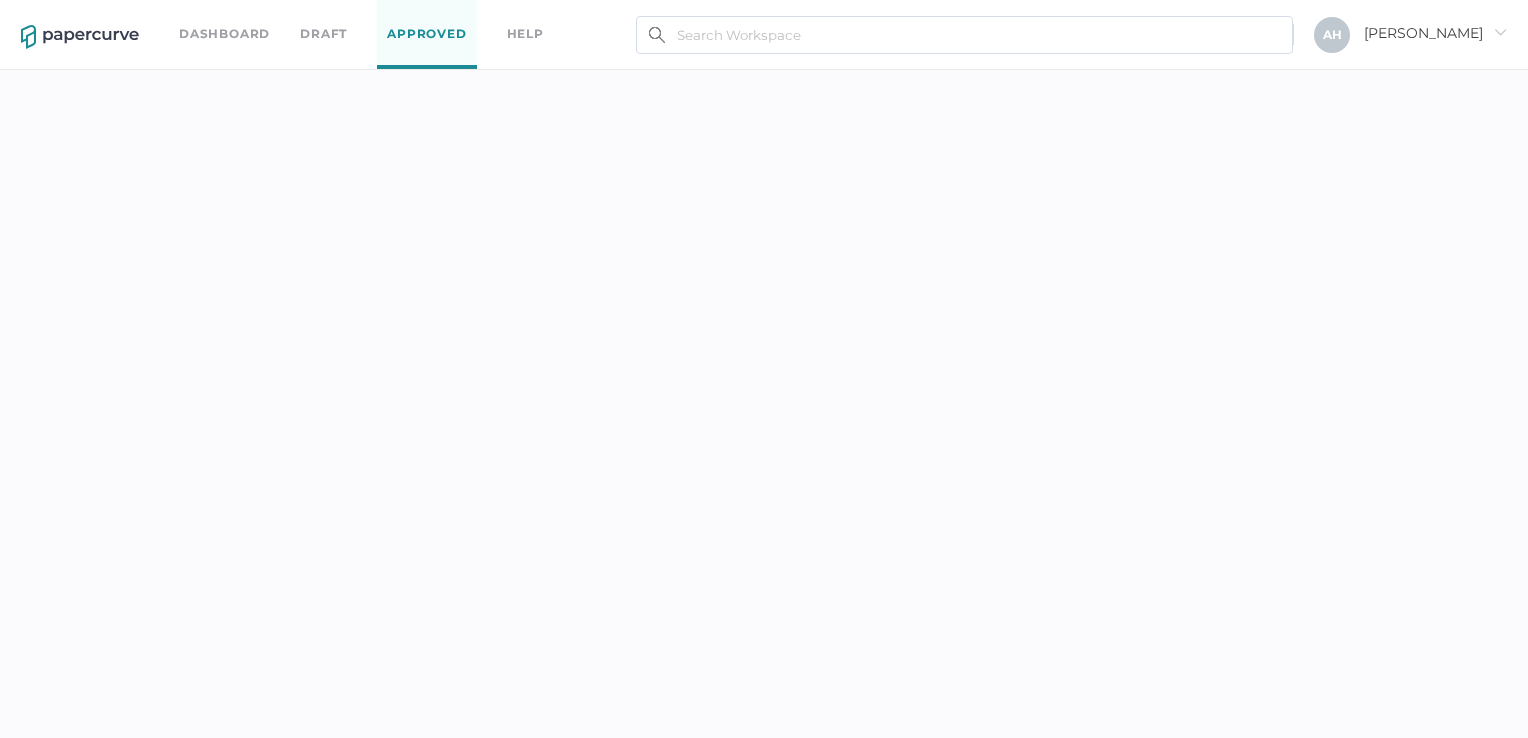 scroll, scrollTop: 0, scrollLeft: 0, axis: both 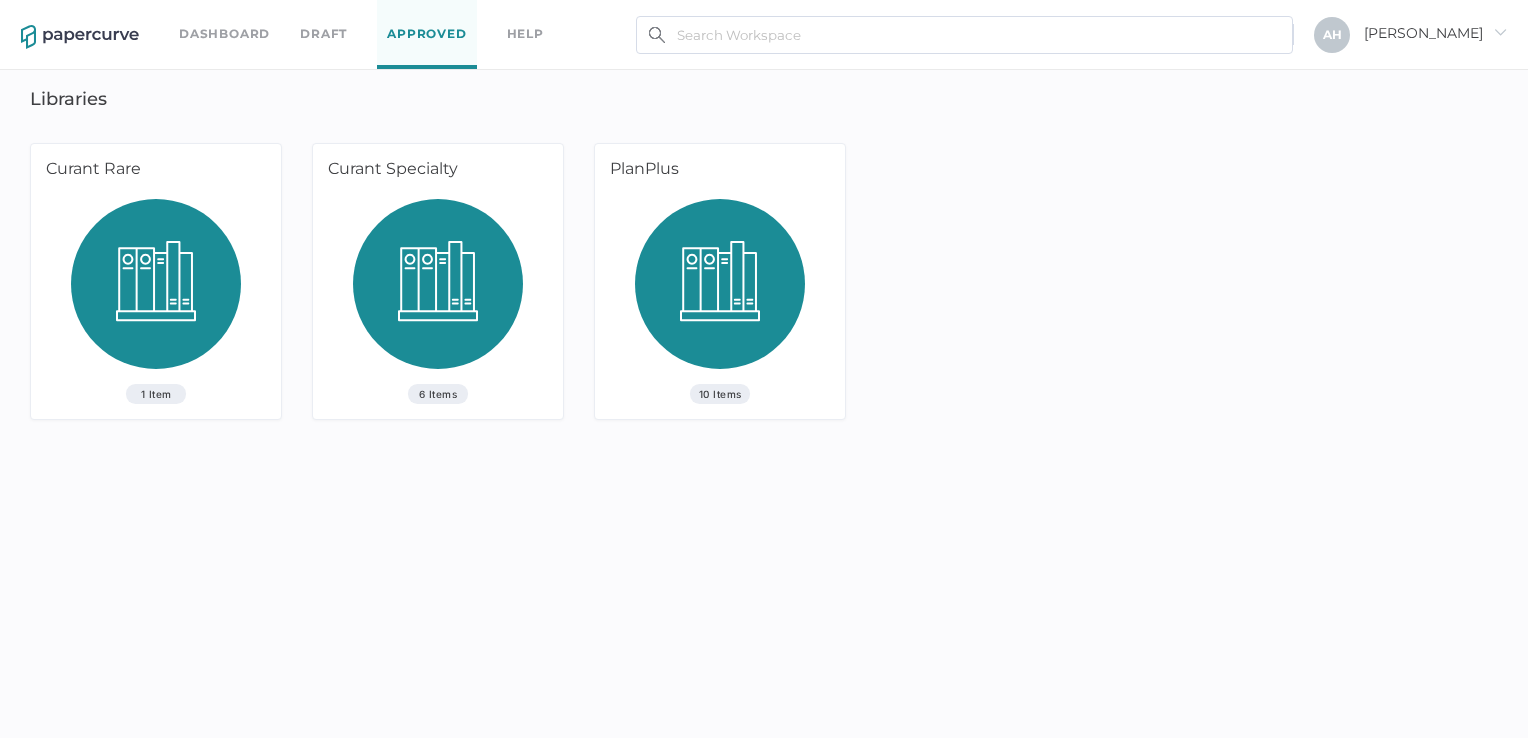 click at bounding box center [156, 291] 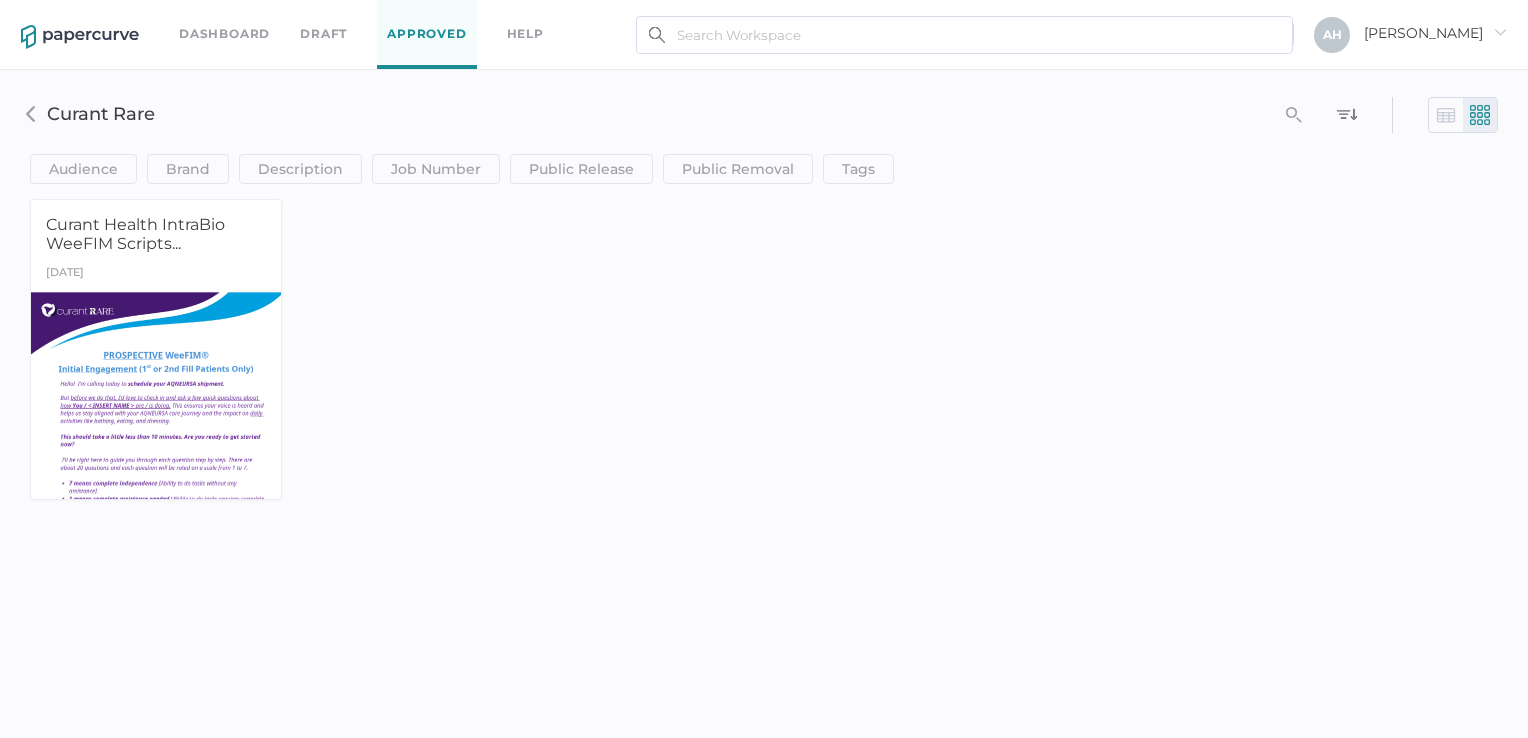 click on "Dashboard" at bounding box center (224, 34) 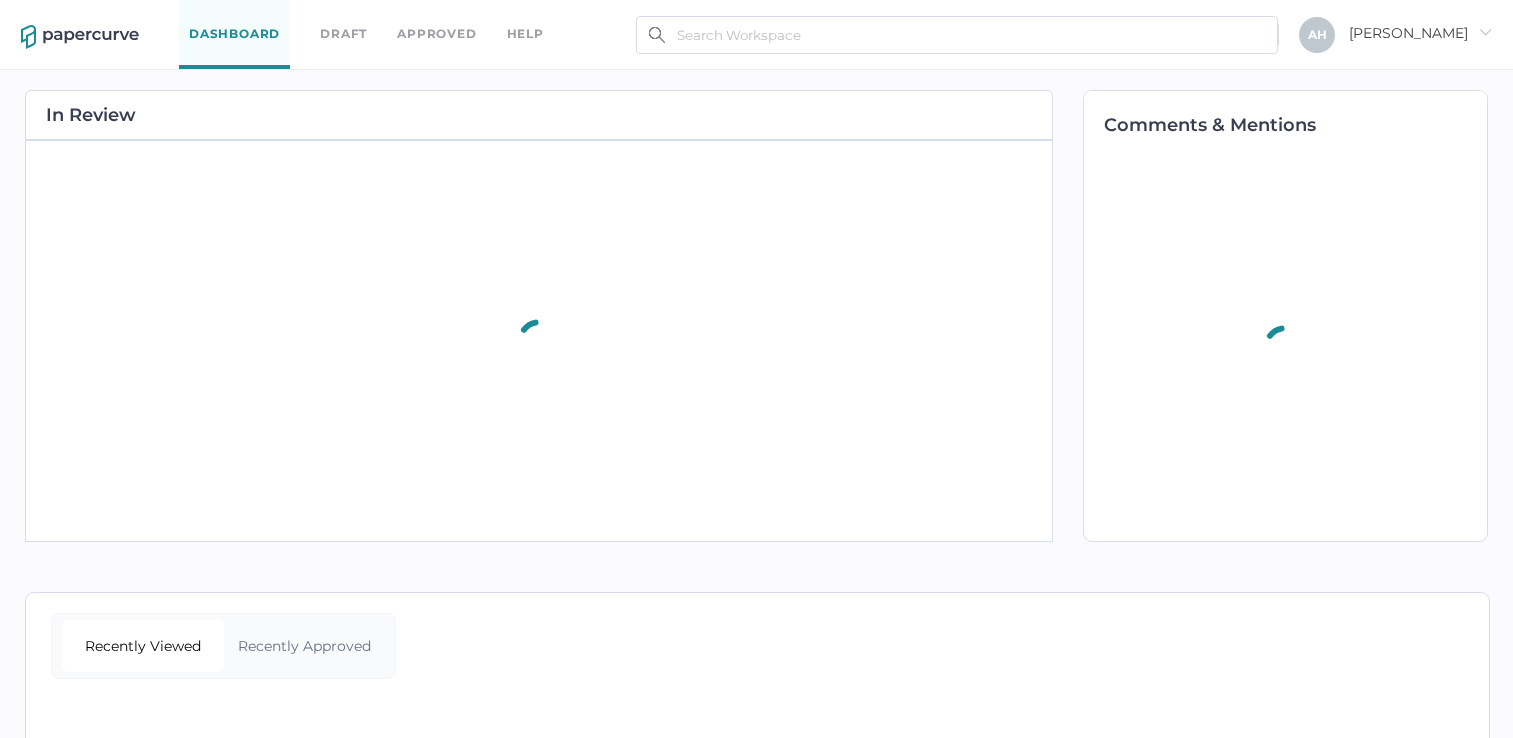 scroll, scrollTop: 0, scrollLeft: 0, axis: both 